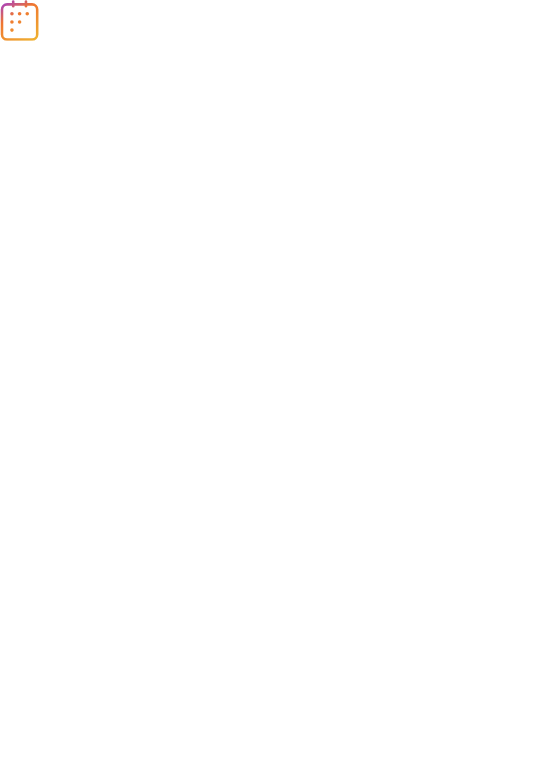 scroll, scrollTop: 0, scrollLeft: 0, axis: both 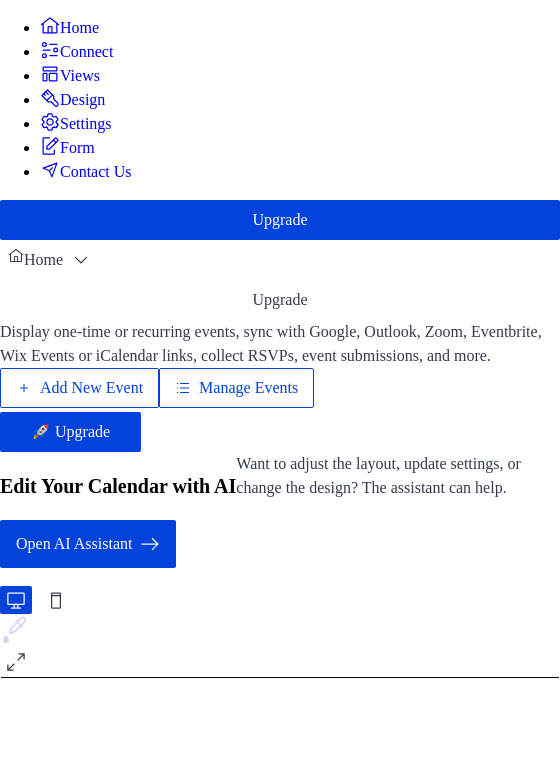 click on "Add New Event" at bounding box center (91, 388) 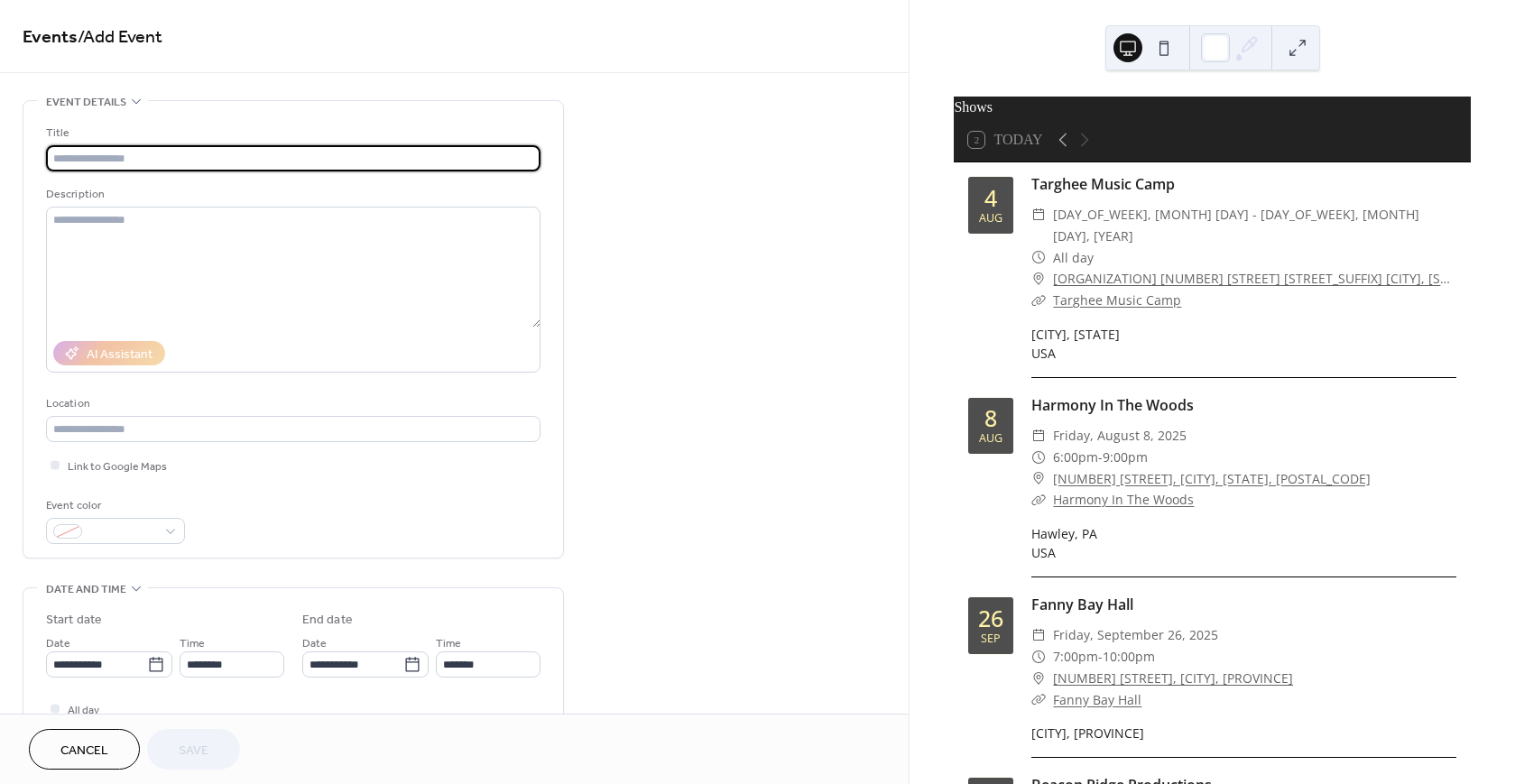 scroll, scrollTop: 0, scrollLeft: 0, axis: both 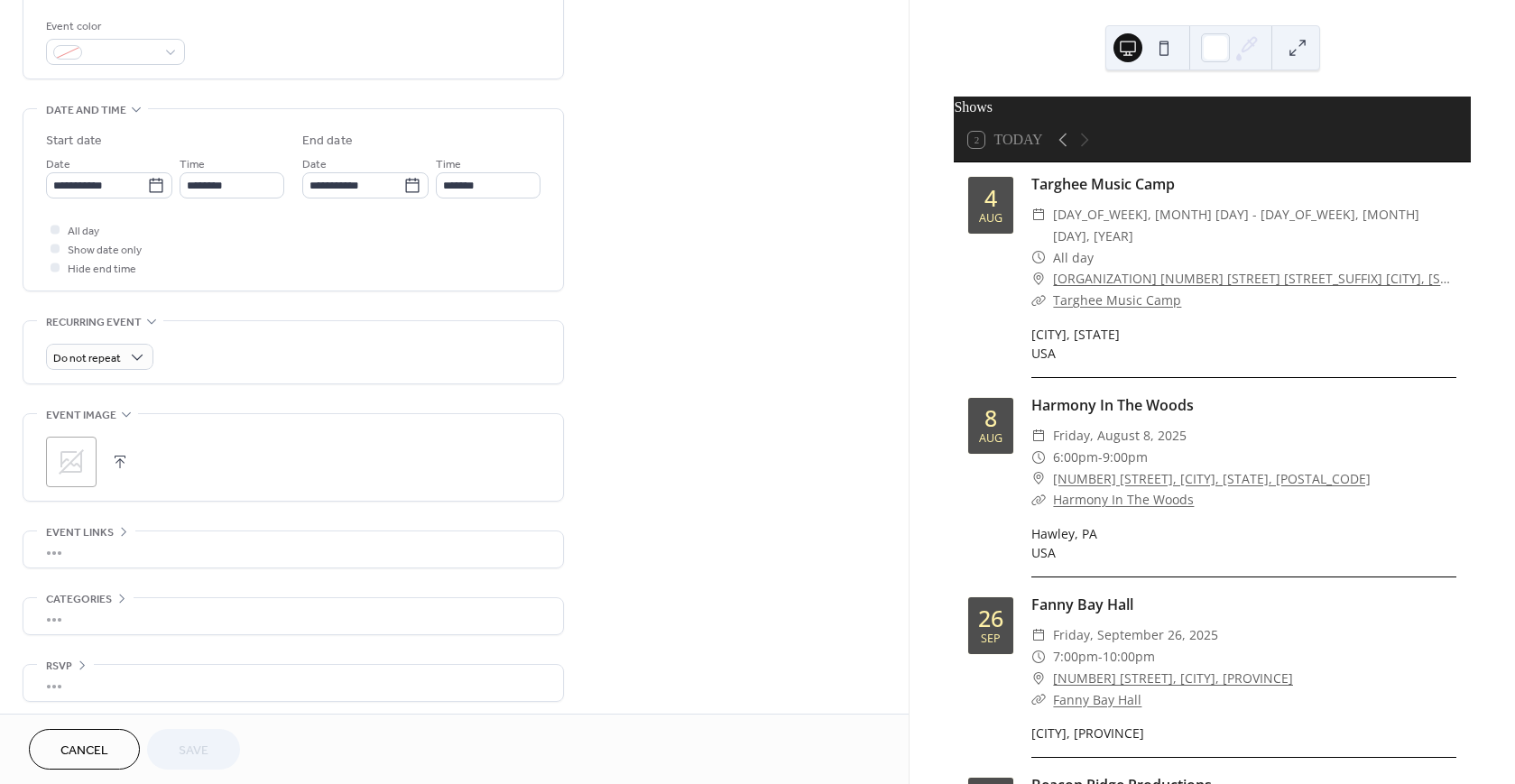 click on "•••" at bounding box center [293, 549] 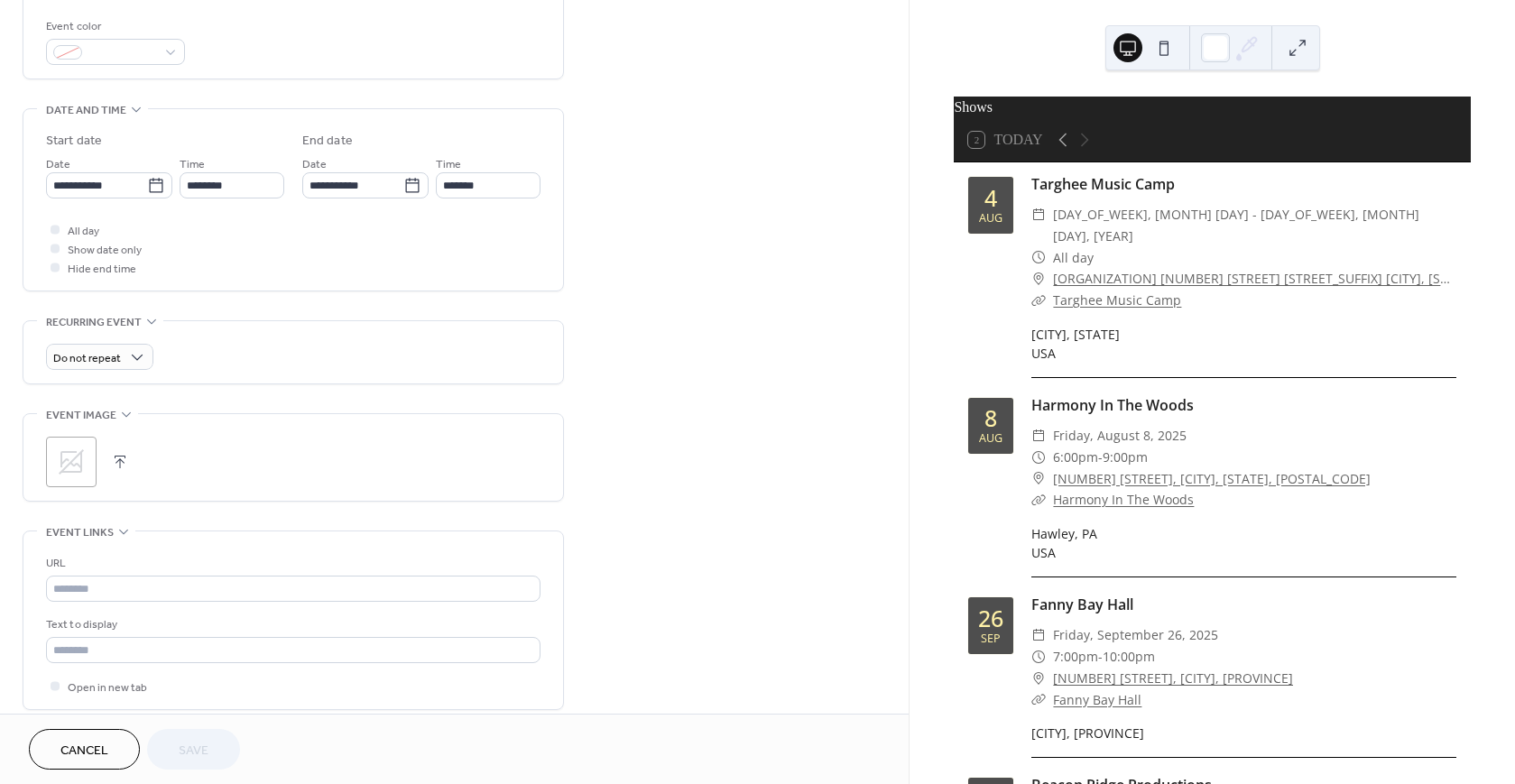 scroll, scrollTop: 479, scrollLeft: 0, axis: vertical 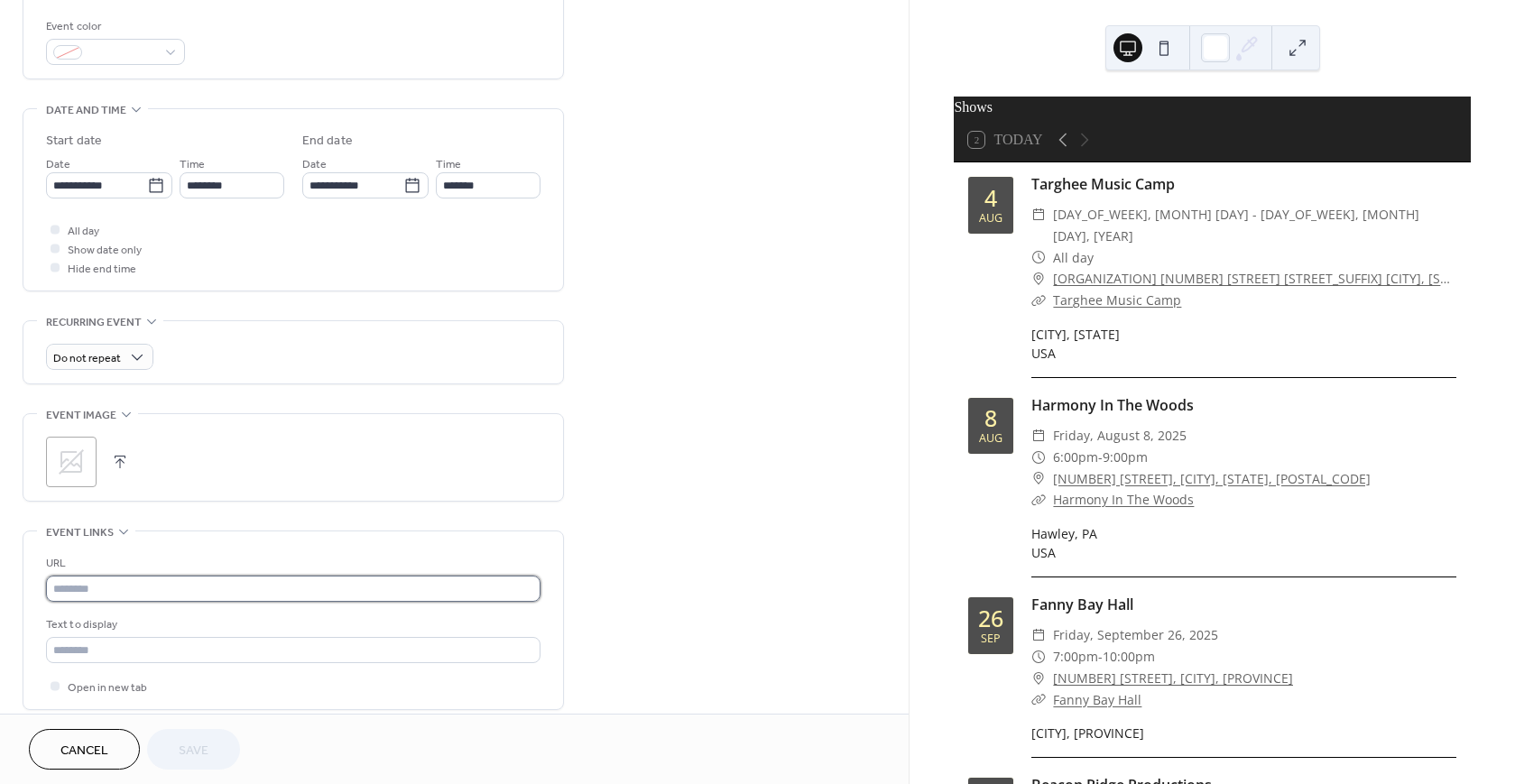 click at bounding box center (293, 588) 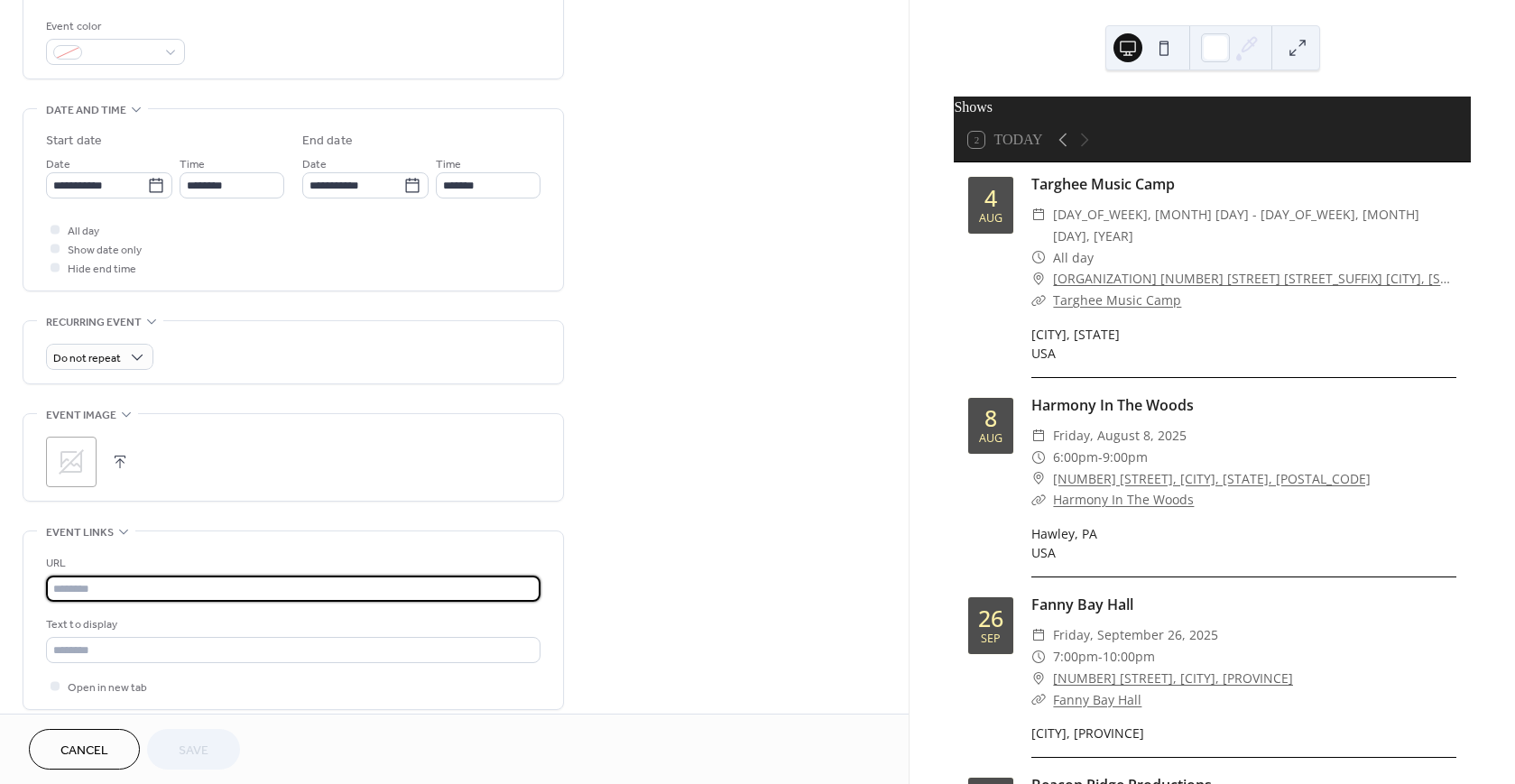 paste on "**********" 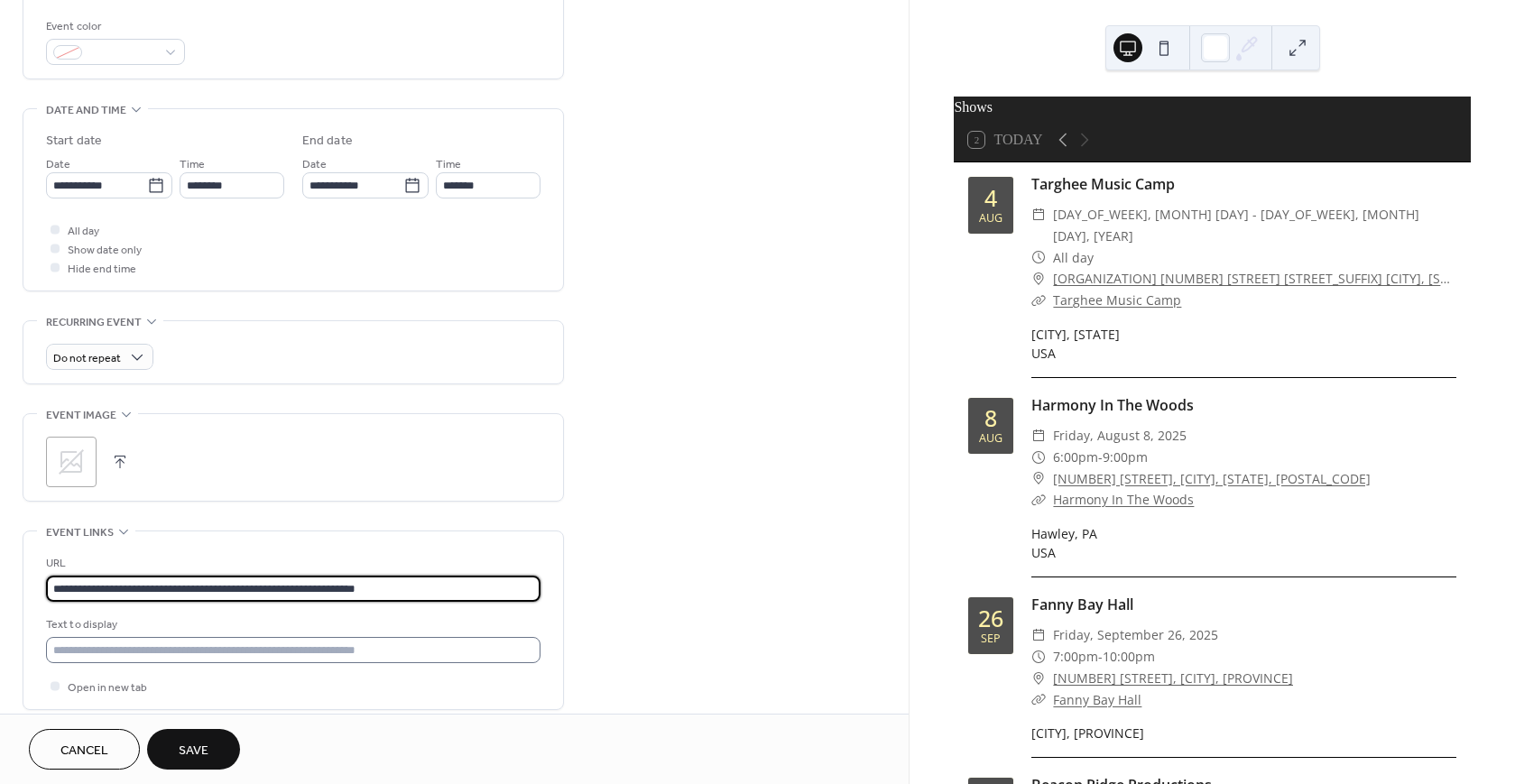 type on "**********" 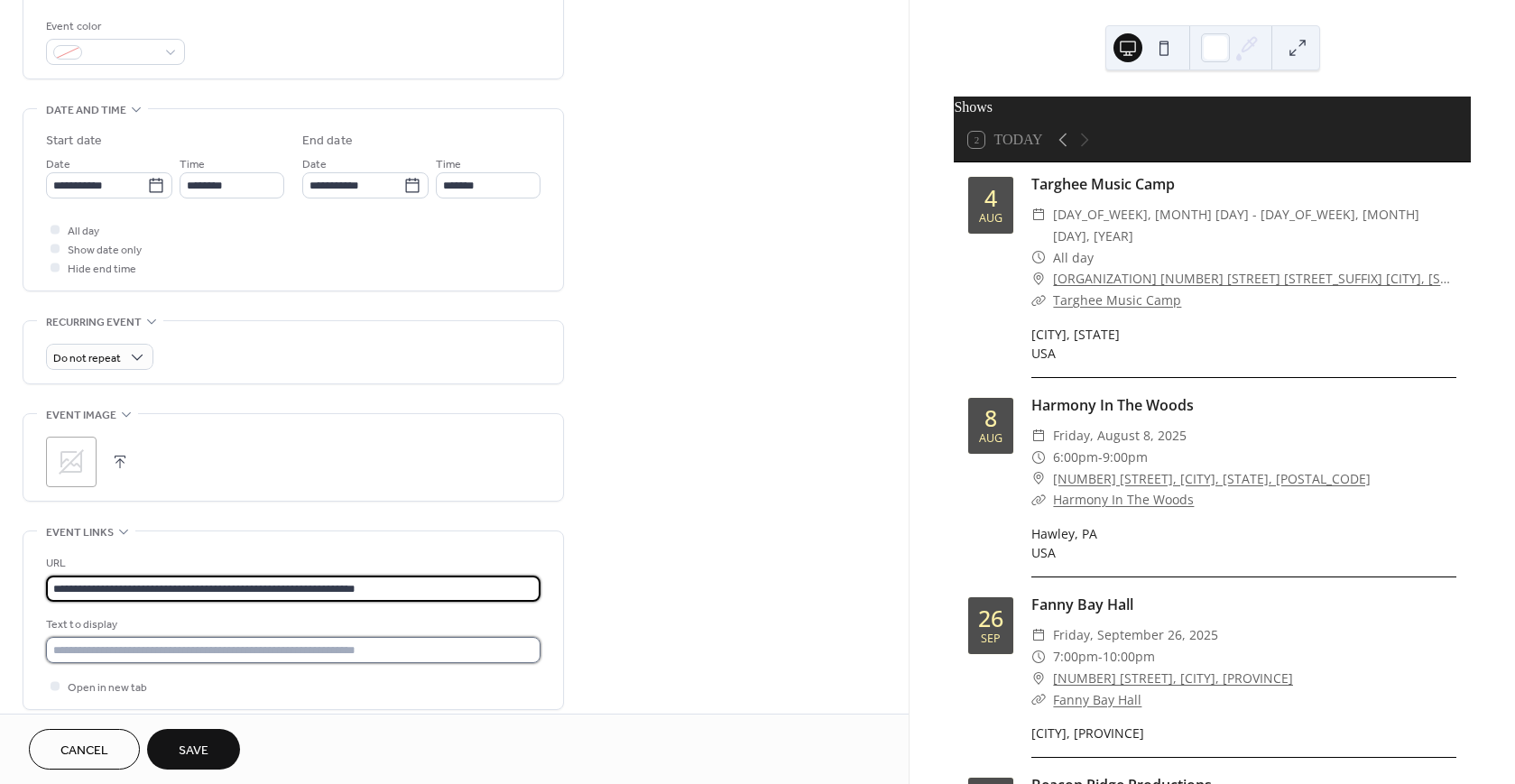 click at bounding box center [293, 650] 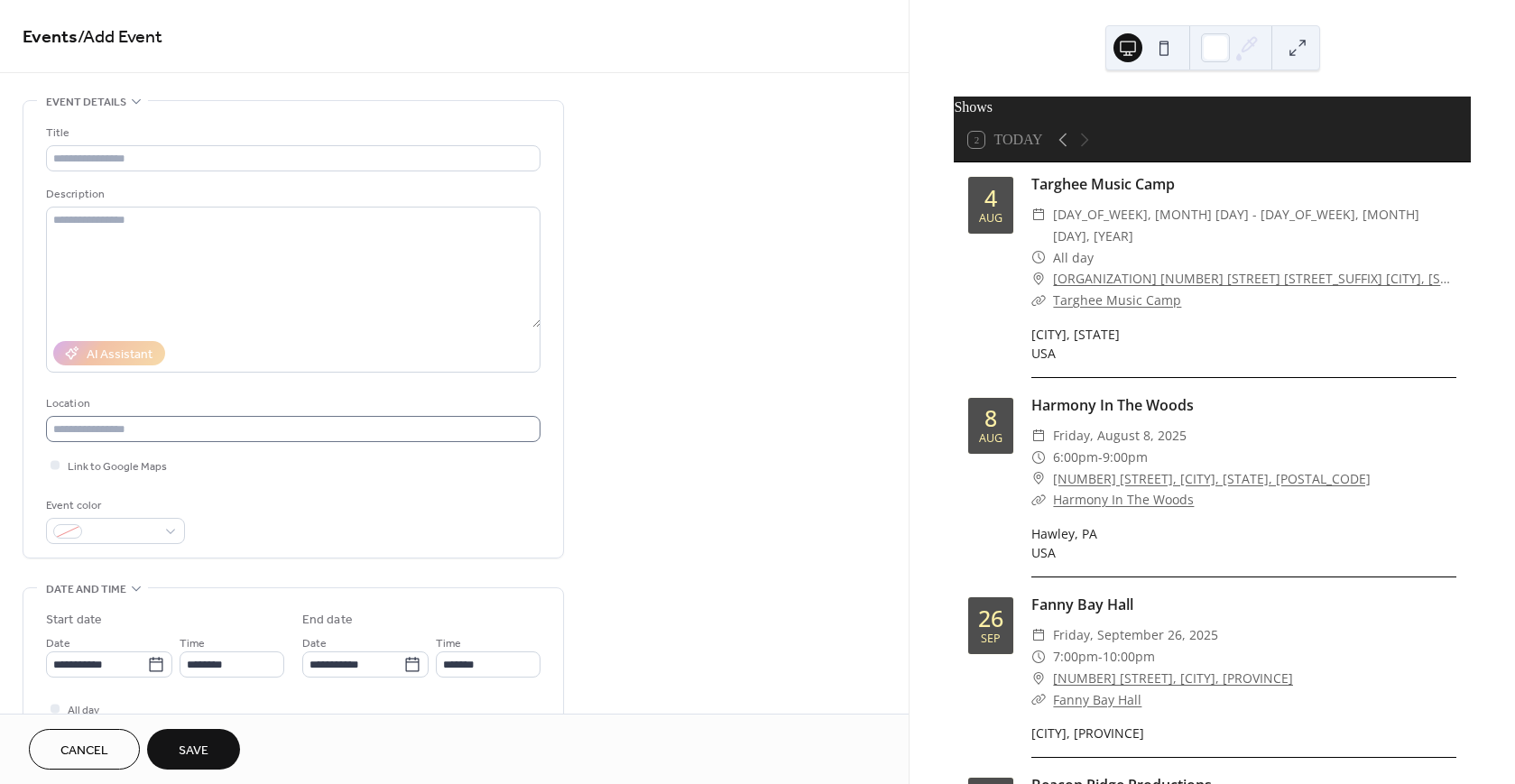 scroll, scrollTop: 0, scrollLeft: 0, axis: both 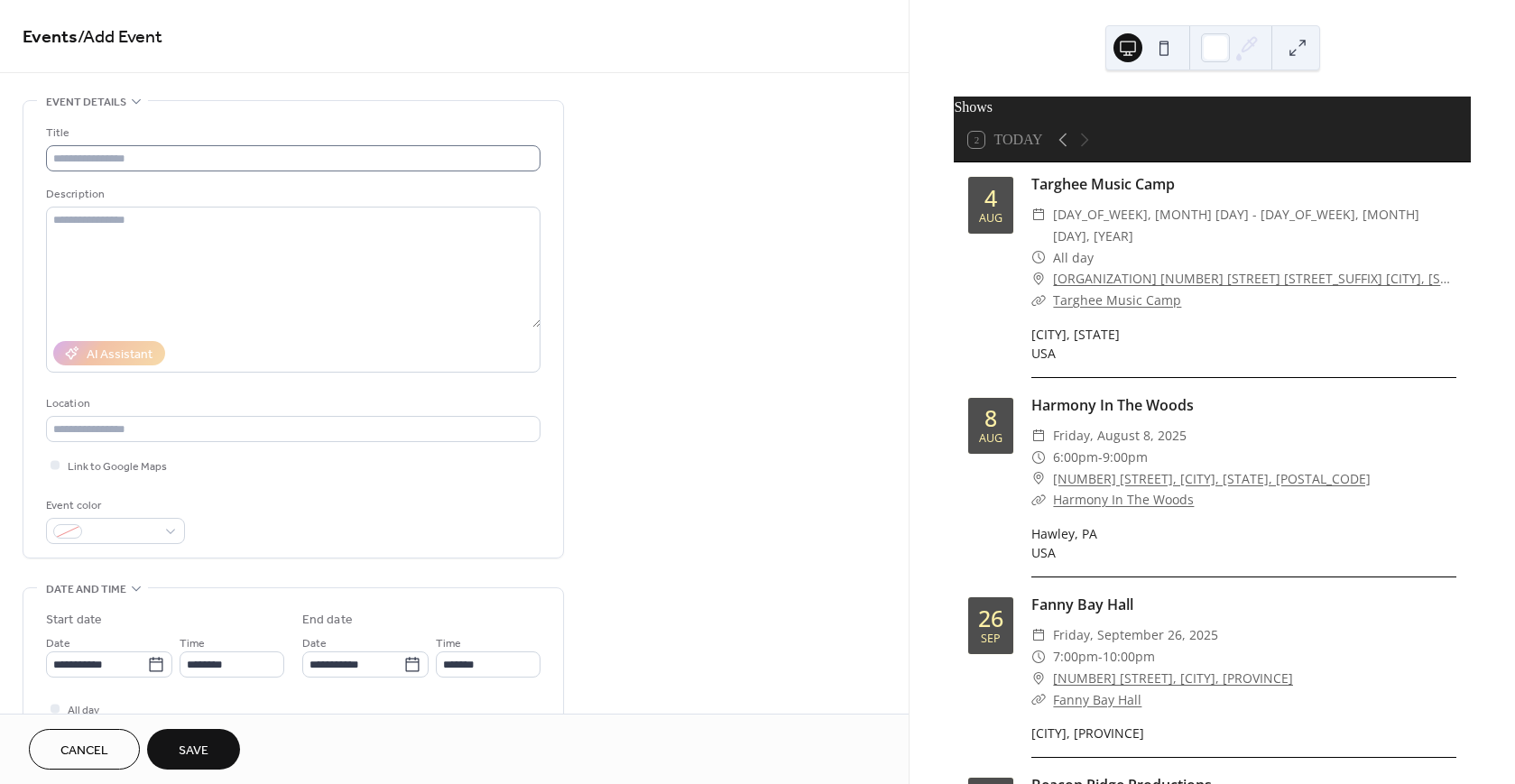 type on "**********" 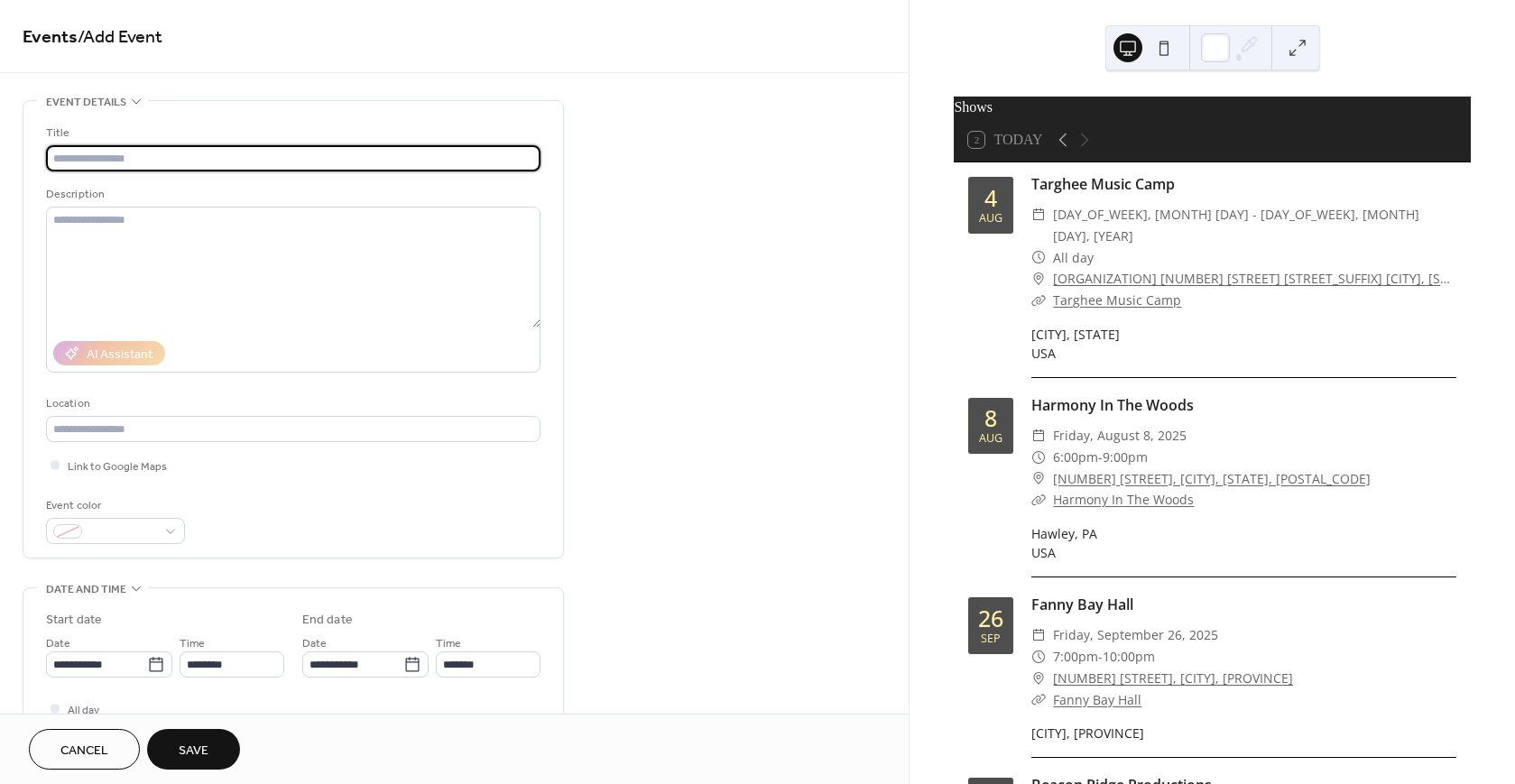 click at bounding box center [293, 158] 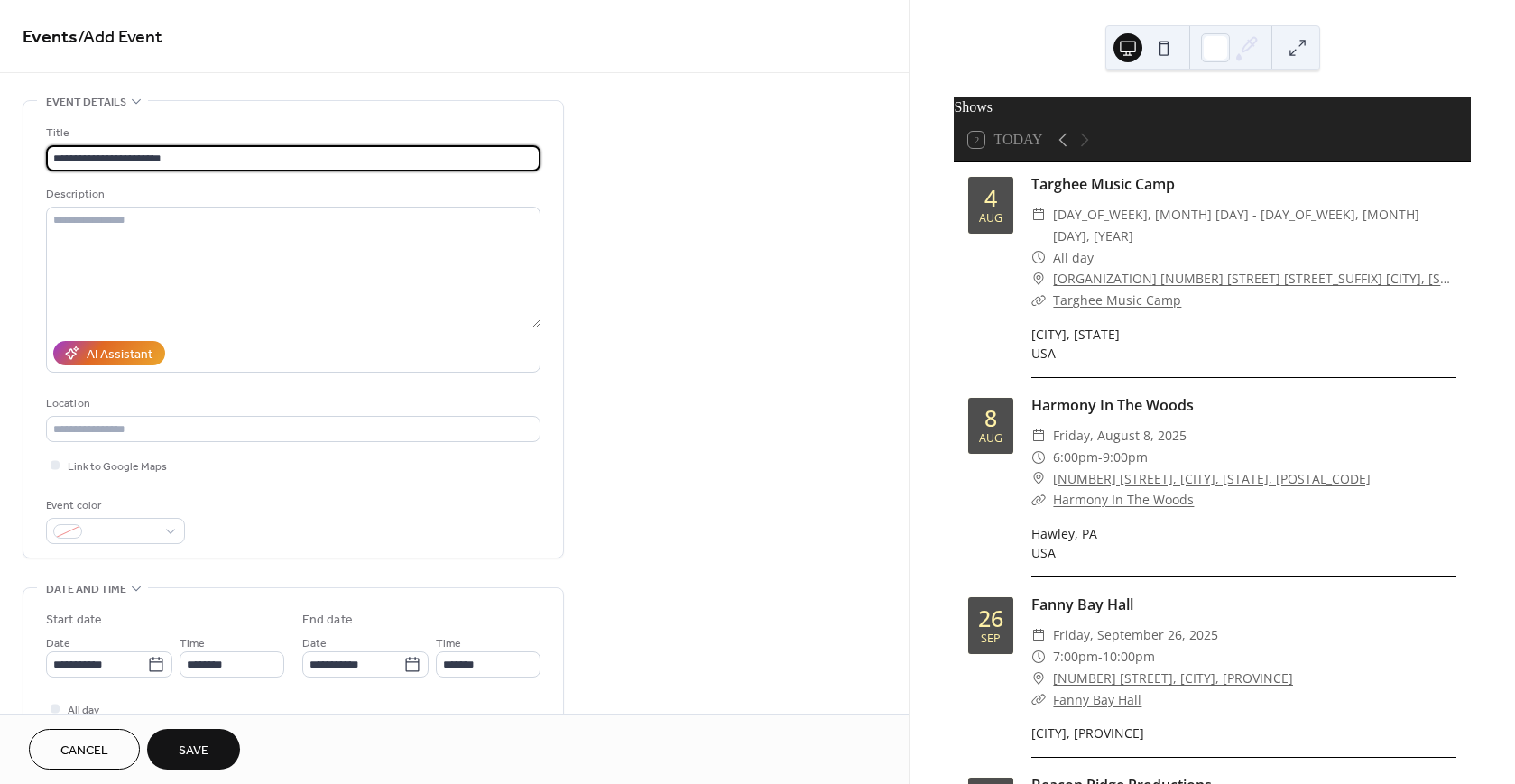 type on "**********" 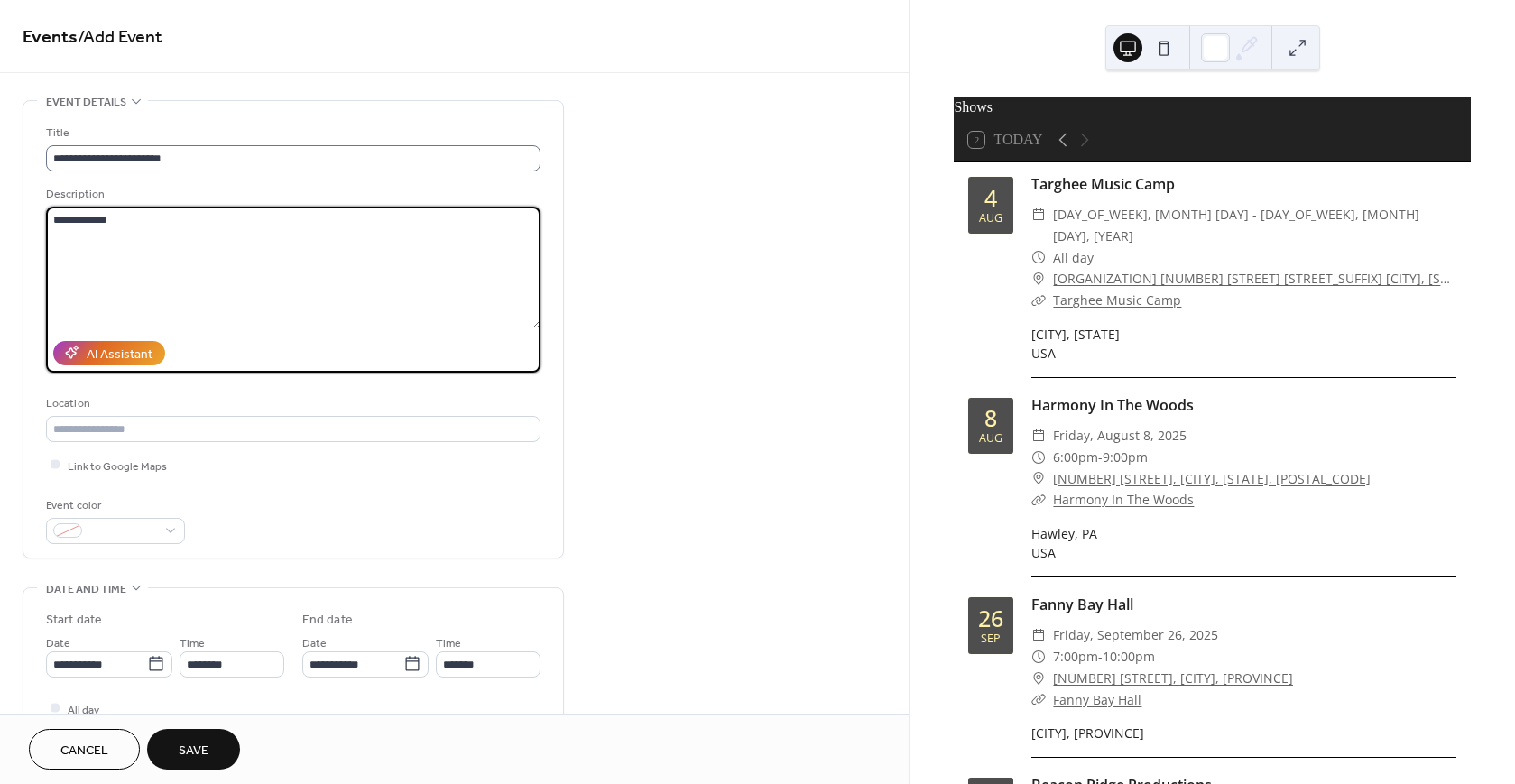 type on "**********" 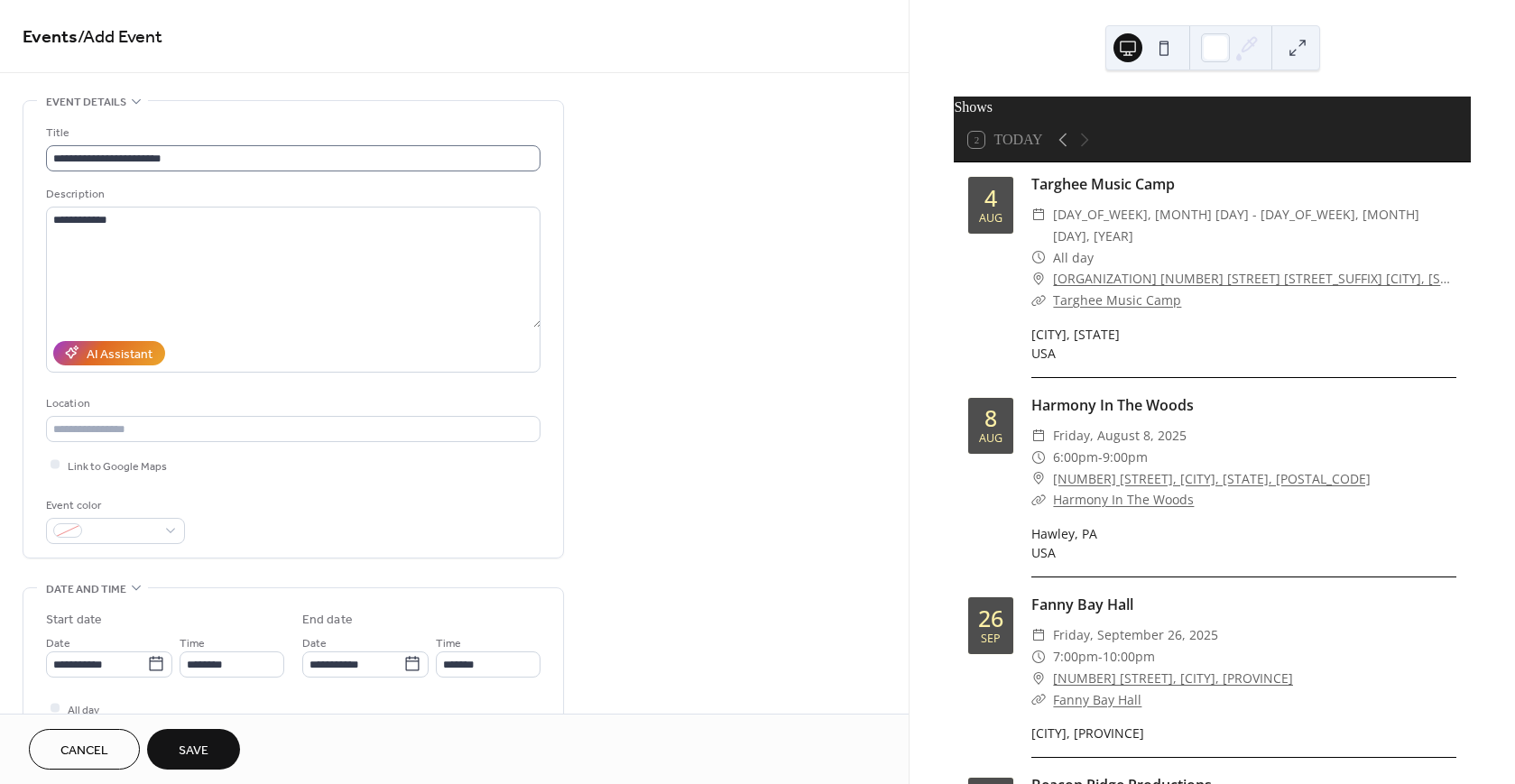 type 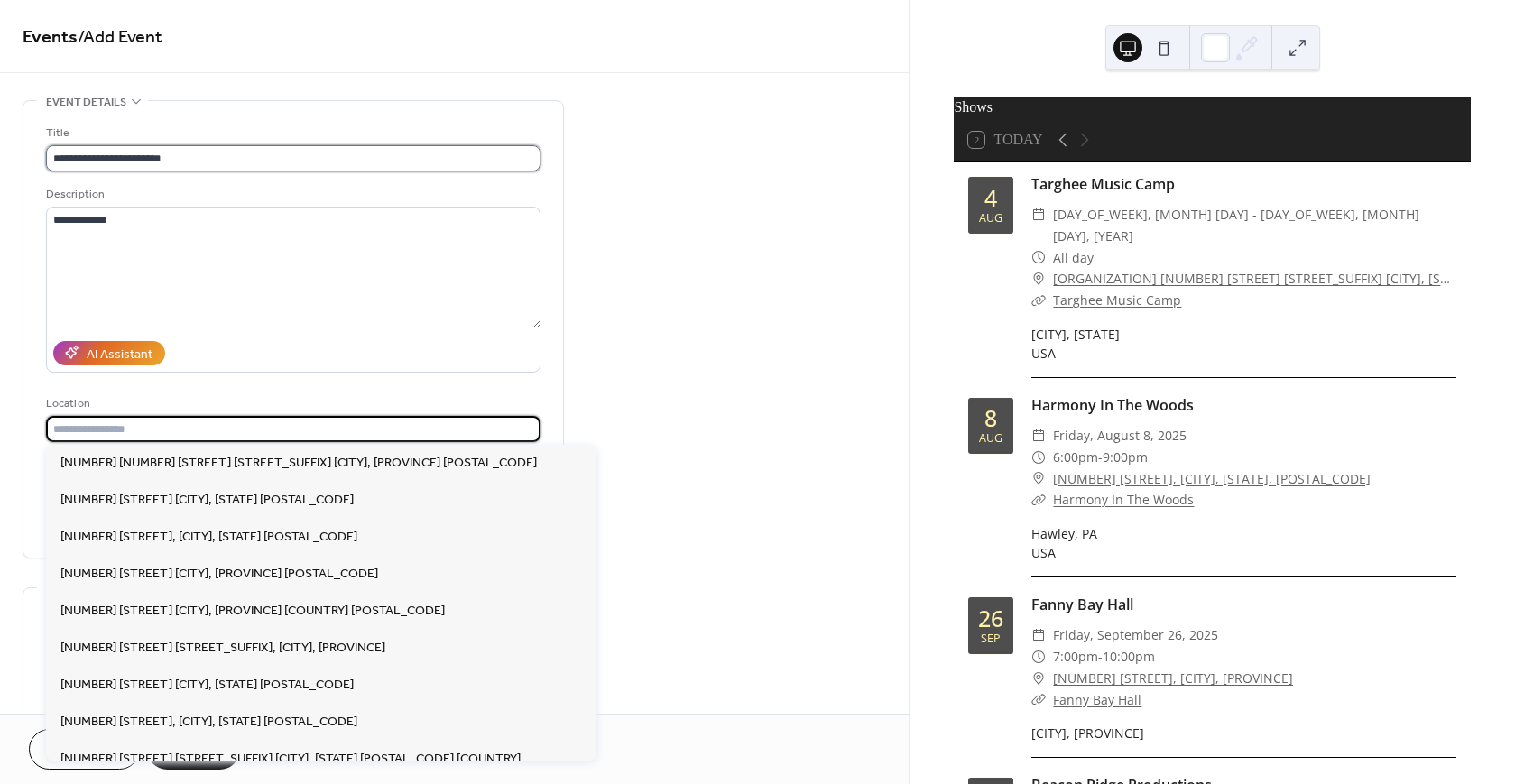 click on "**********" at bounding box center [293, 158] 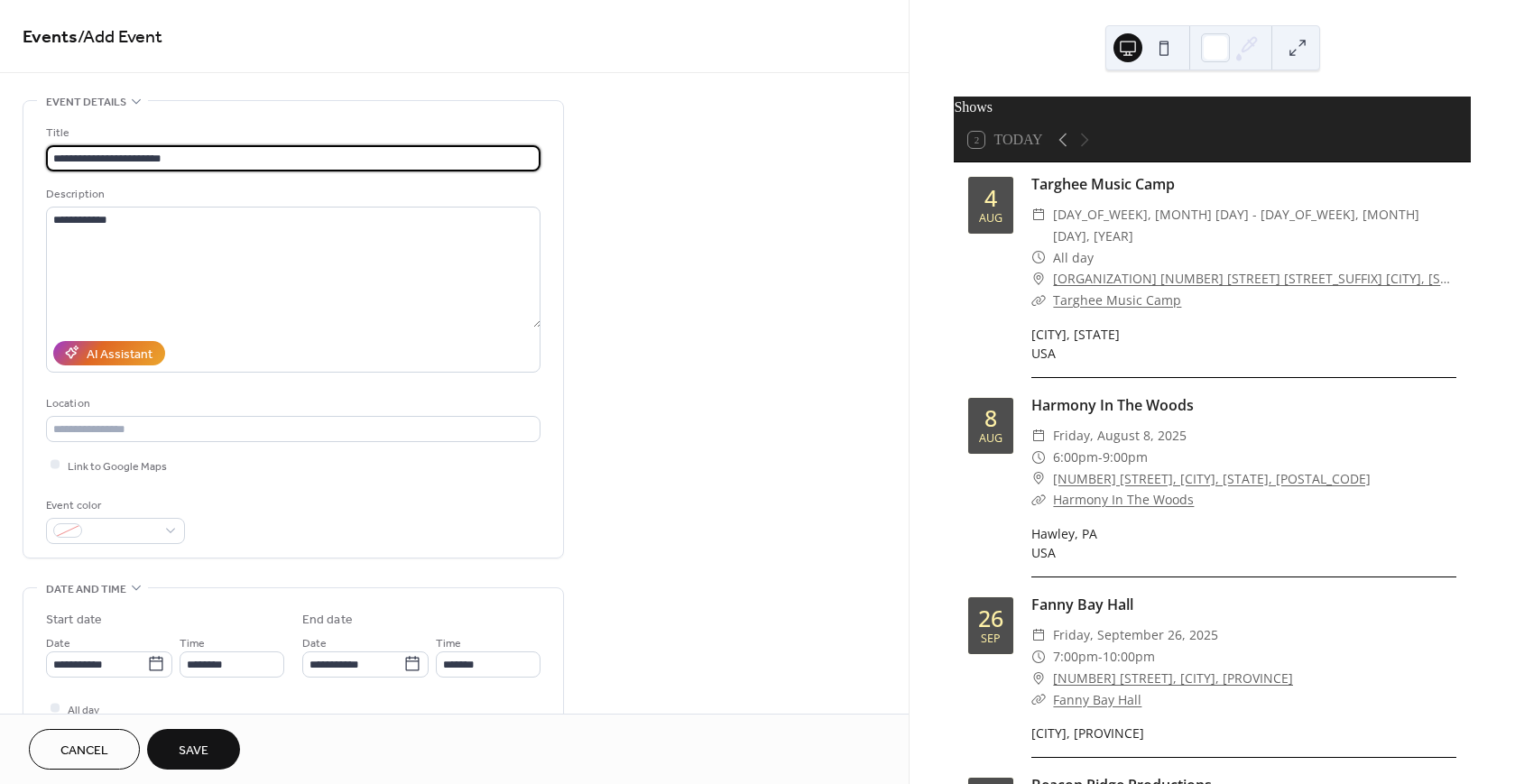click on "**********" at bounding box center (293, 158) 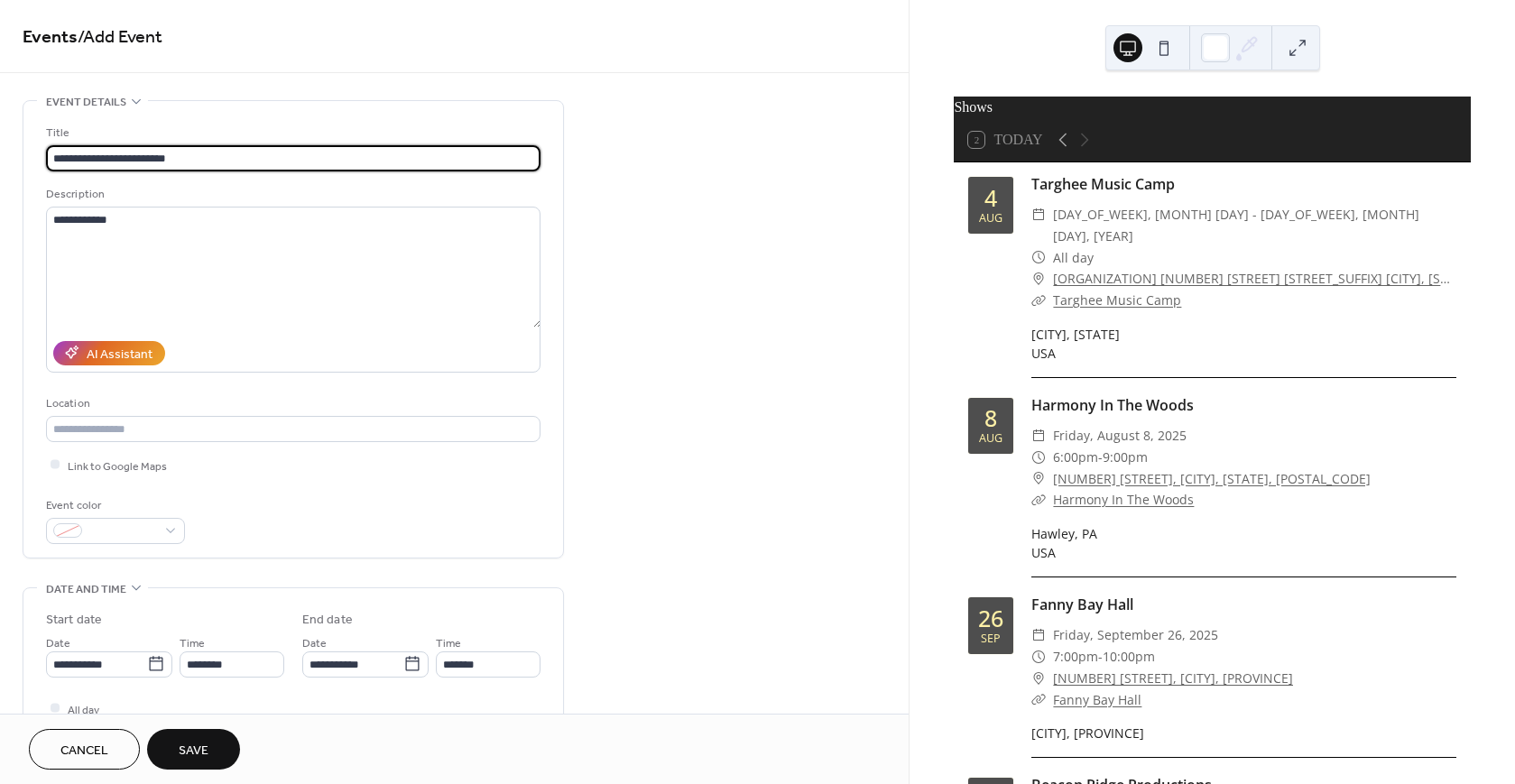 type on "**********" 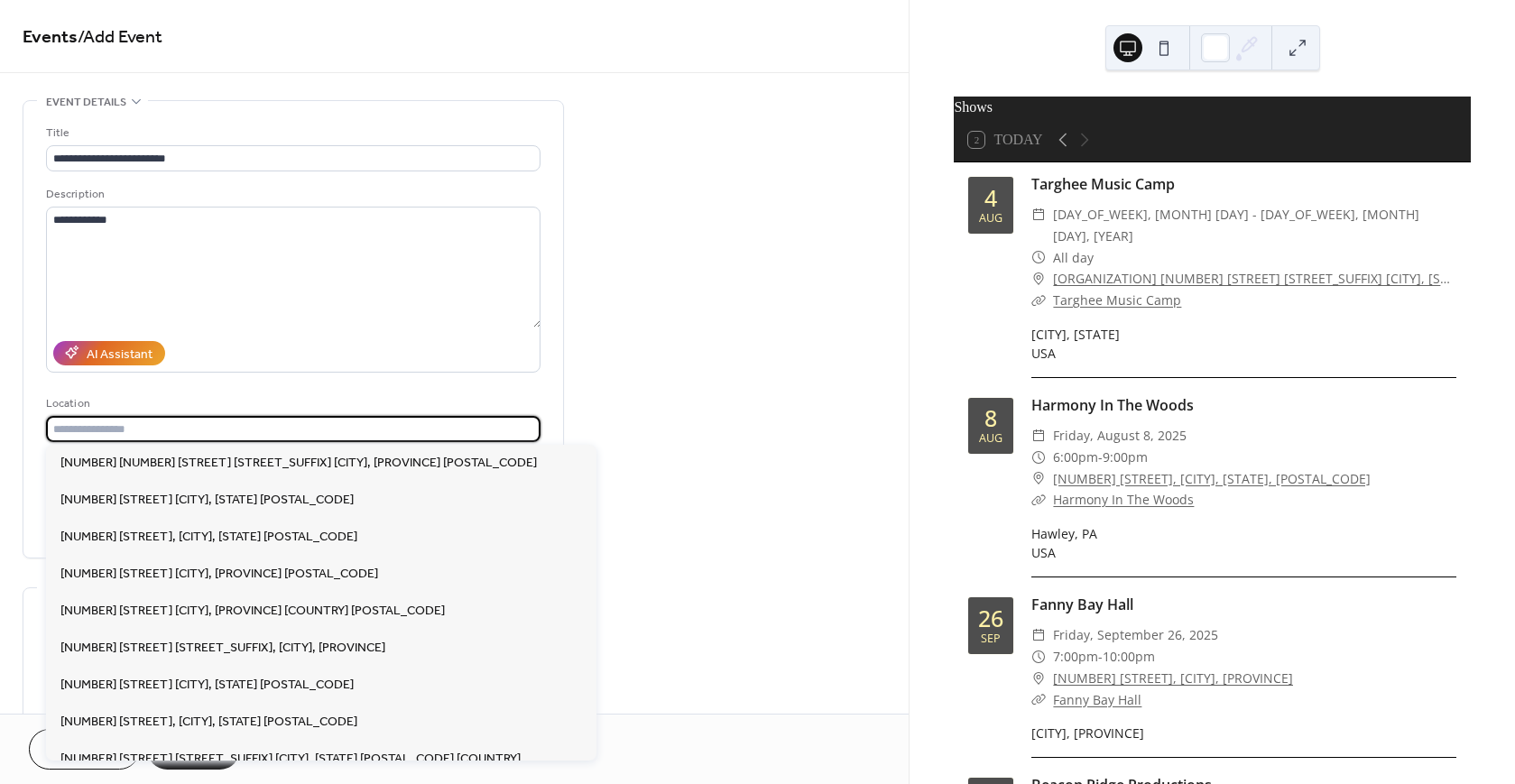 click at bounding box center [293, 429] 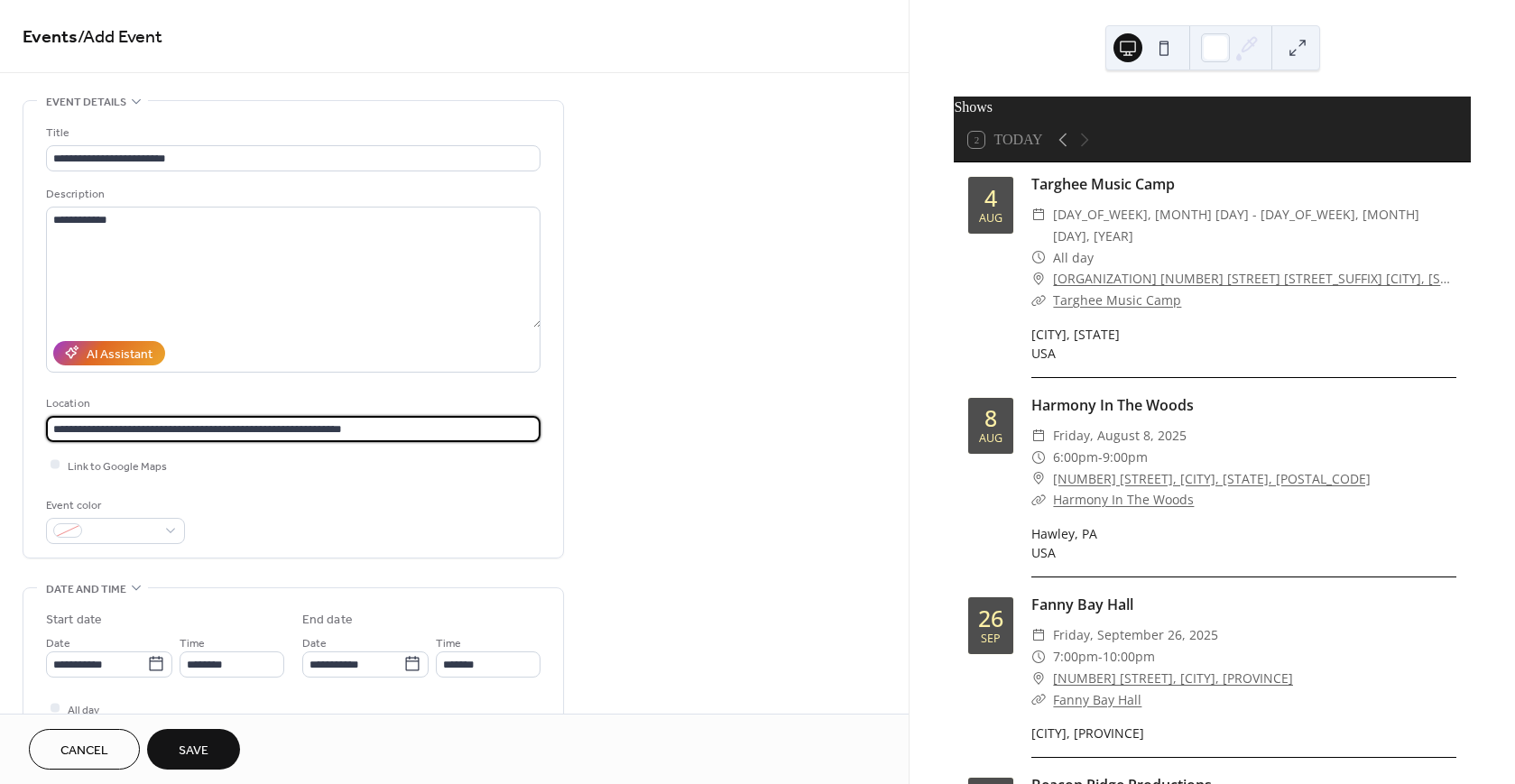 drag, startPoint x: 188, startPoint y: 426, endPoint x: -23, endPoint y: 406, distance: 211.9457 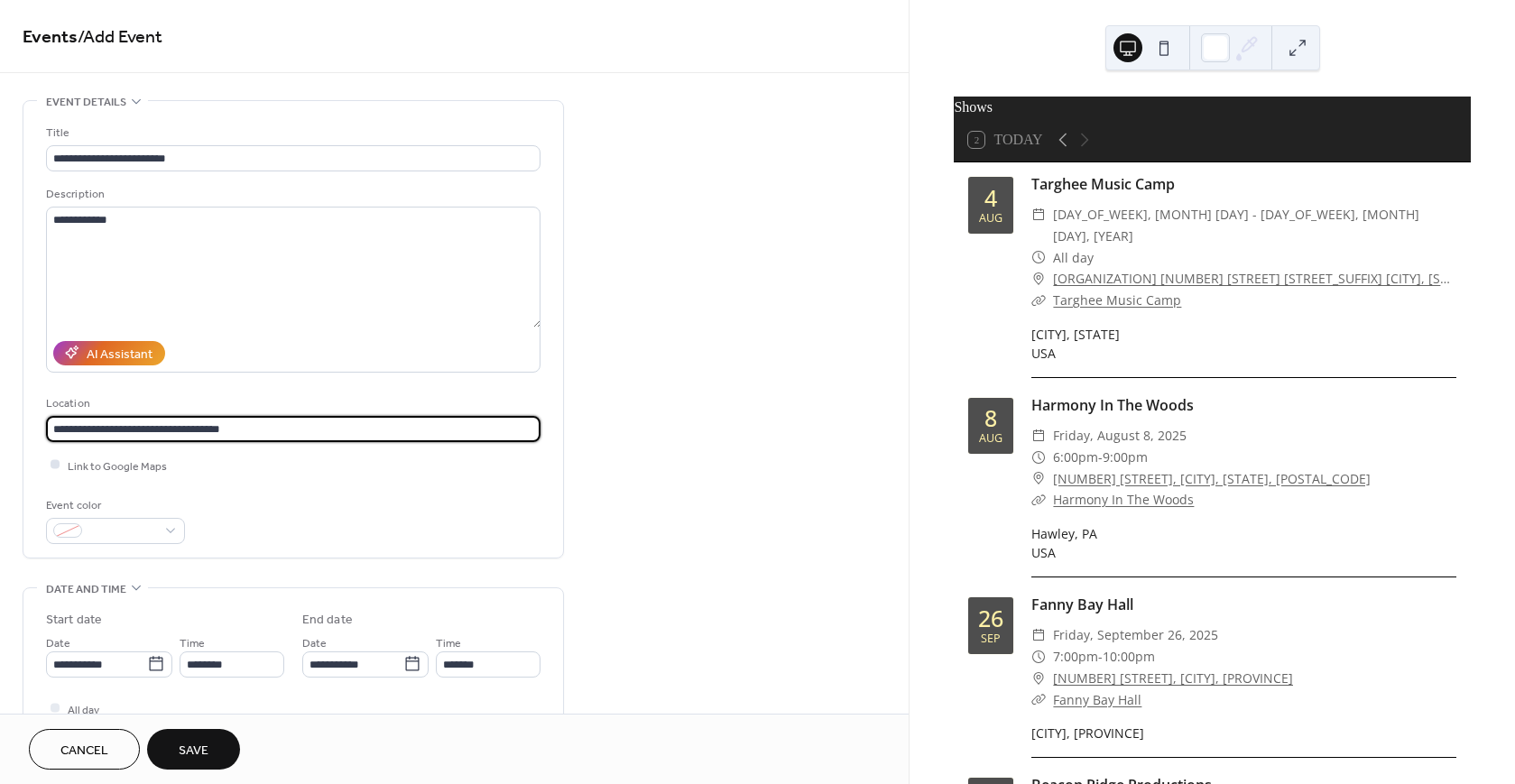type on "**********" 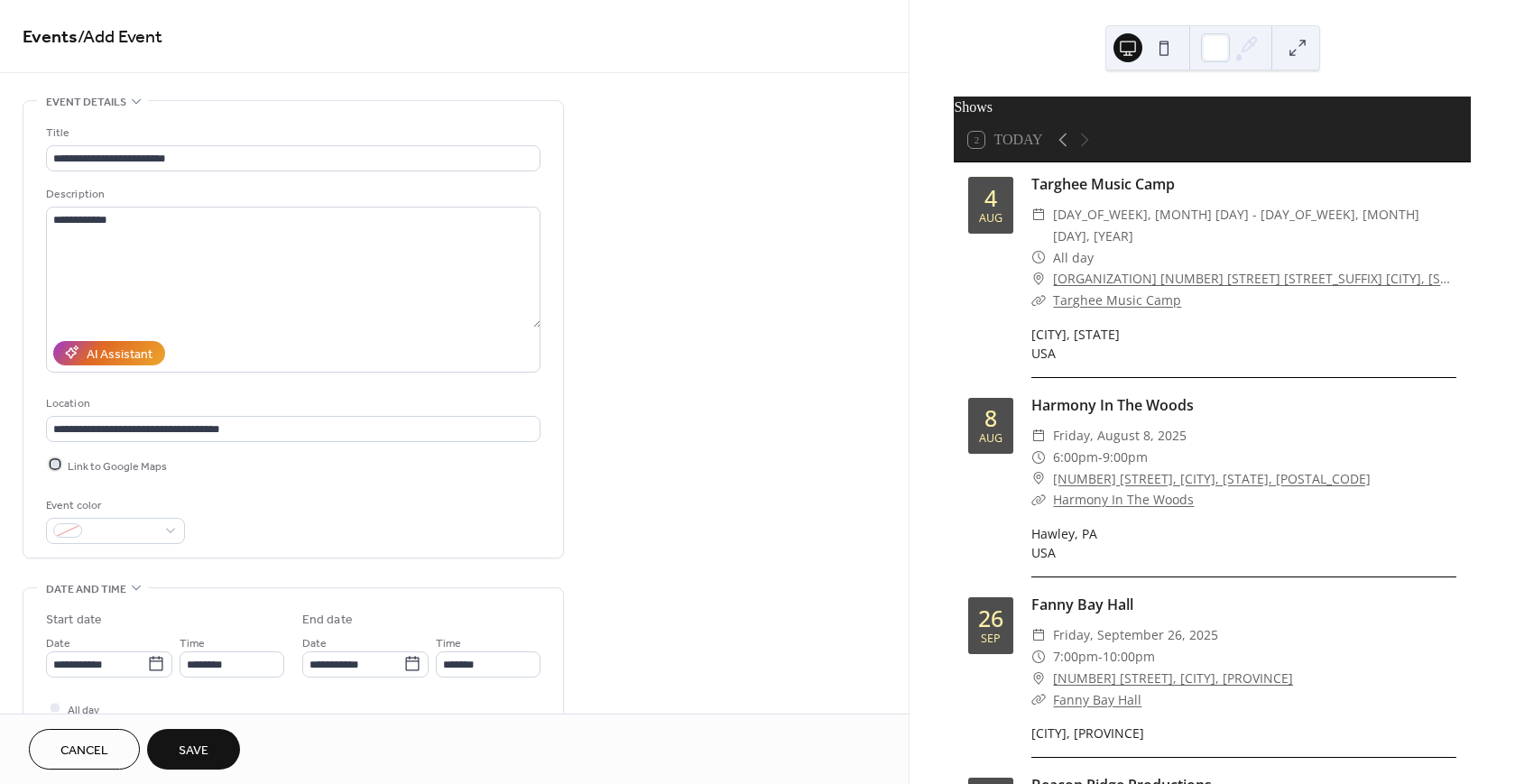 click at bounding box center [55, 465] 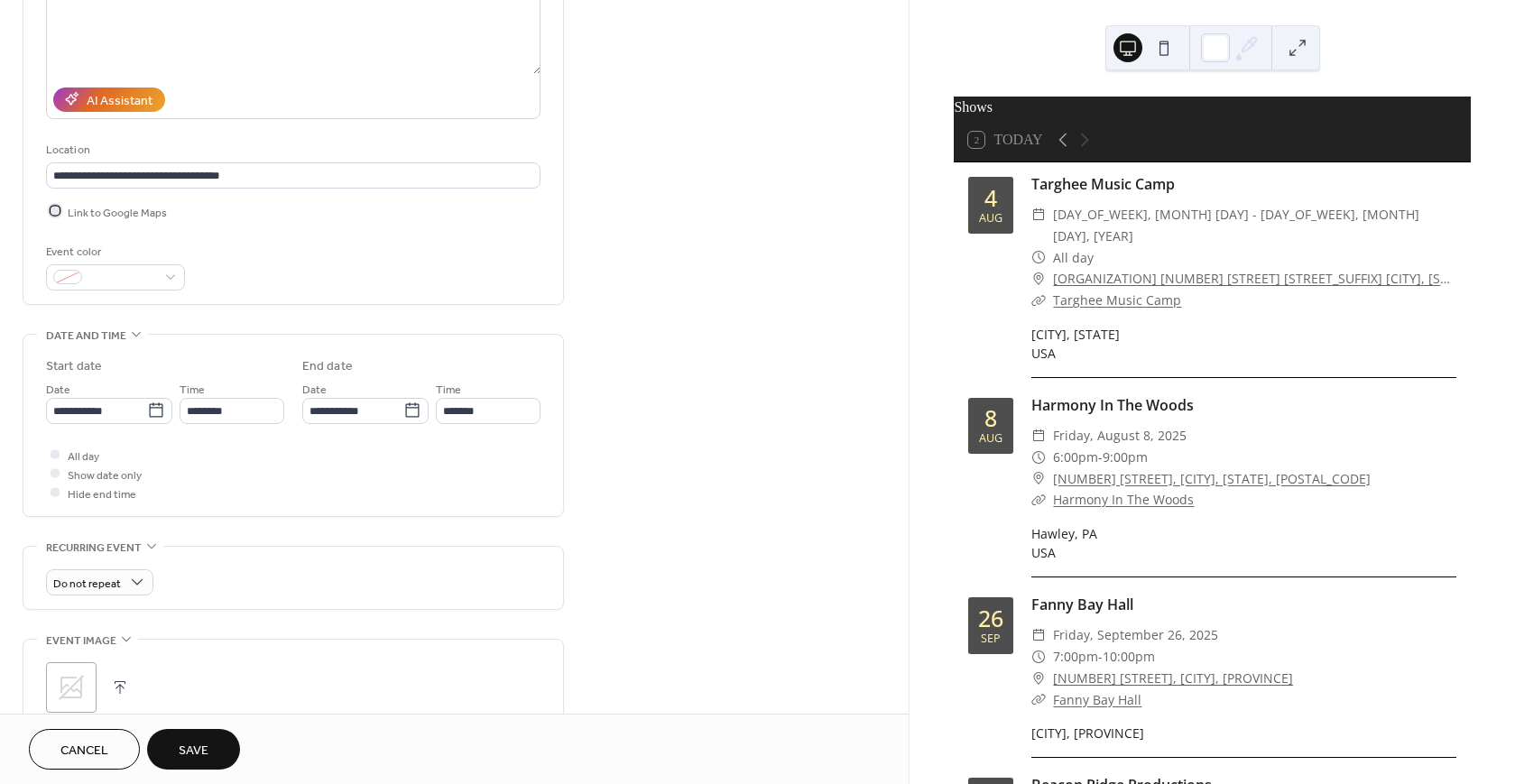 scroll, scrollTop: 255, scrollLeft: 0, axis: vertical 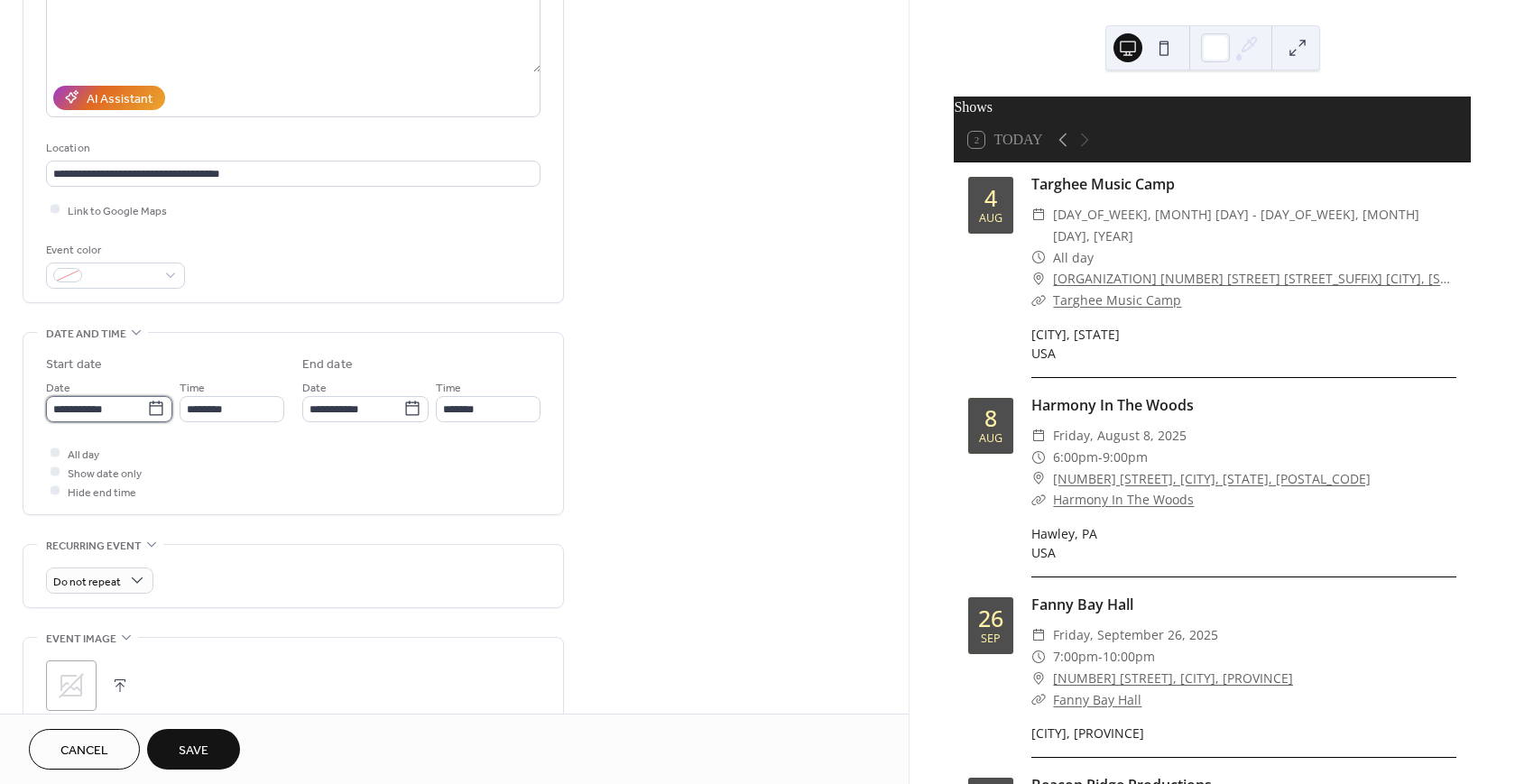 click on "**********" at bounding box center (97, 409) 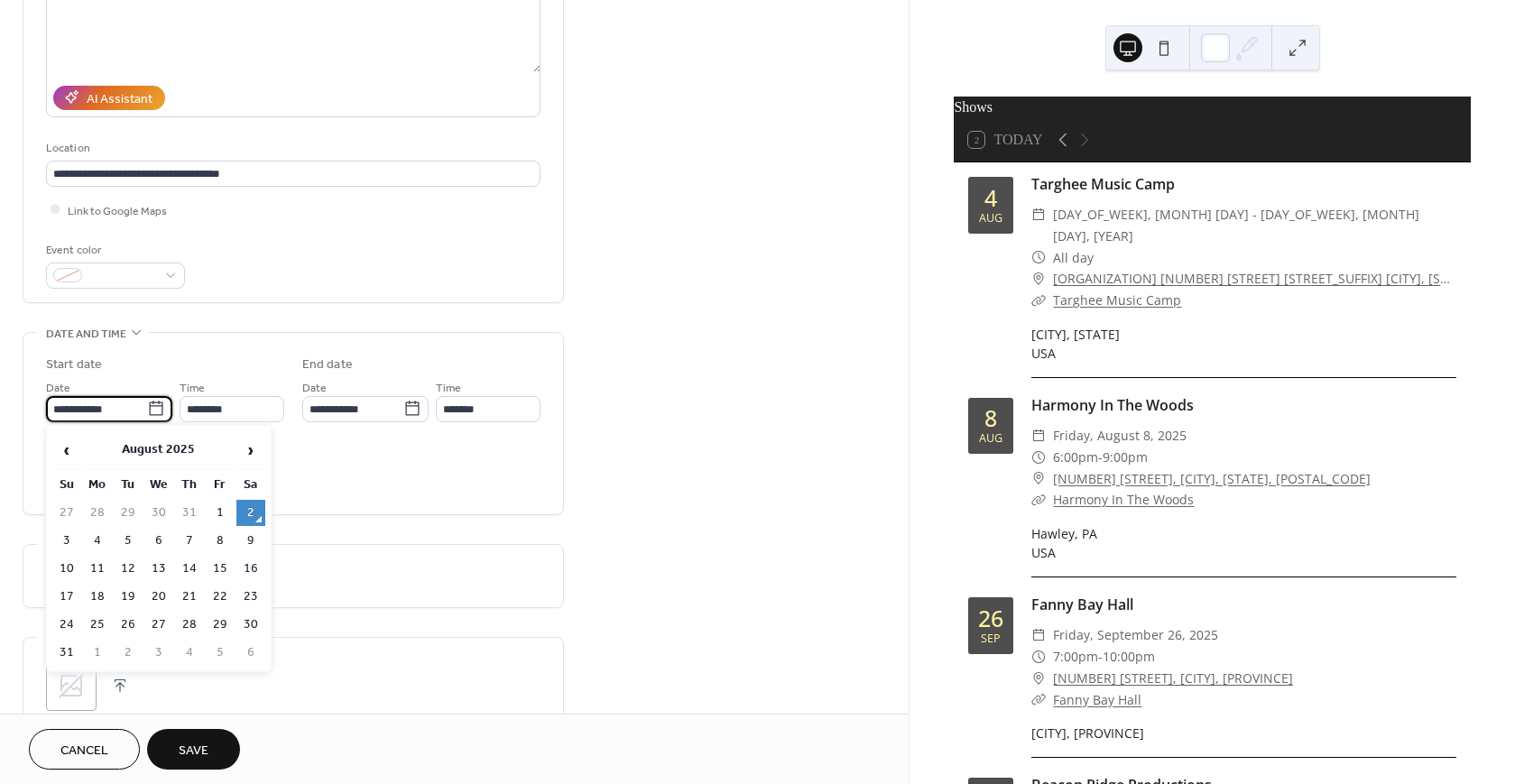 click on "**********" at bounding box center (97, 409) 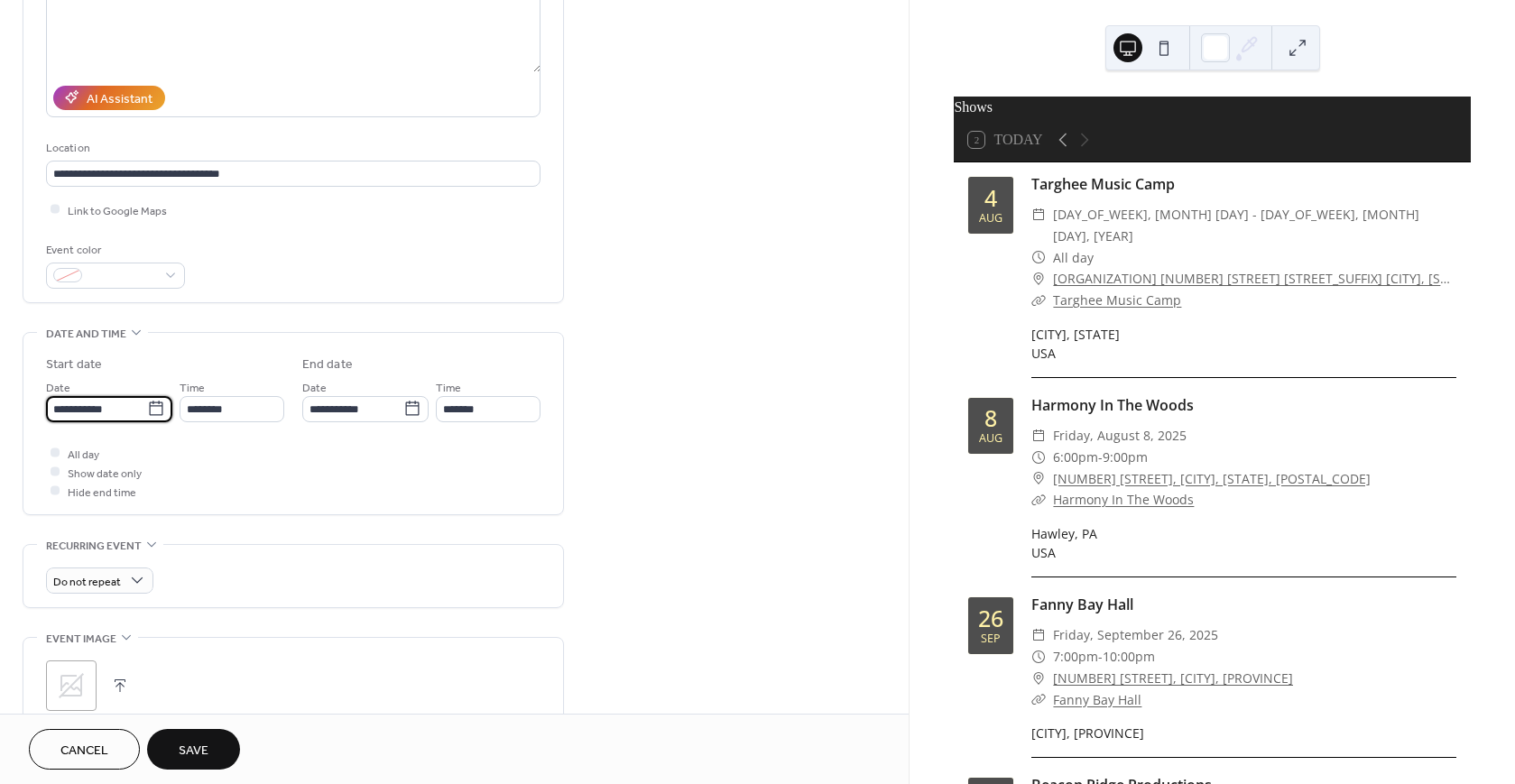 click on "**********" at bounding box center (97, 409) 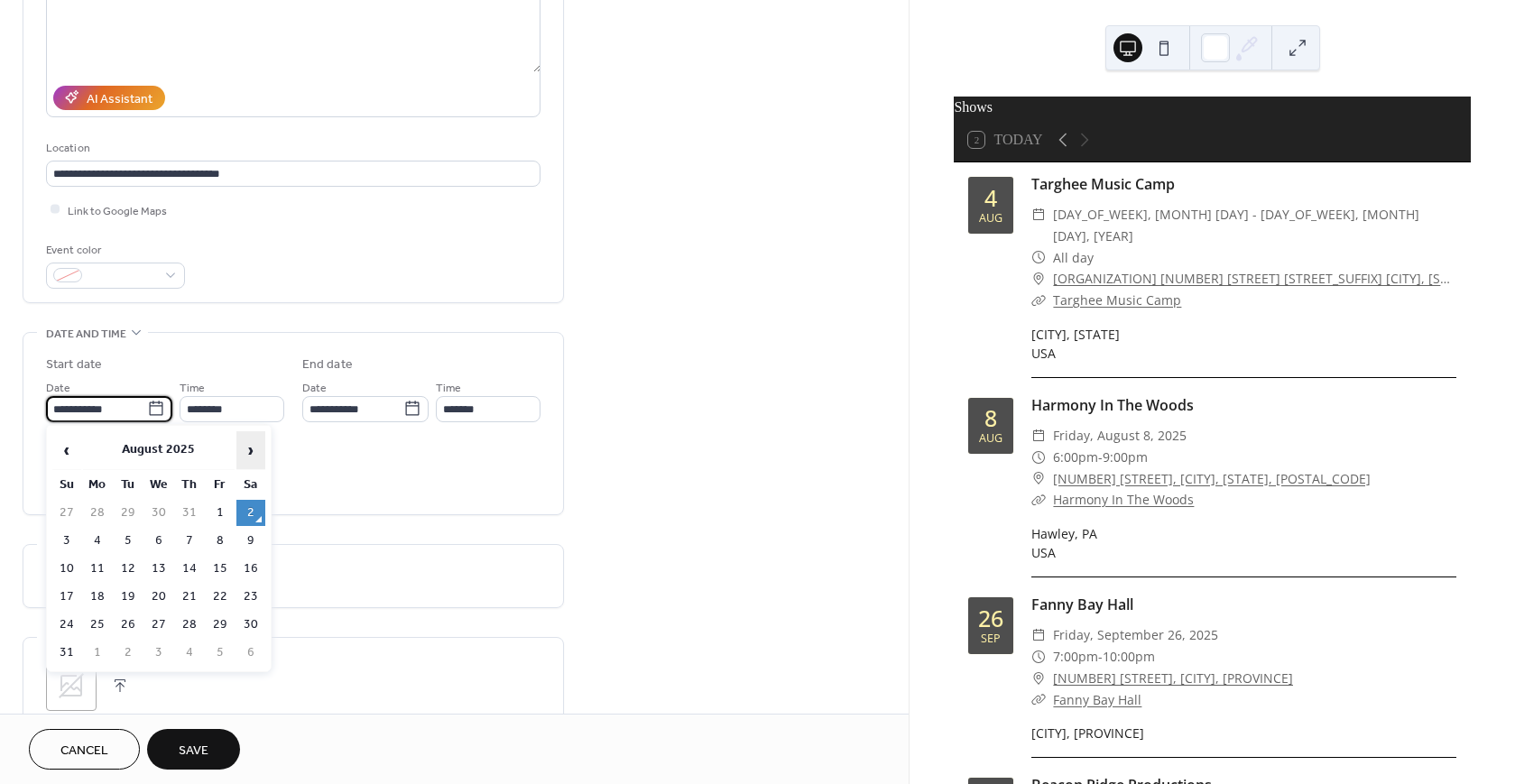 click on "›" at bounding box center (251, 450) 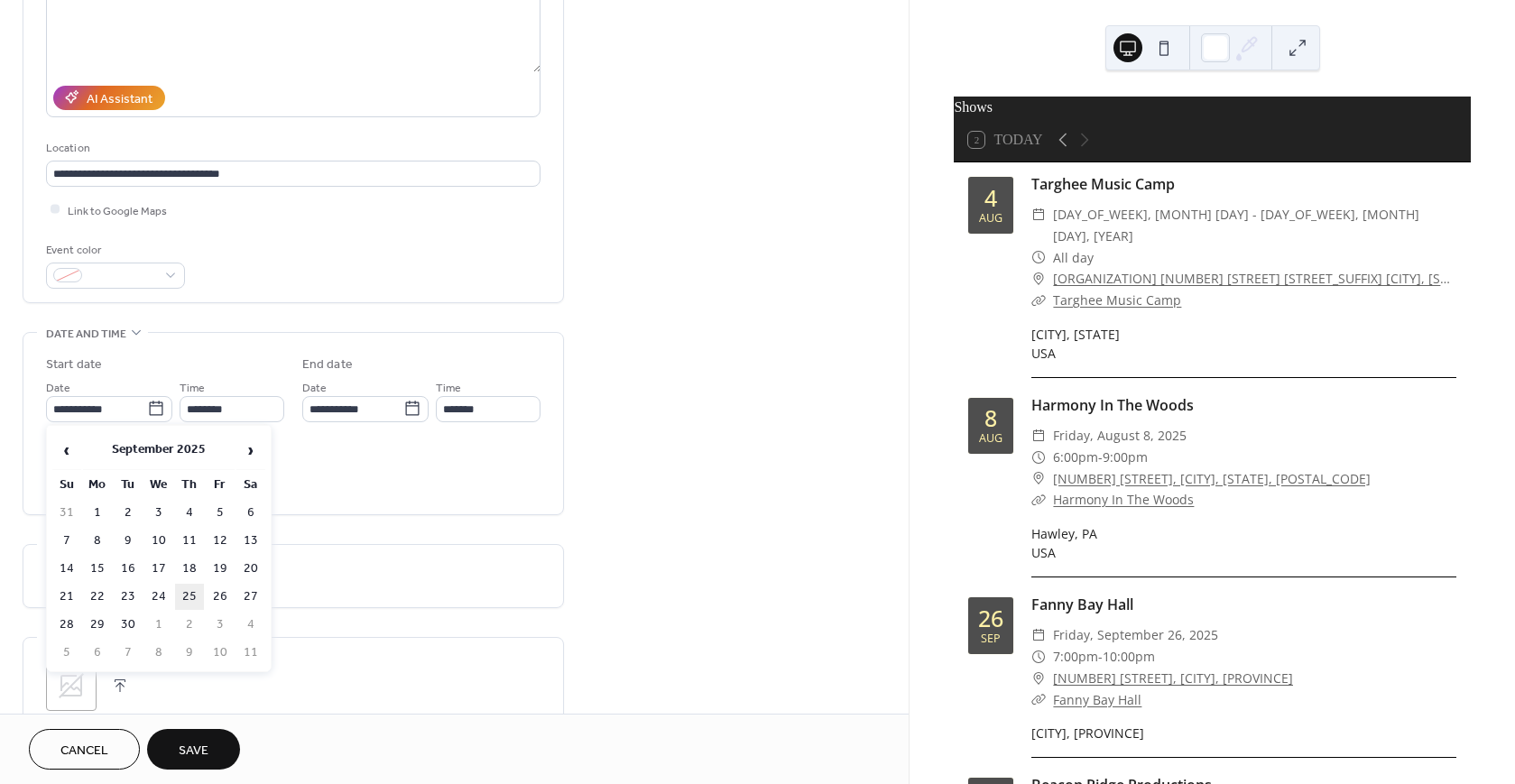 click on "25" at bounding box center (189, 596) 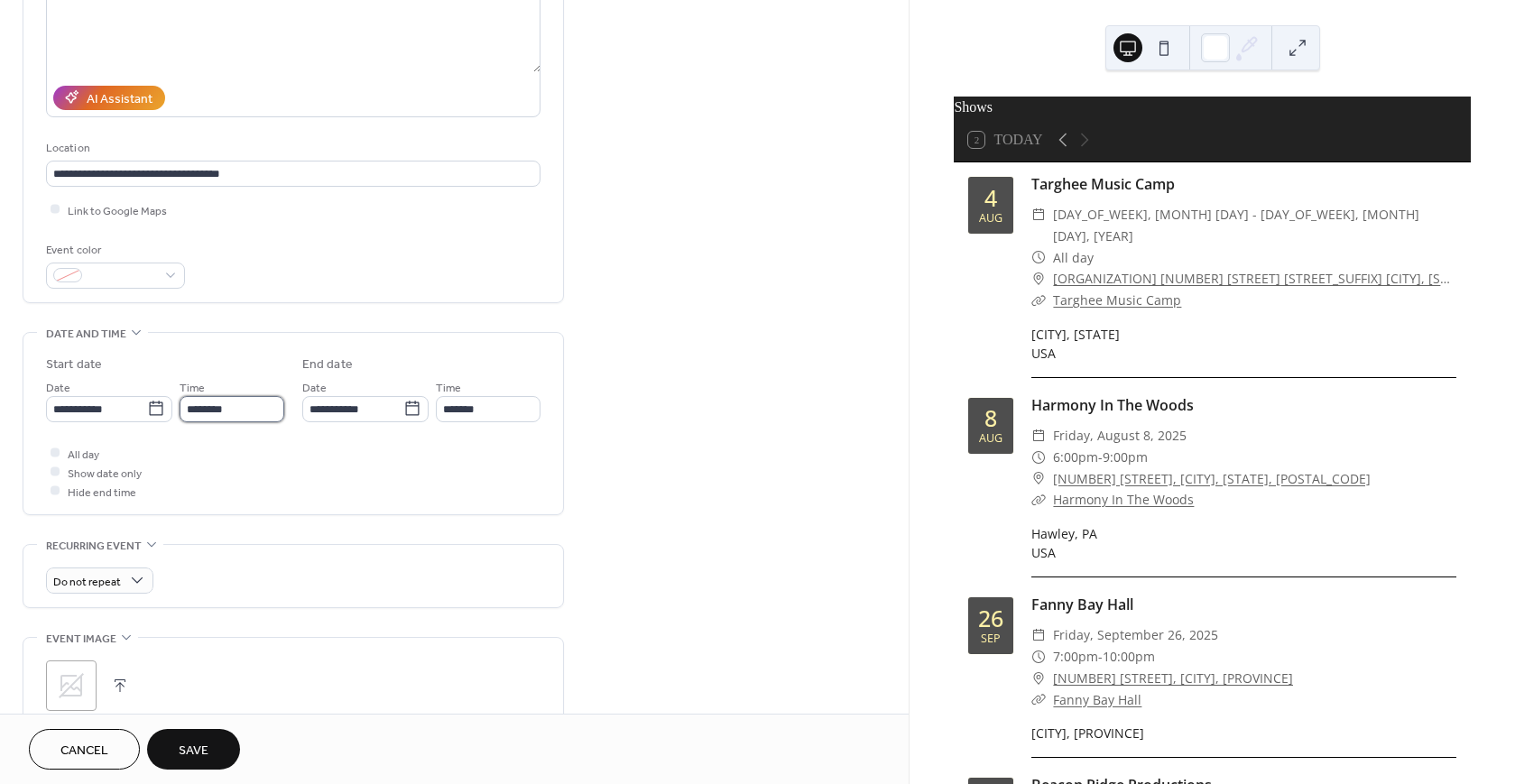 click on "********" at bounding box center (232, 409) 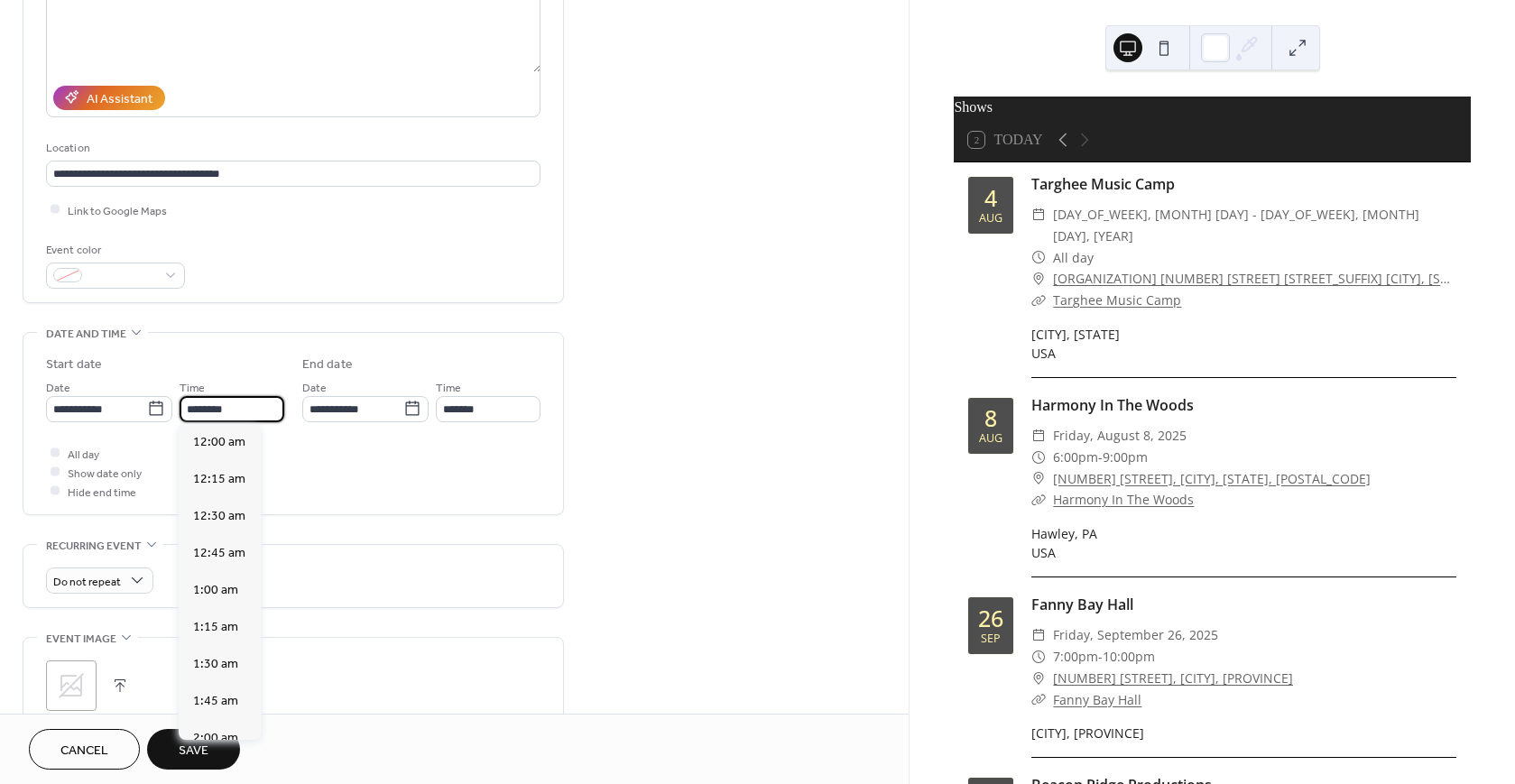 scroll, scrollTop: 1764, scrollLeft: 0, axis: vertical 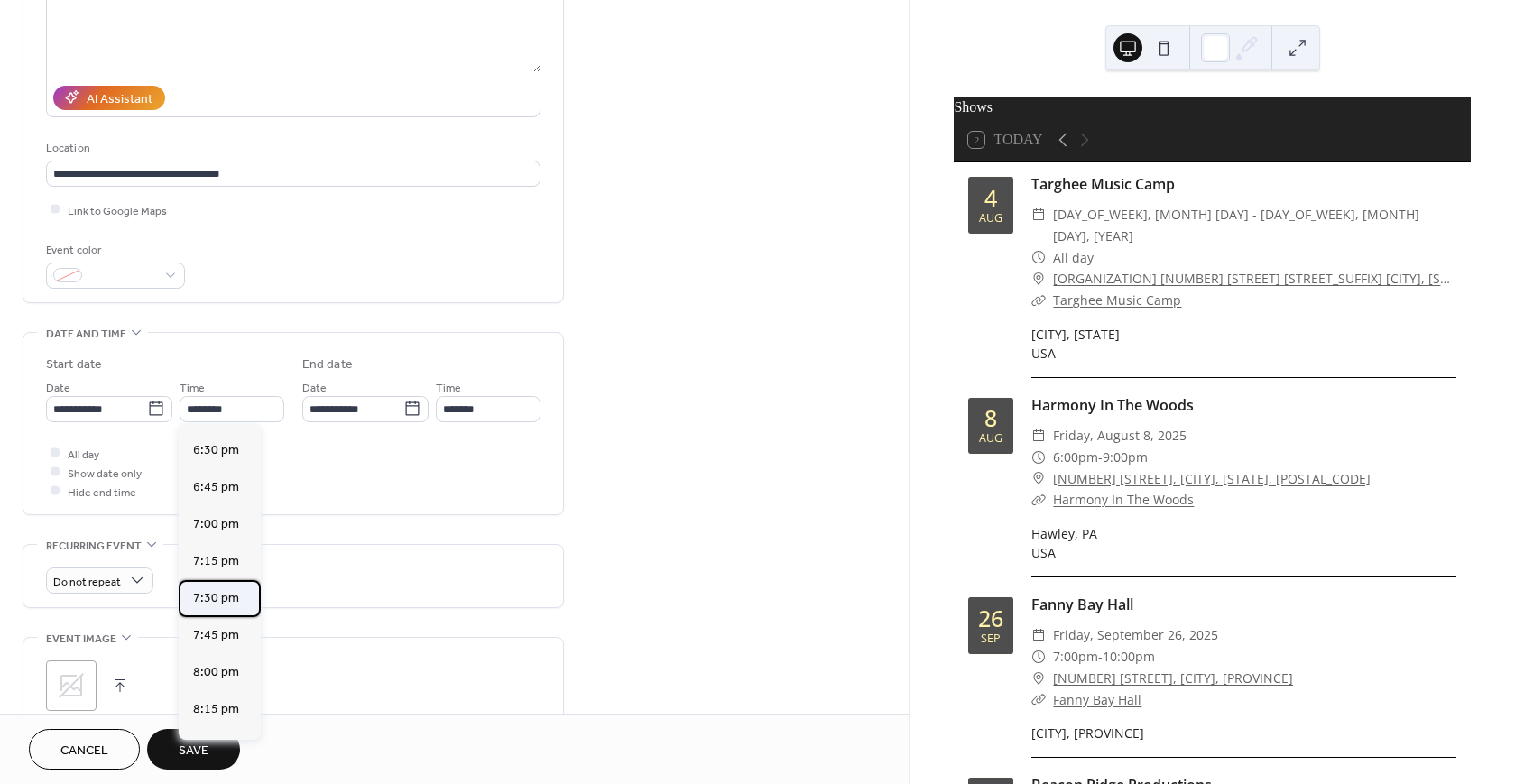 click on "7:30 pm" at bounding box center (216, 597) 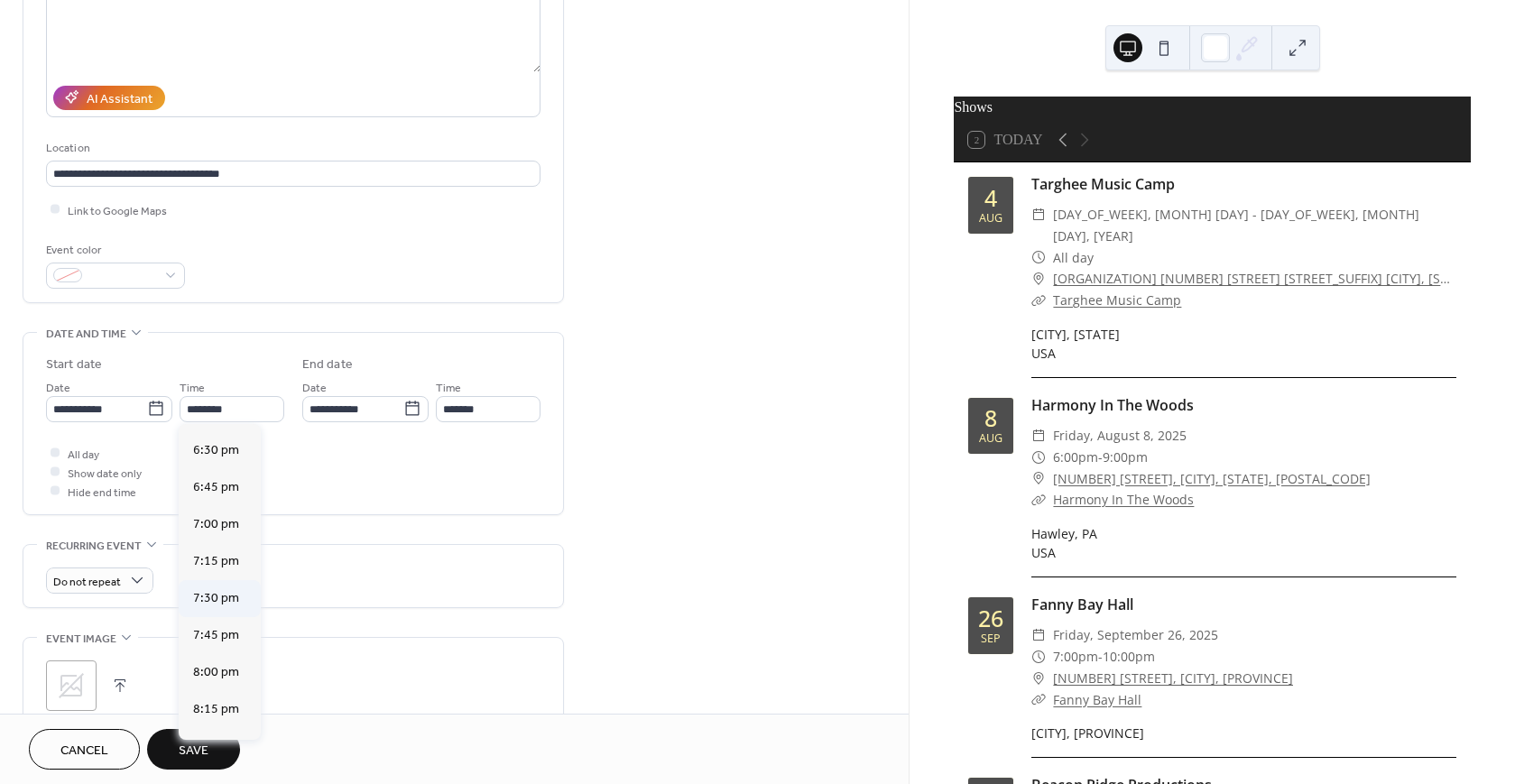 type on "*******" 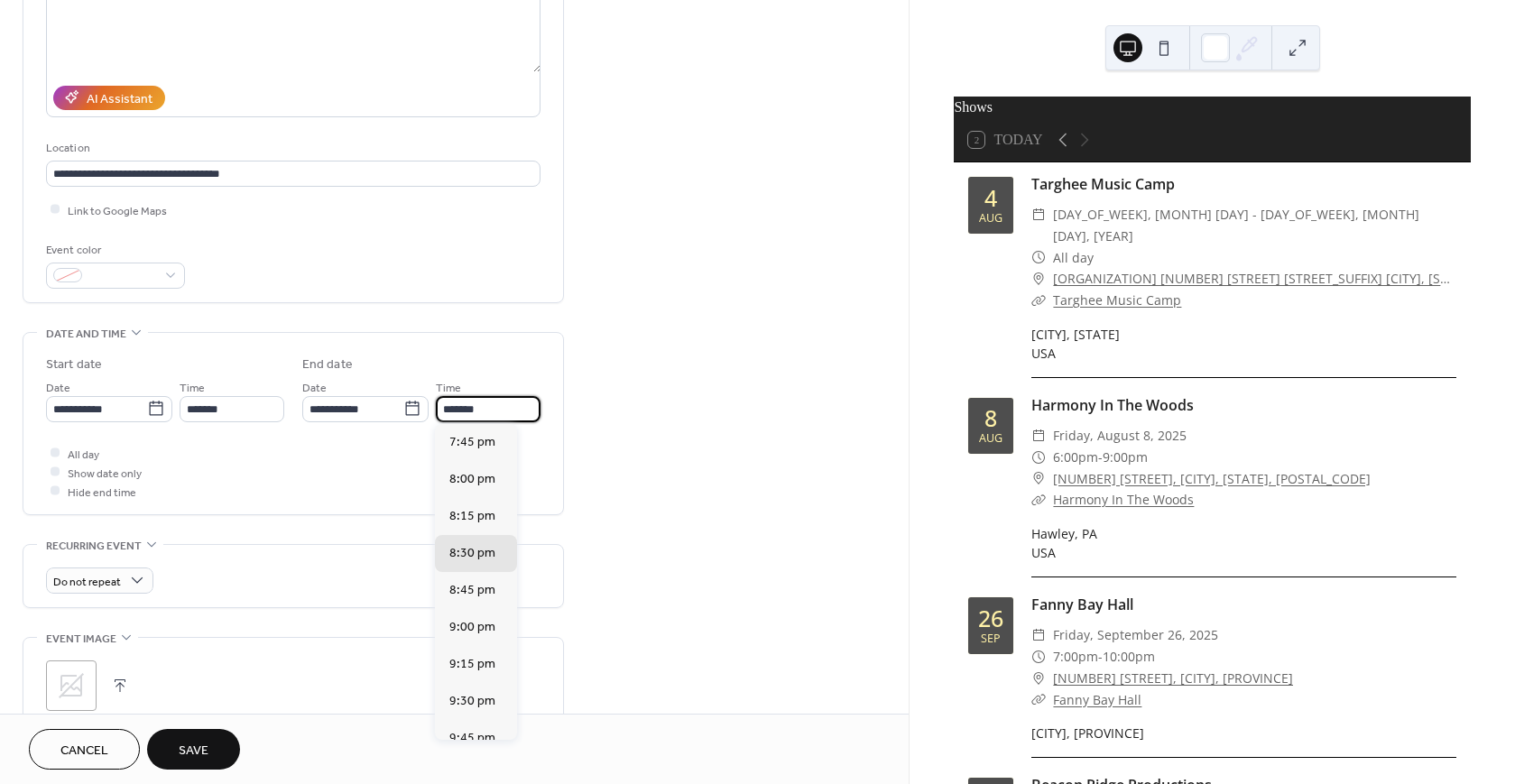 click on "*******" at bounding box center [488, 409] 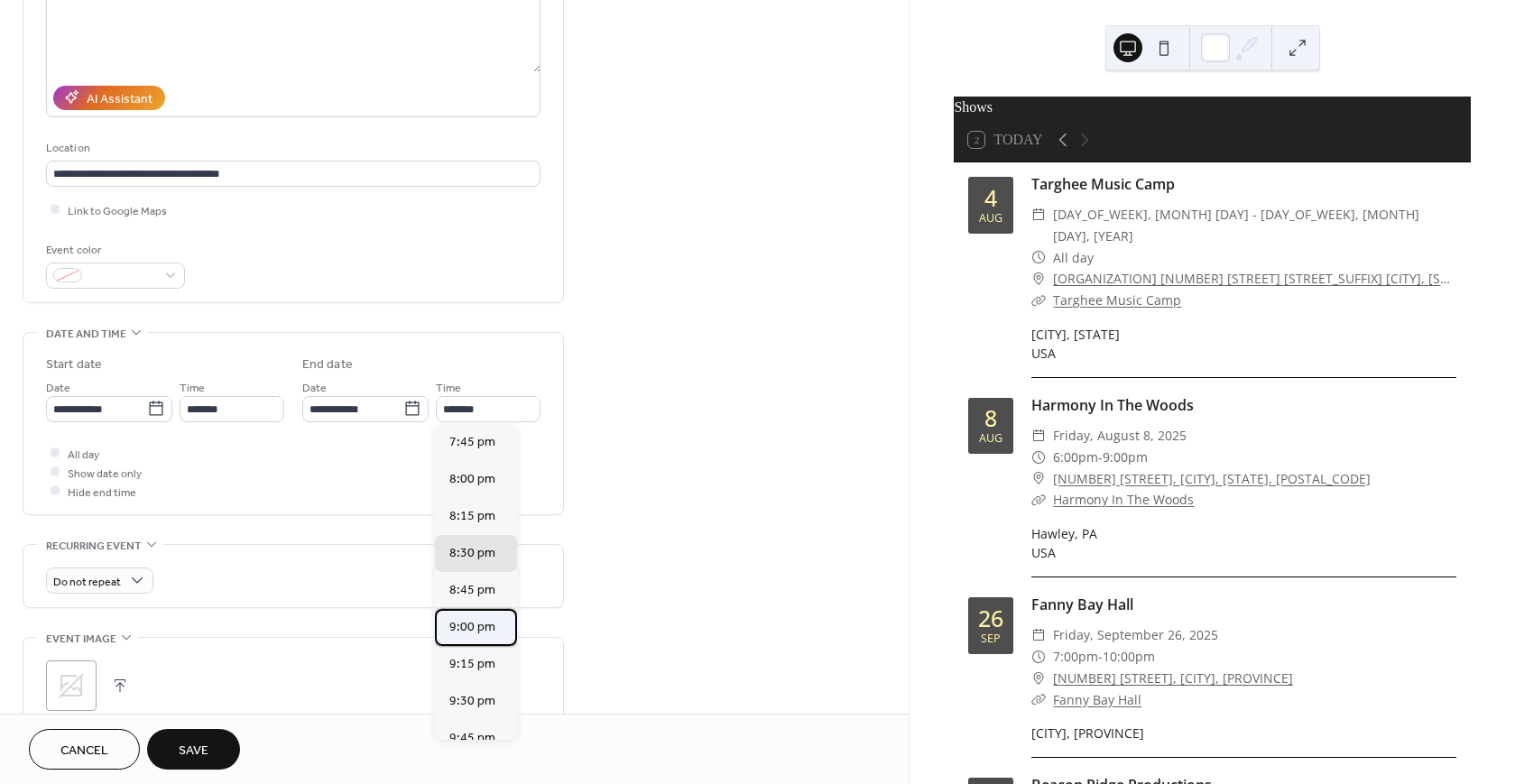 click on "9:00 pm" at bounding box center (472, 626) 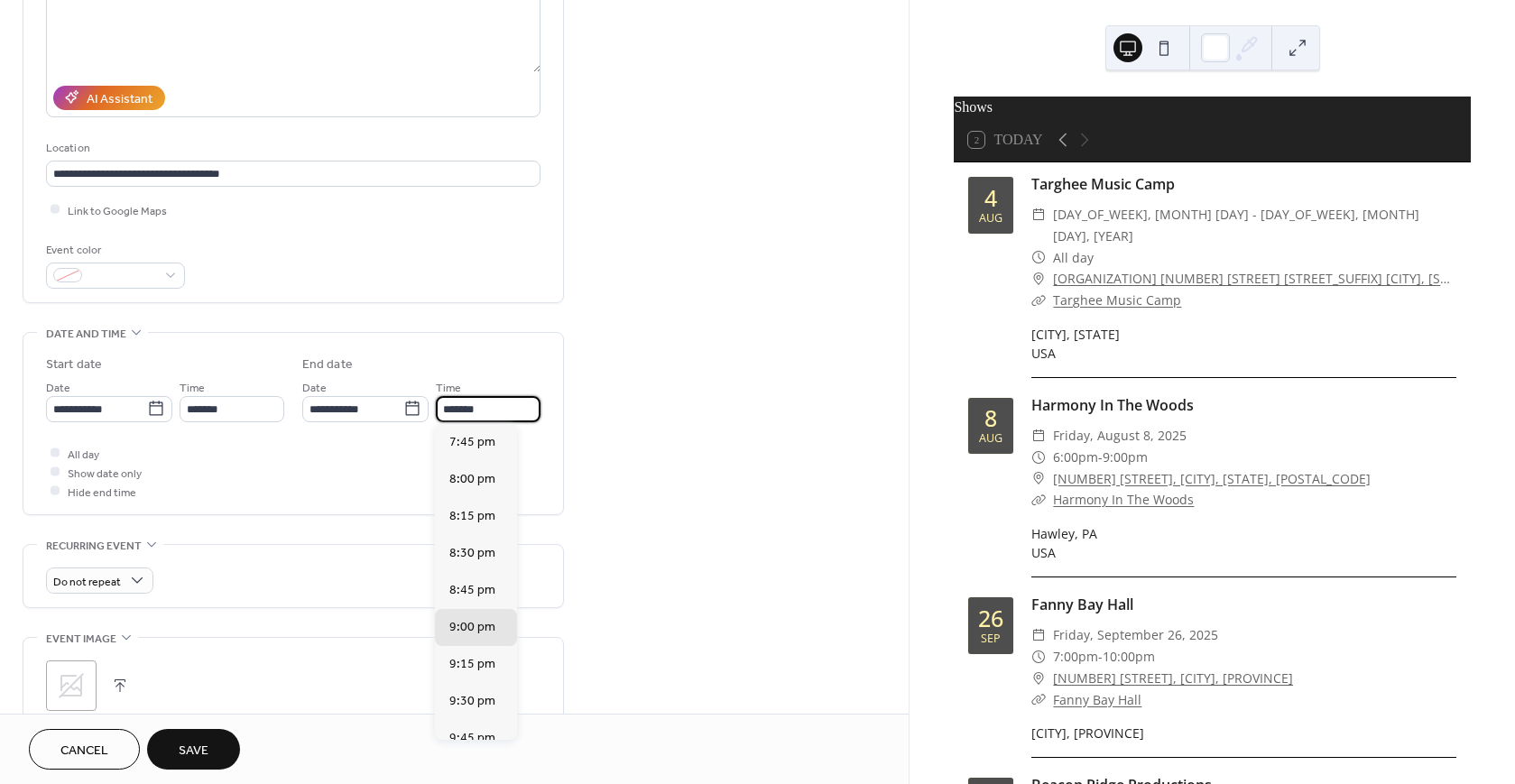 click on "*******" at bounding box center (488, 409) 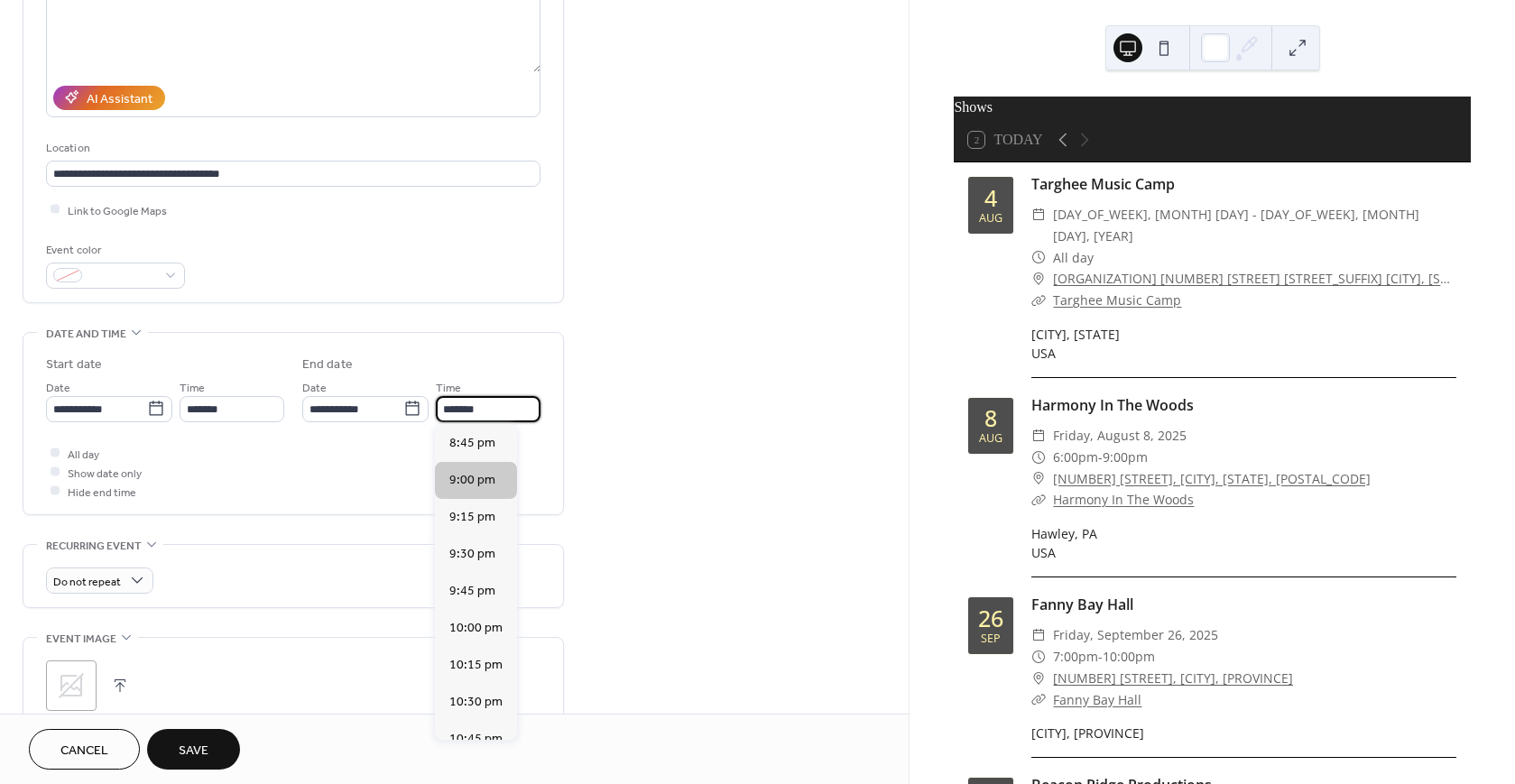 scroll, scrollTop: 176, scrollLeft: 0, axis: vertical 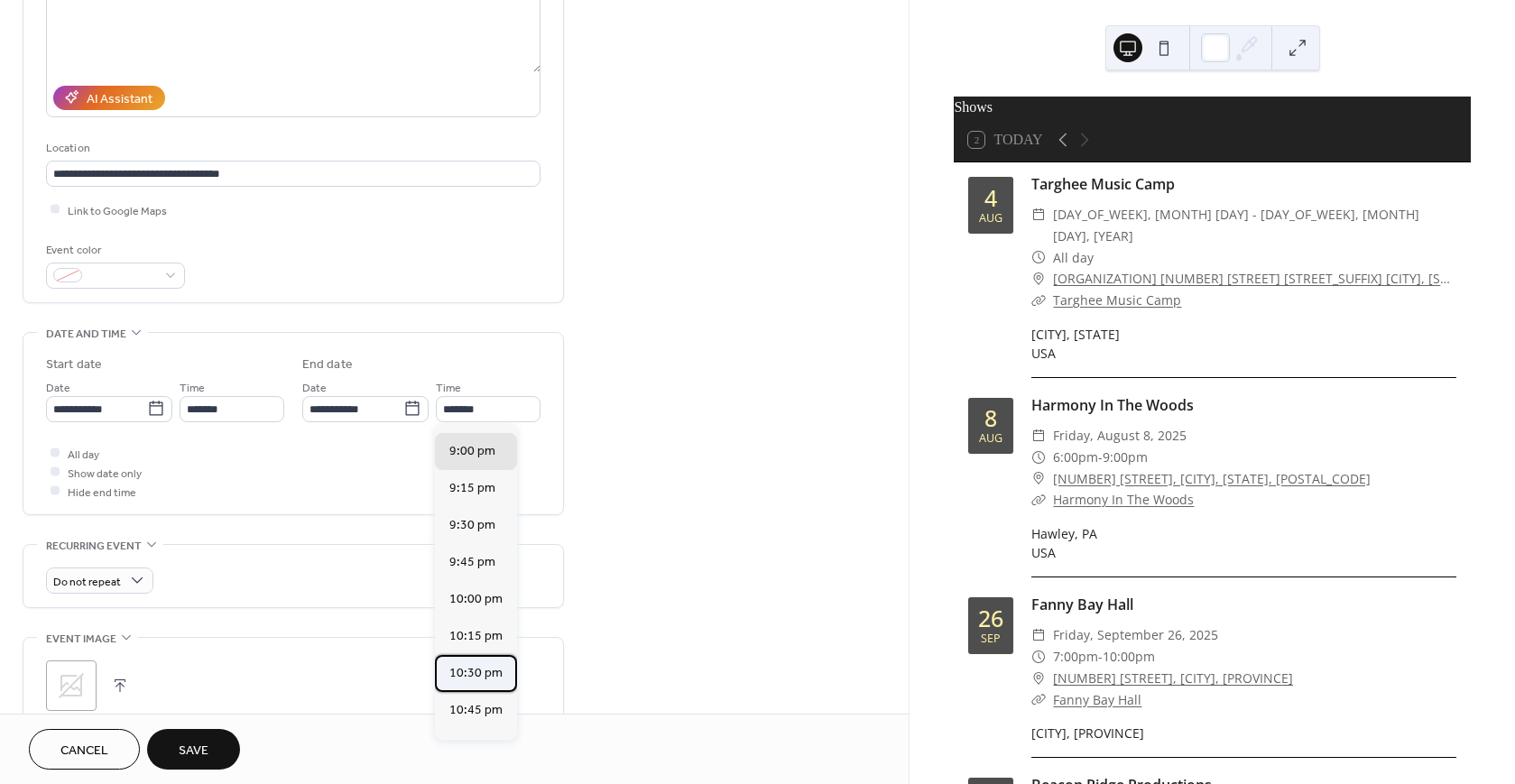 click on "10:30 pm" at bounding box center (476, 673) 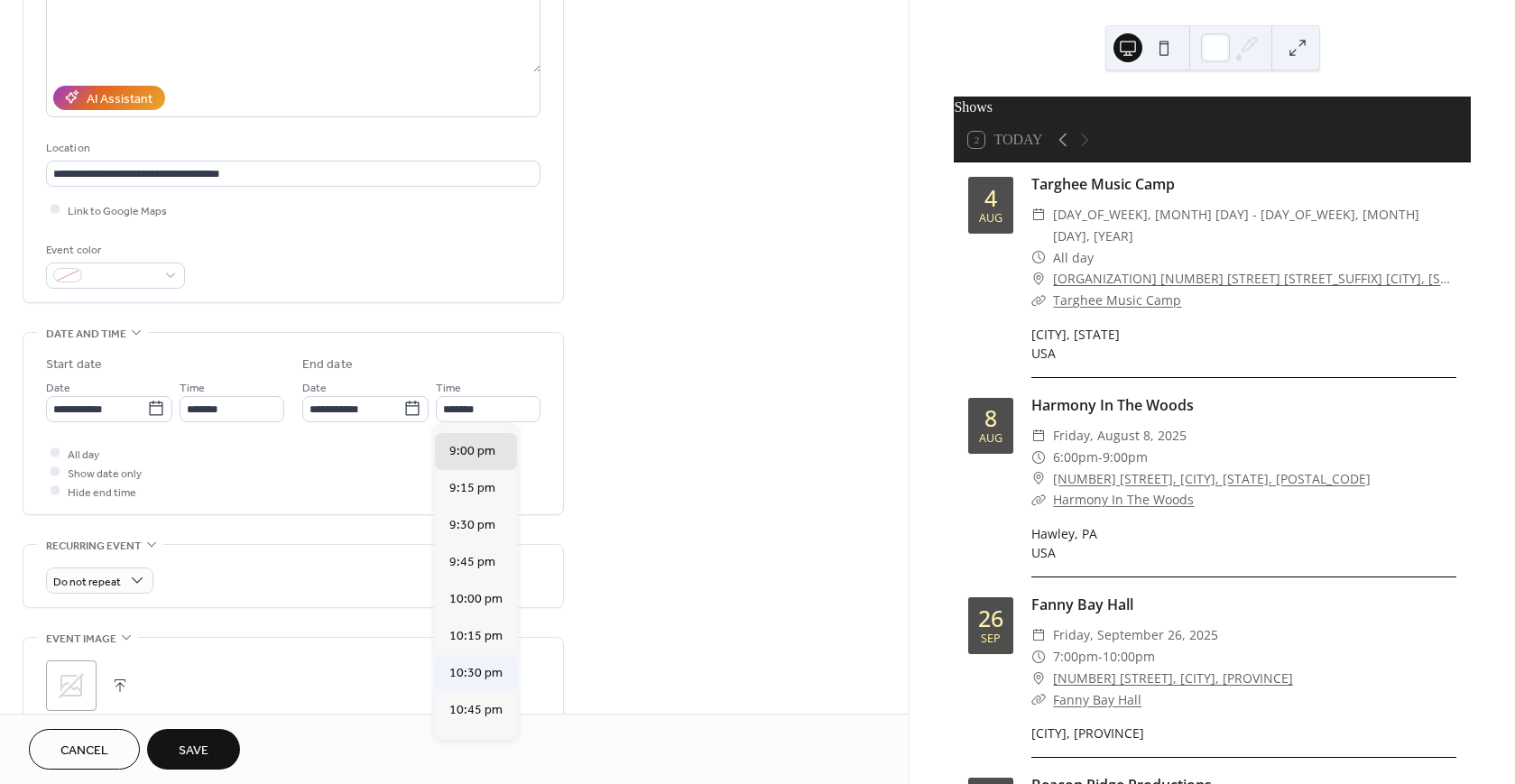 type on "********" 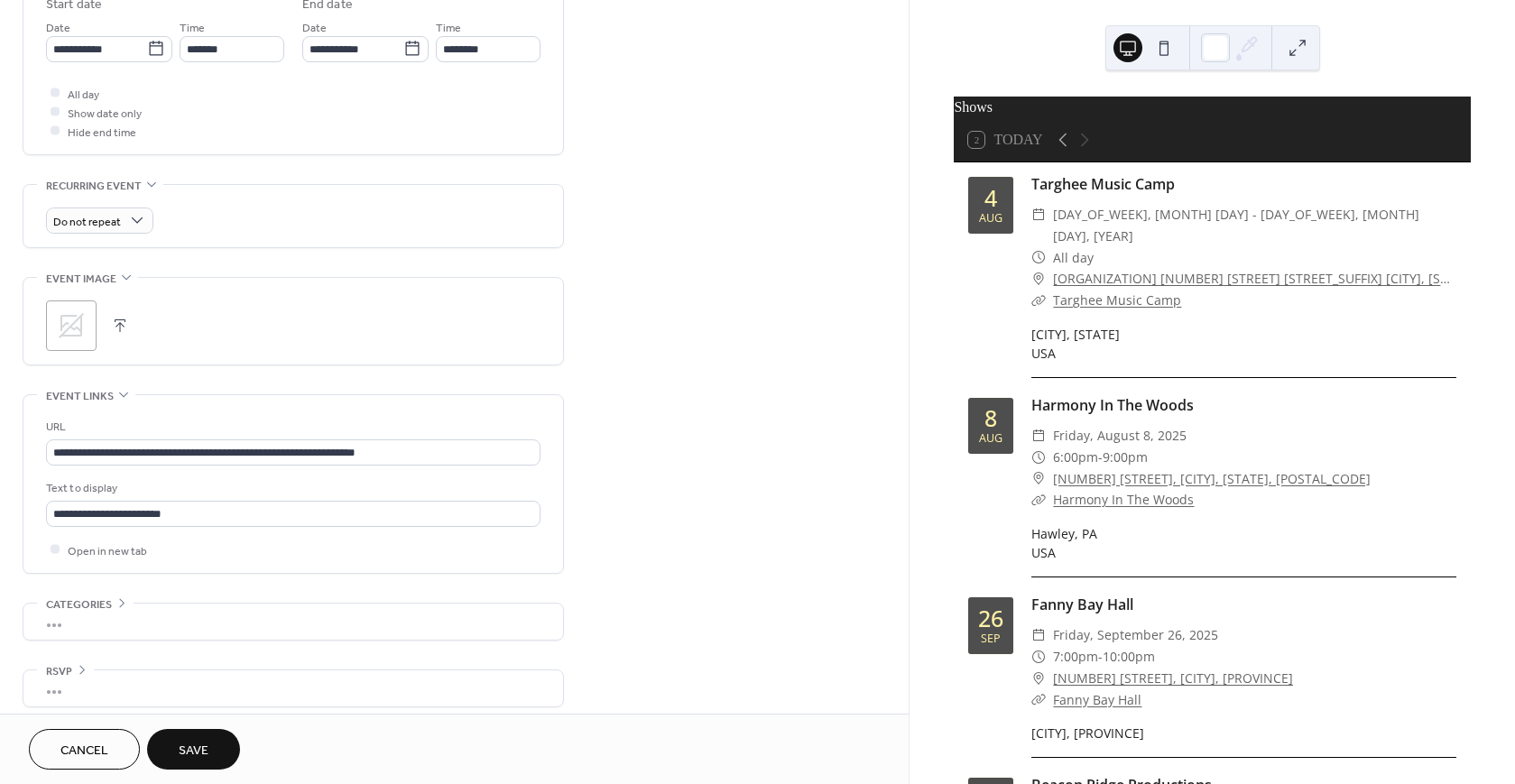scroll, scrollTop: 621, scrollLeft: 0, axis: vertical 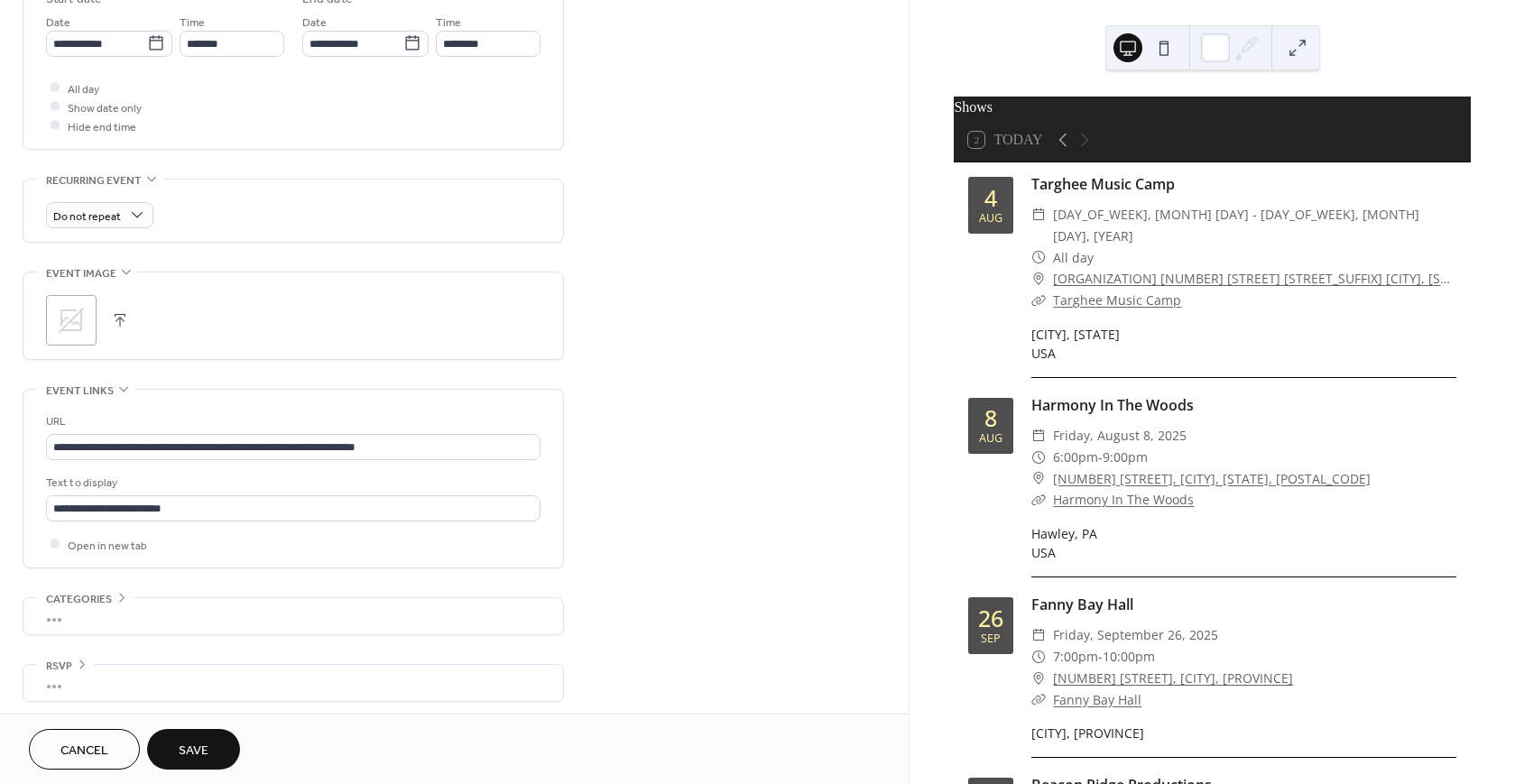click on "Save" at bounding box center [193, 749] 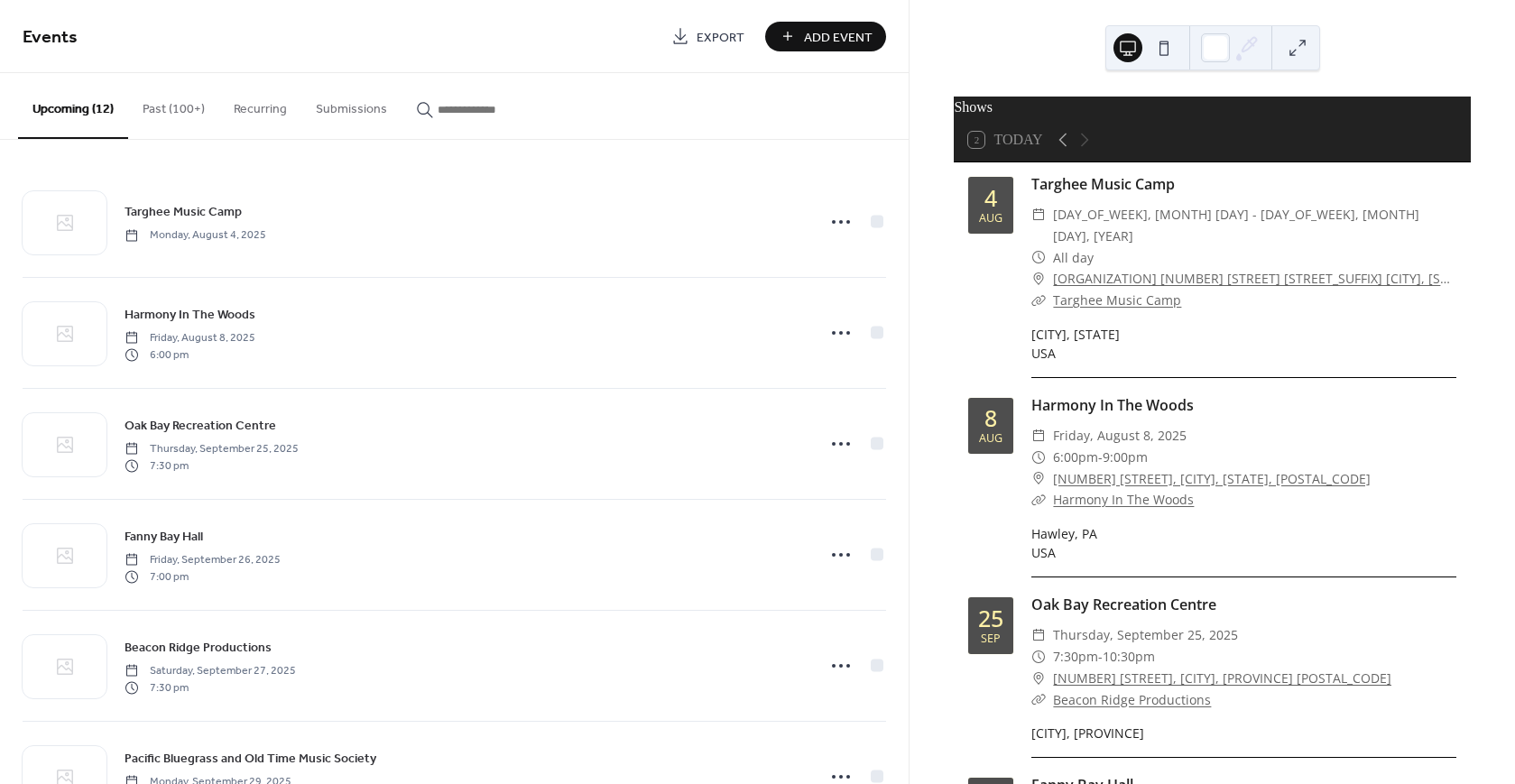 click on "Add Event" at bounding box center [838, 37] 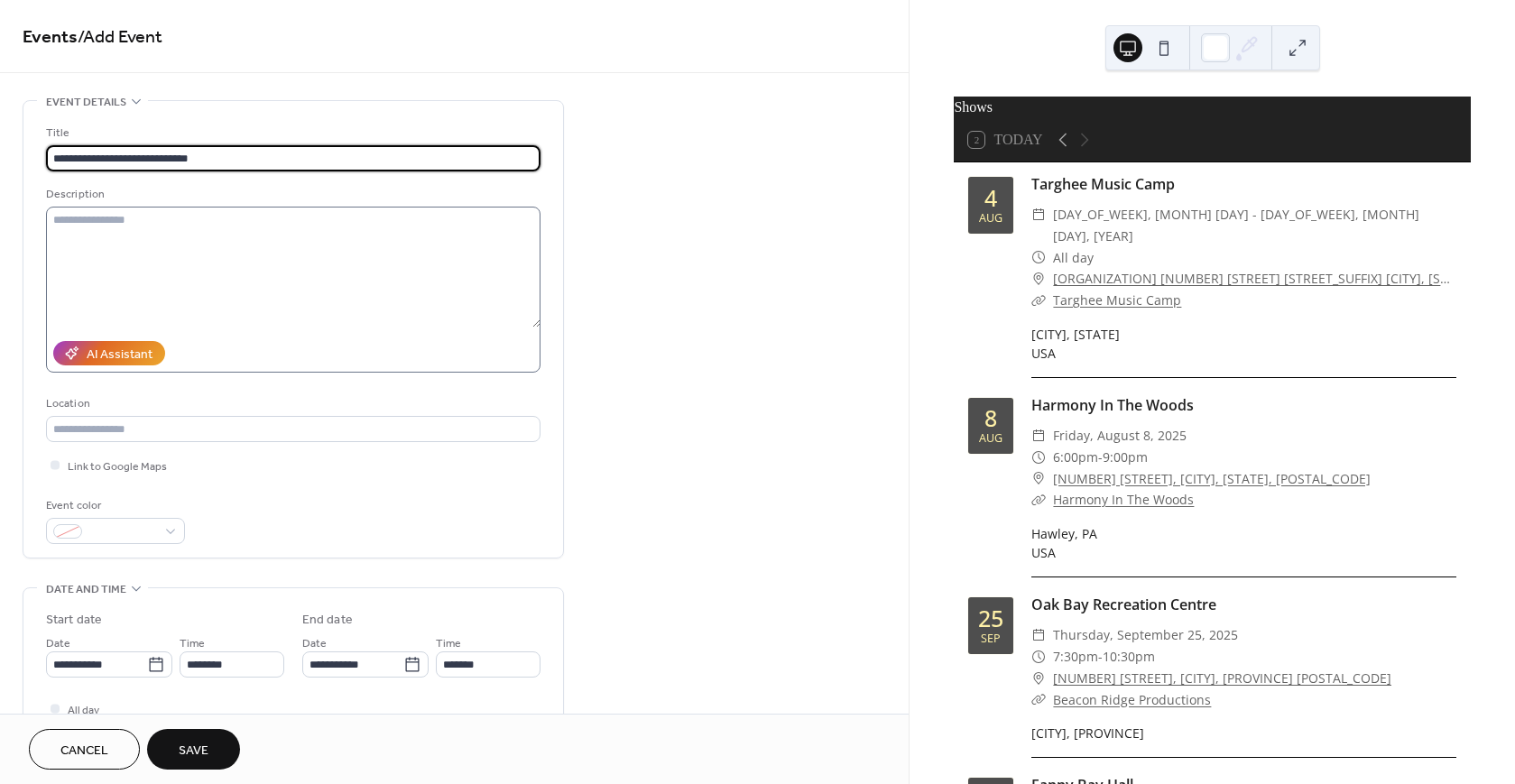 type on "**********" 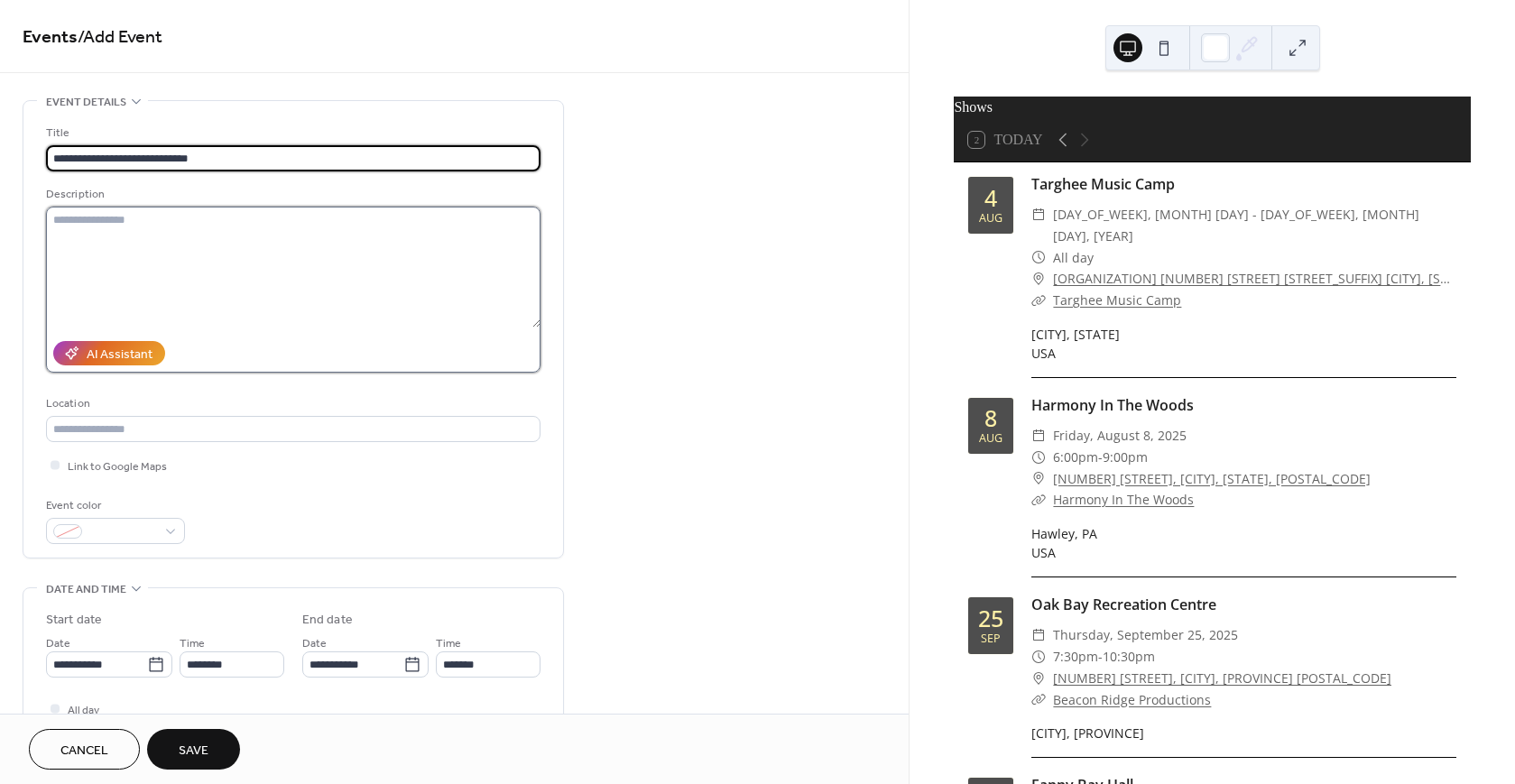 click at bounding box center (293, 267) 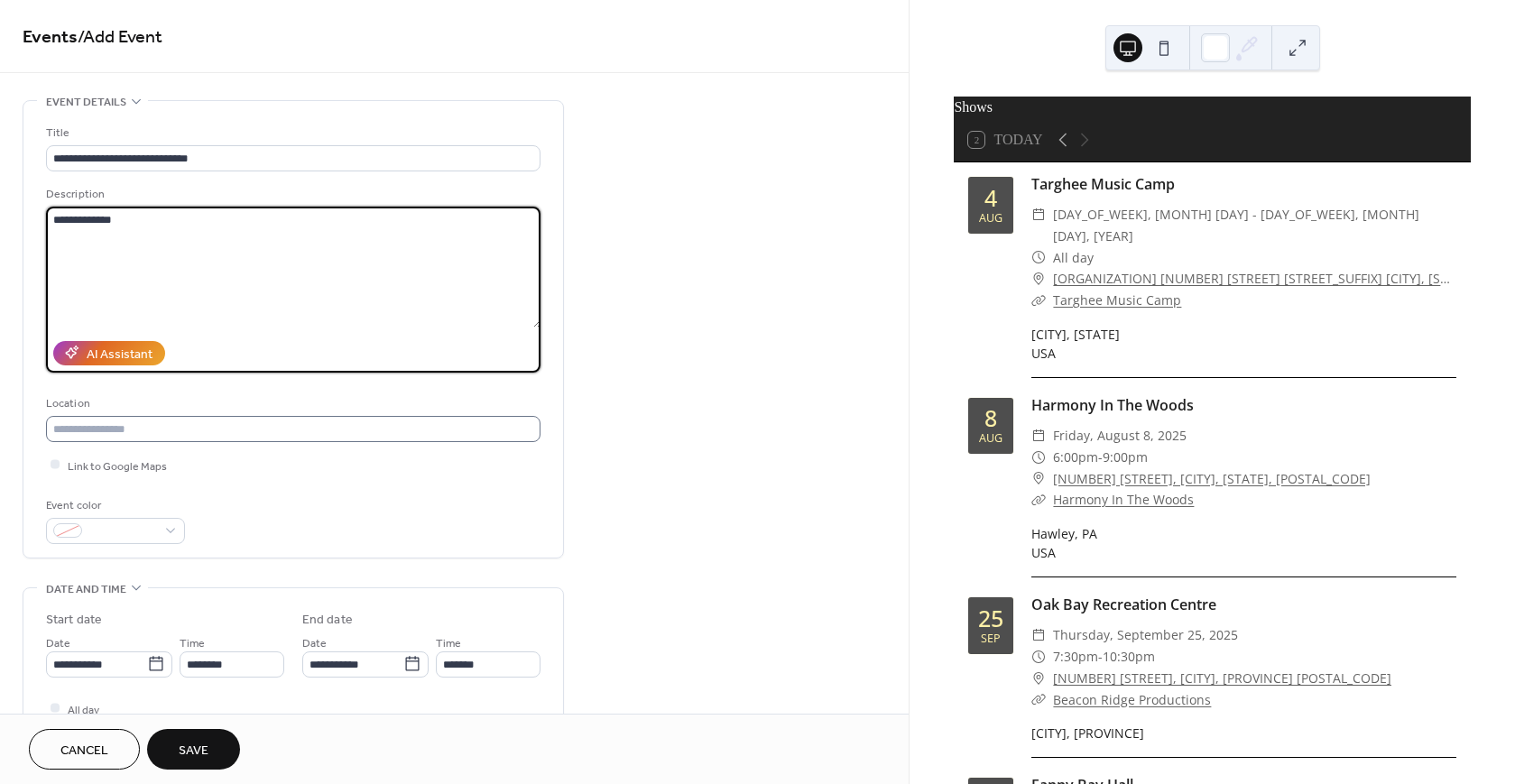 type on "**********" 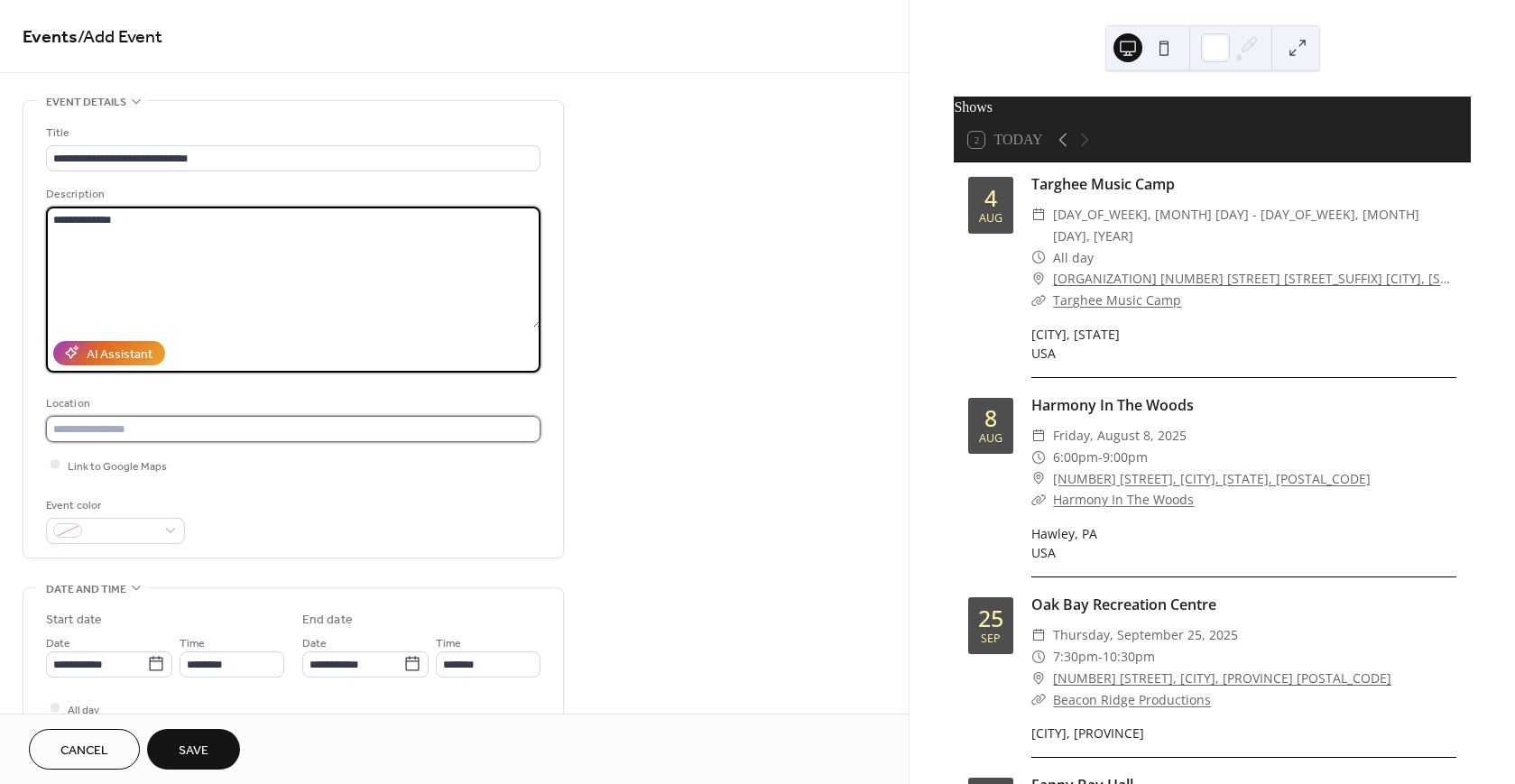 click at bounding box center (293, 429) 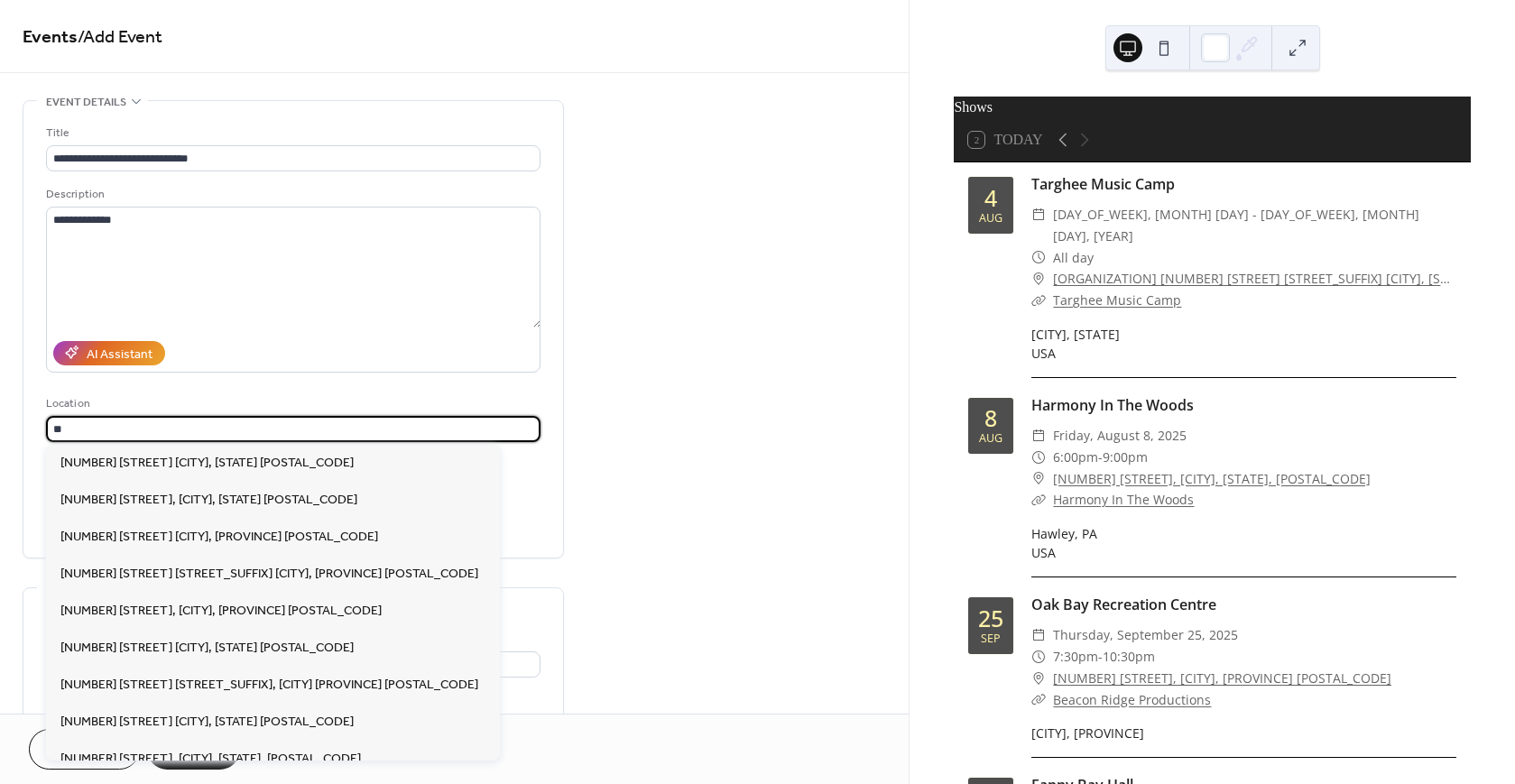 type on "*" 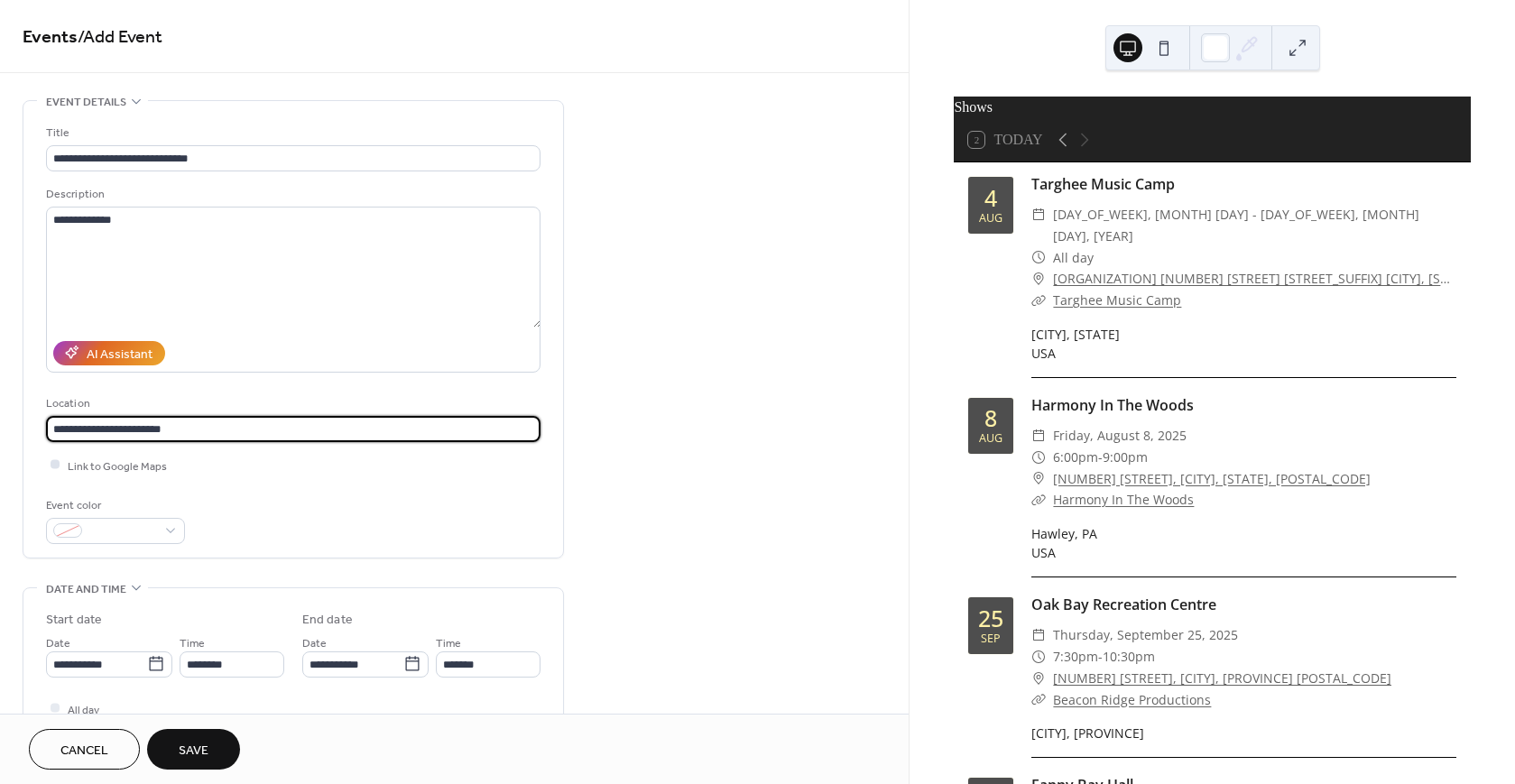 type on "**********" 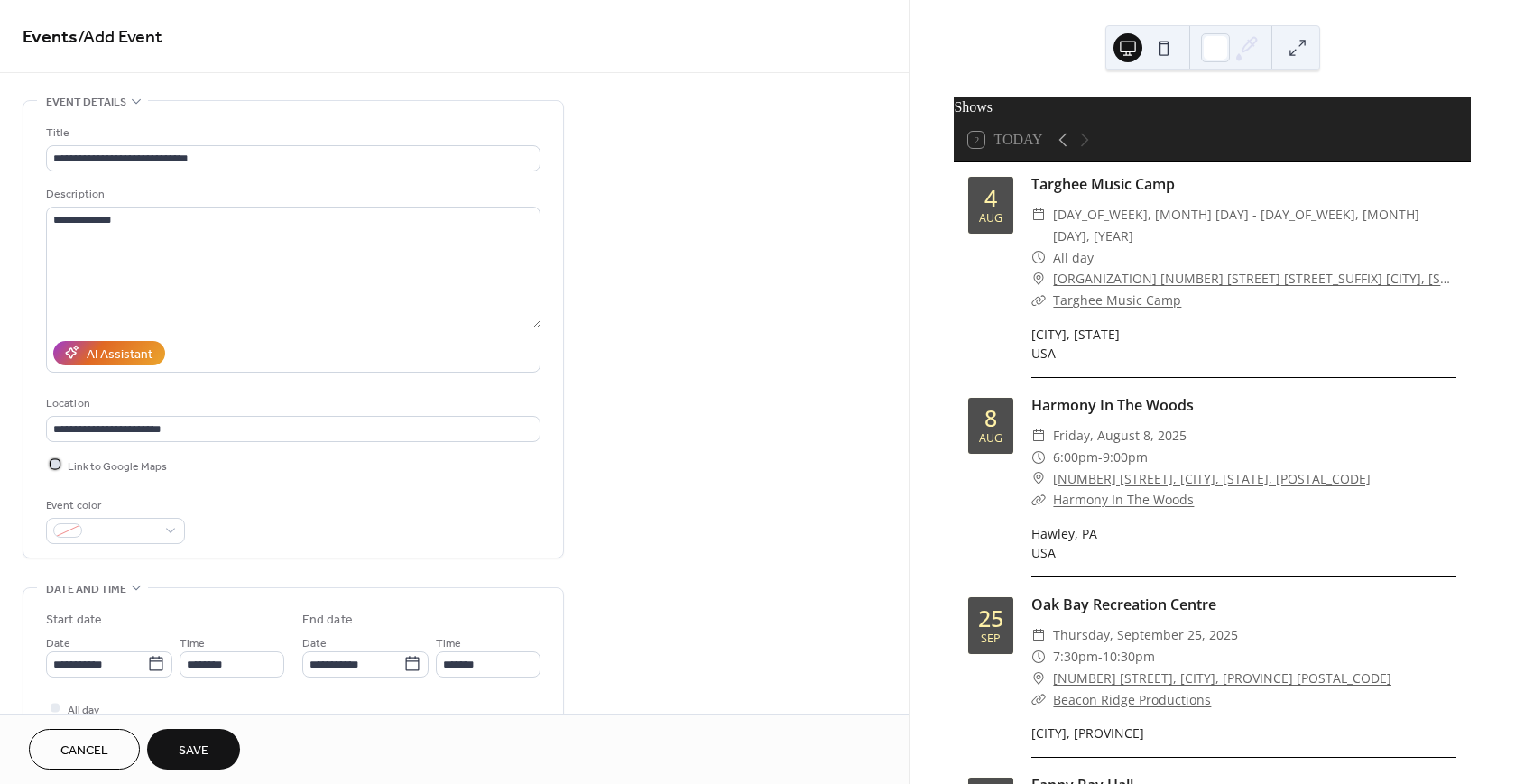 click at bounding box center (55, 465) 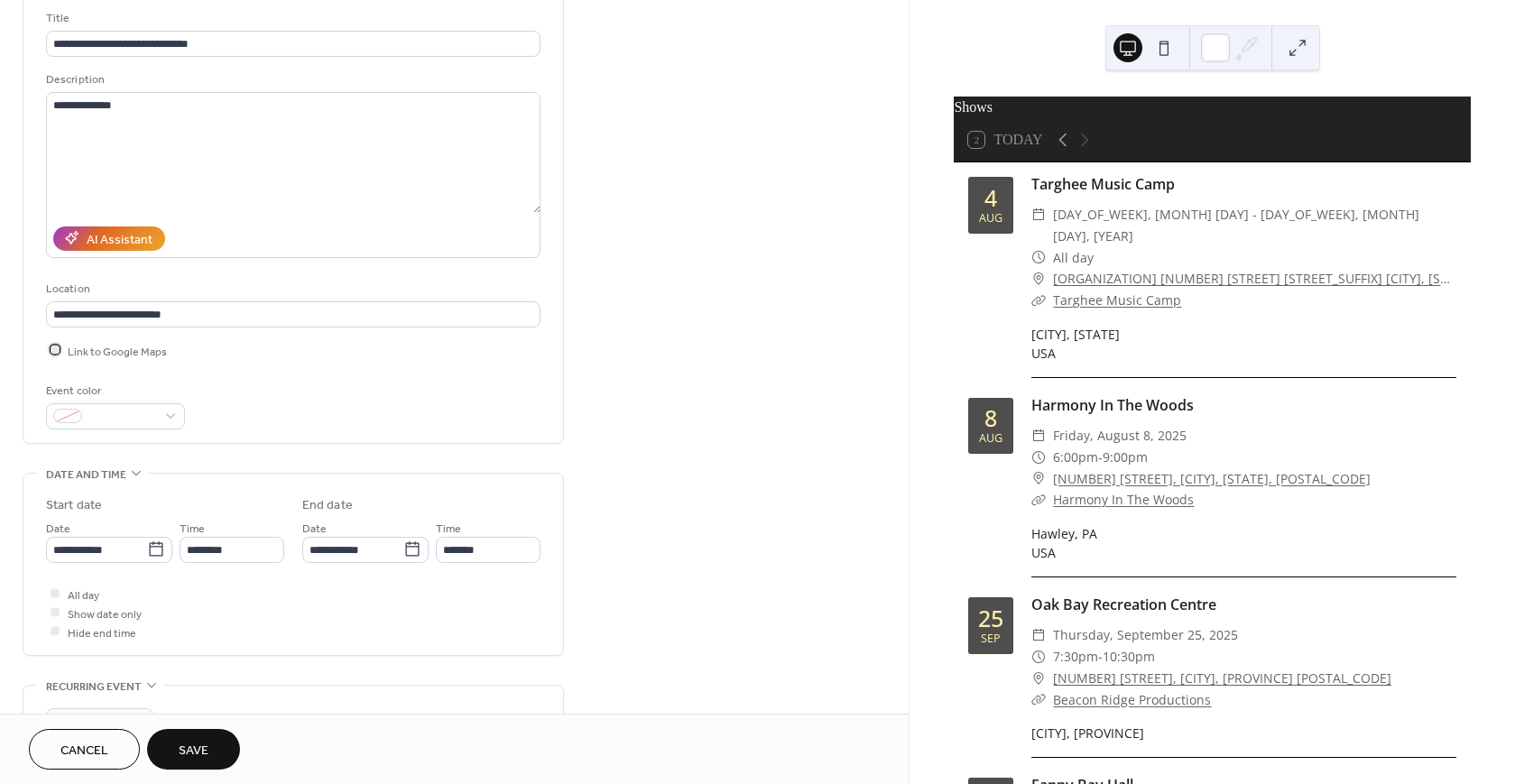 scroll, scrollTop: 128, scrollLeft: 0, axis: vertical 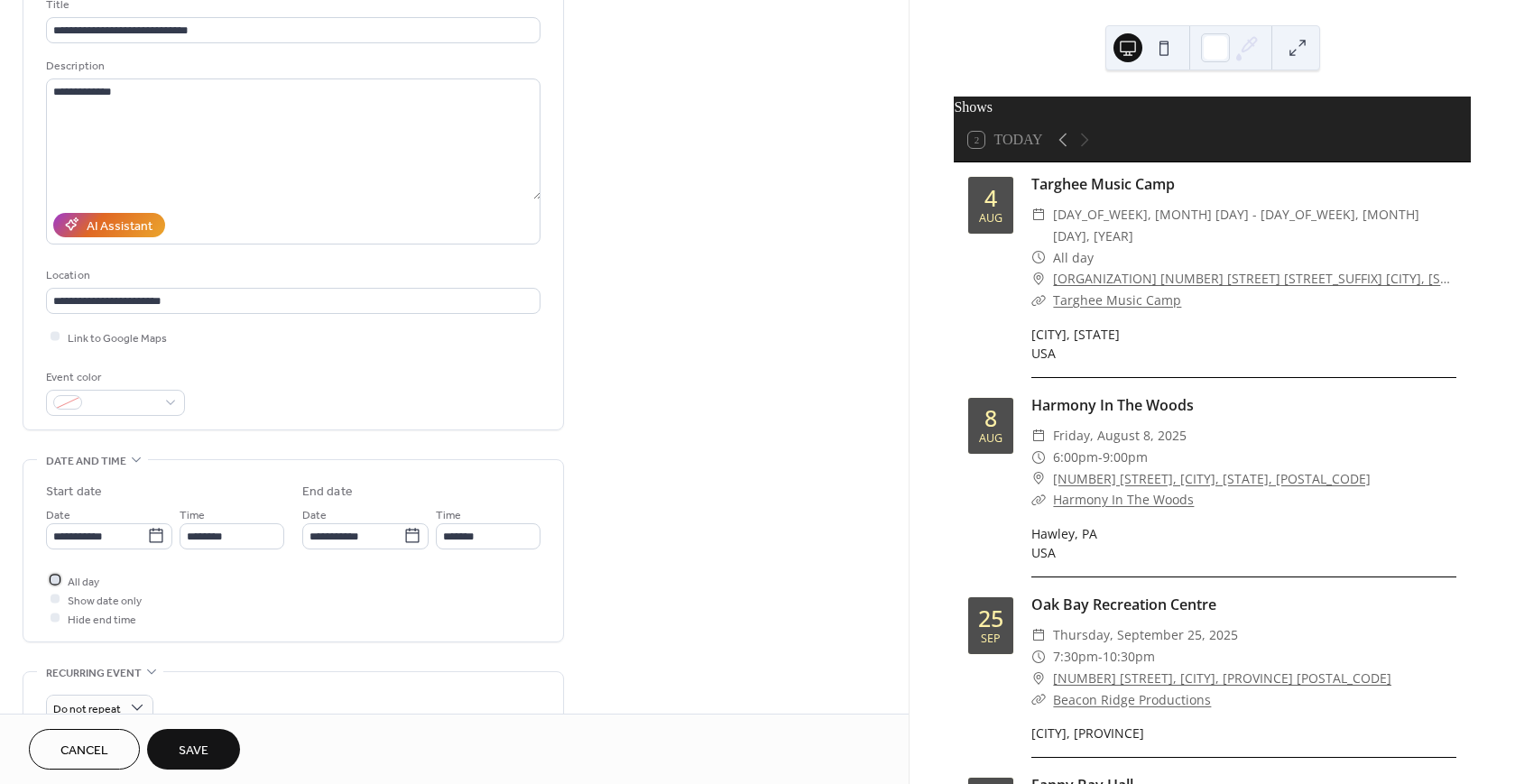 click at bounding box center [55, 580] 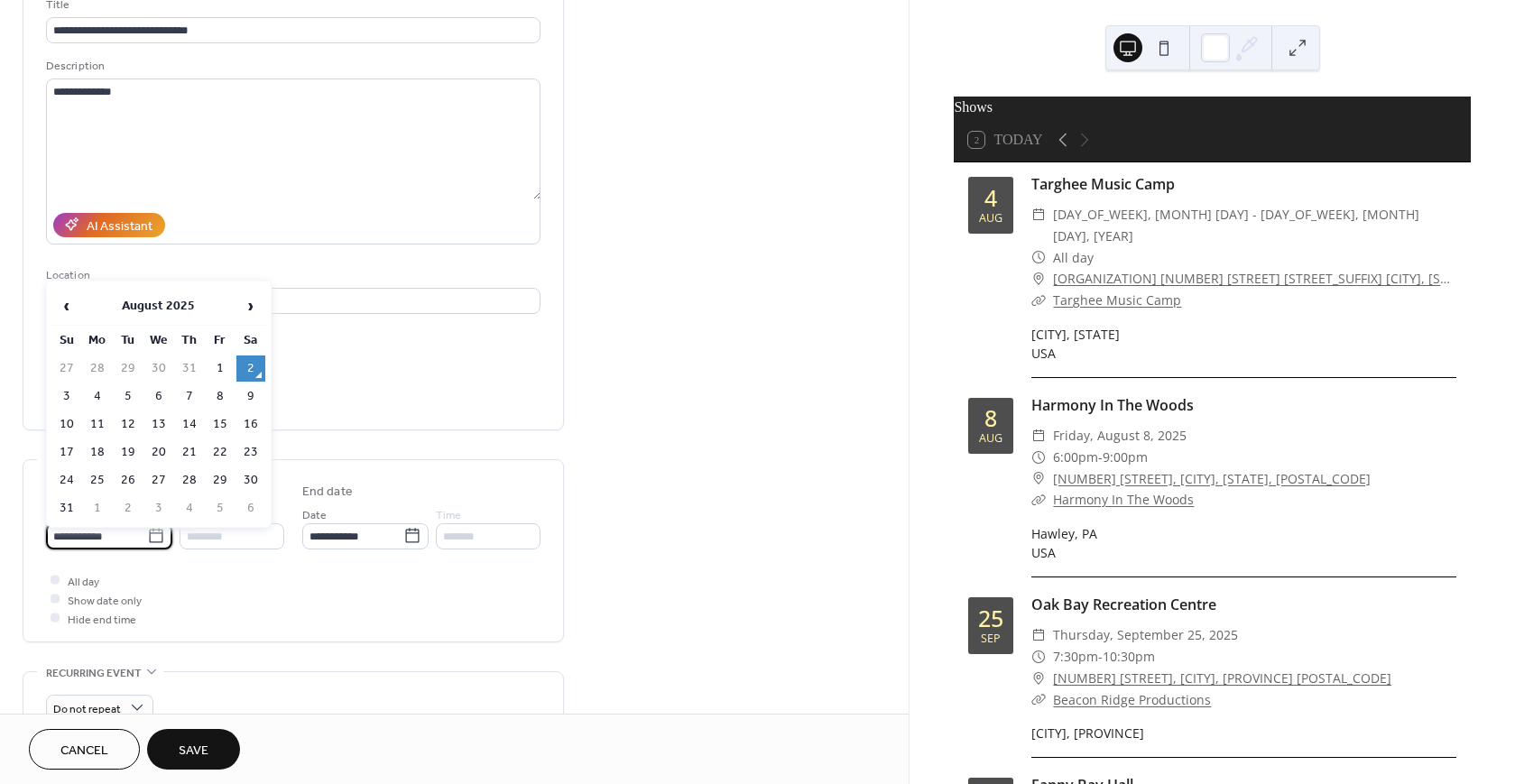 click on "**********" at bounding box center (97, 536) 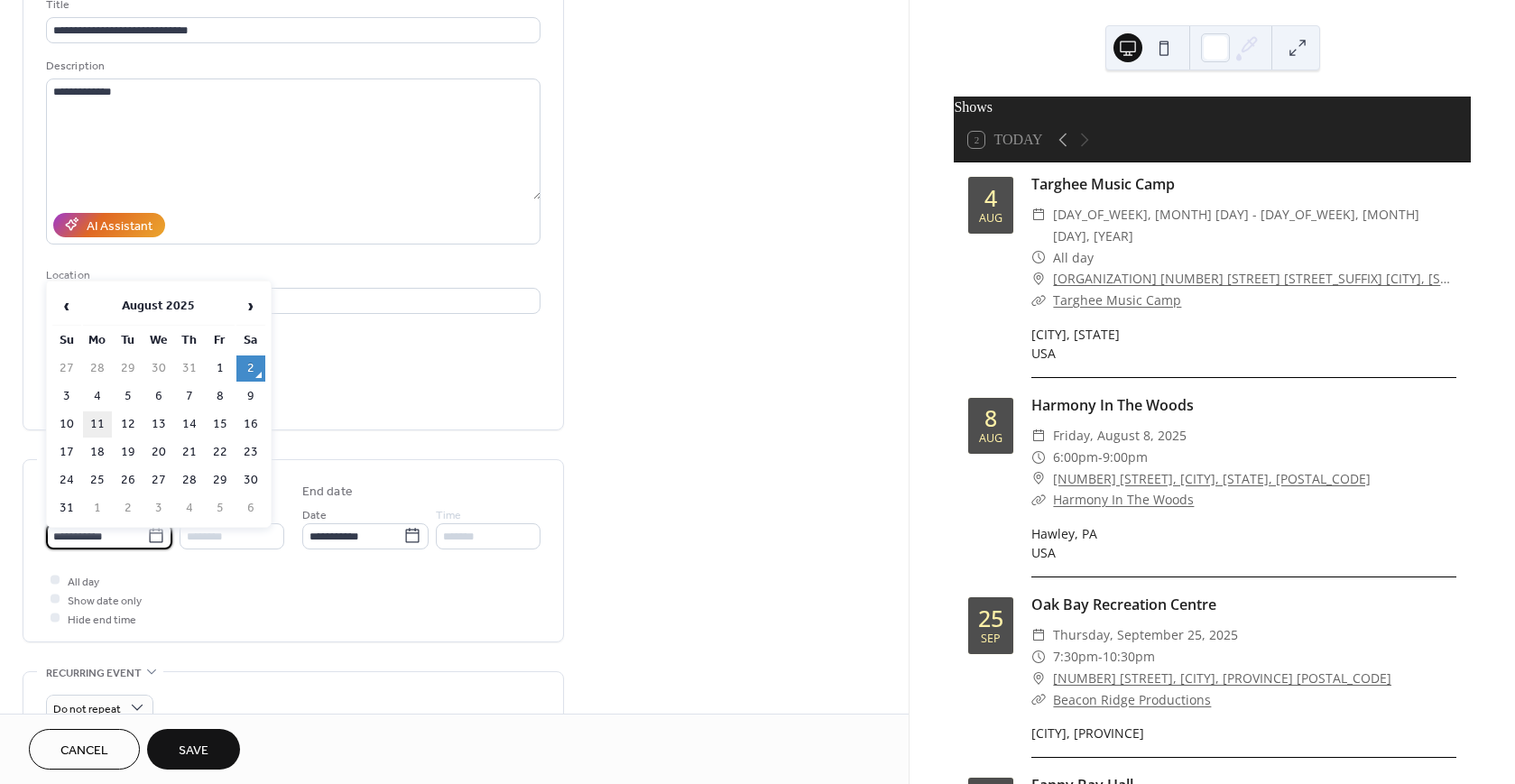 click on "11" at bounding box center (97, 424) 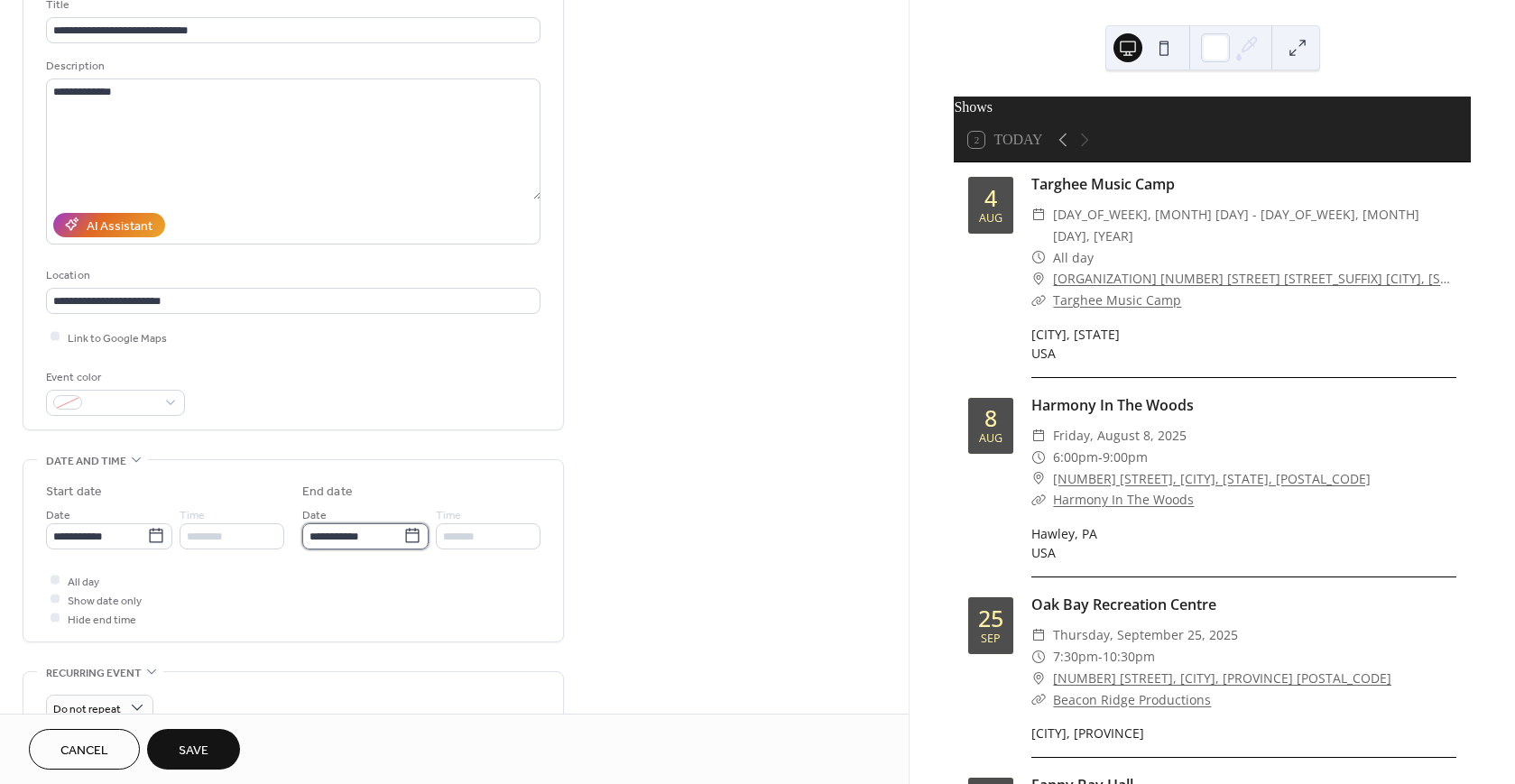 click on "**********" at bounding box center (353, 536) 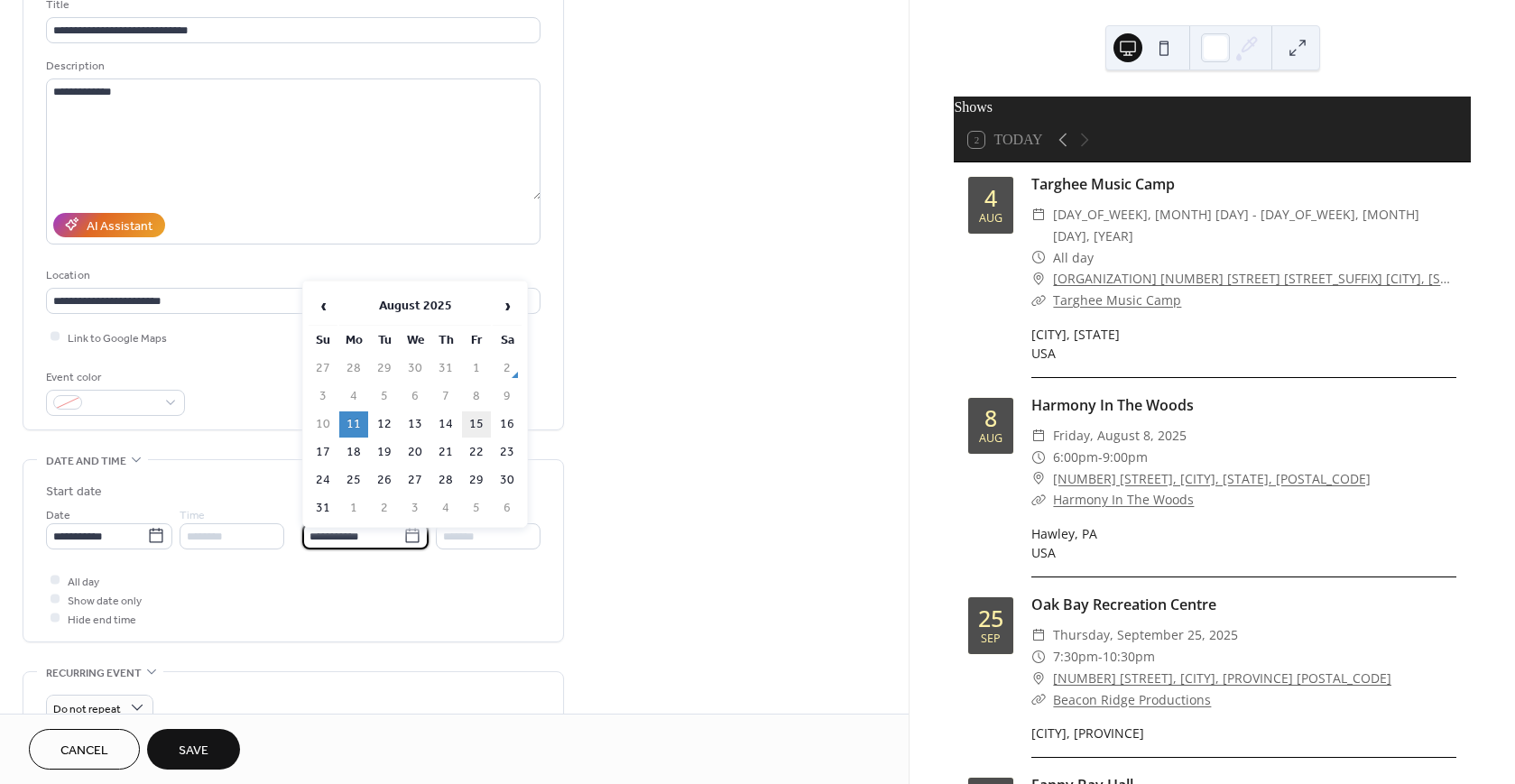 click on "15" at bounding box center (476, 424) 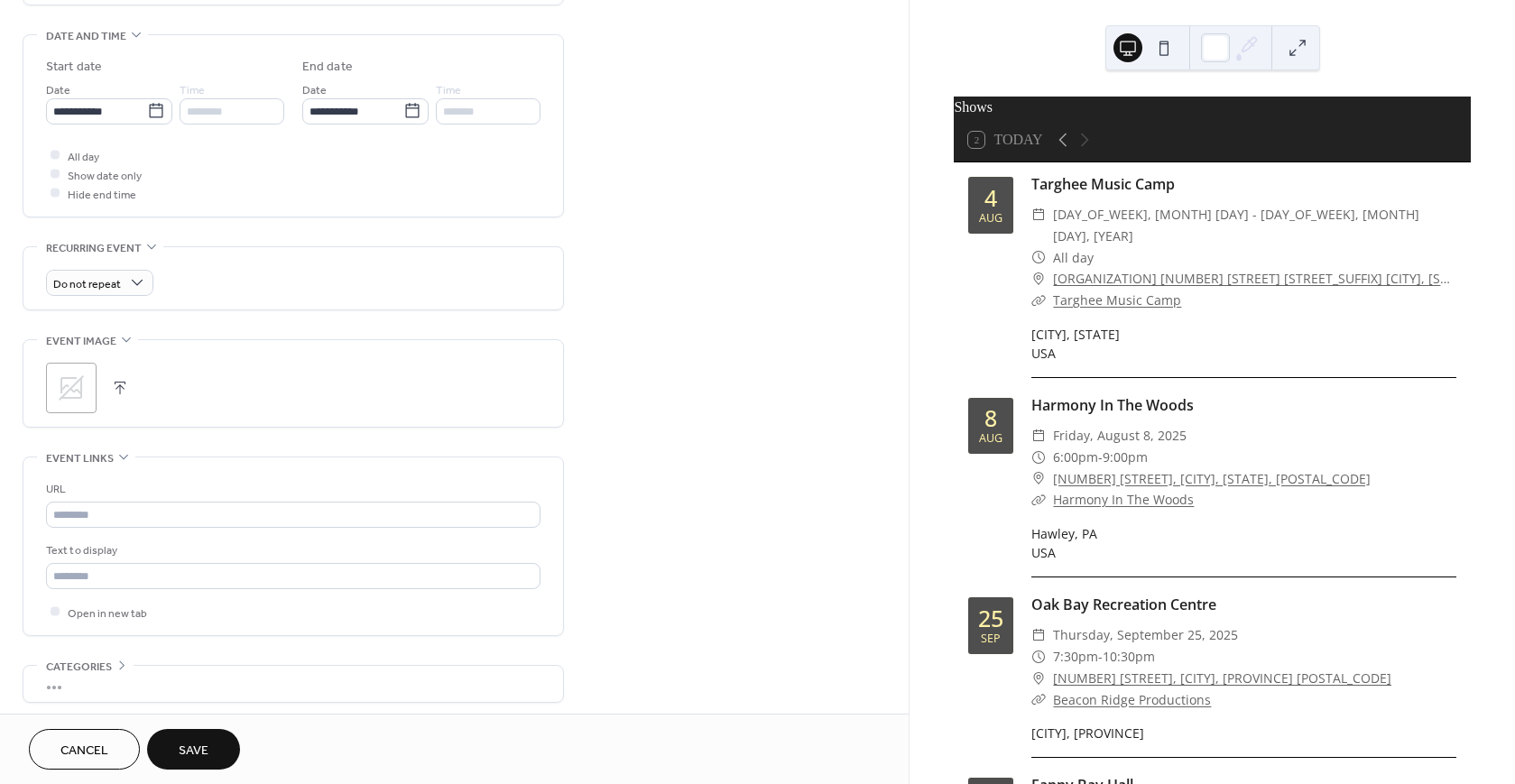 scroll, scrollTop: 571, scrollLeft: 0, axis: vertical 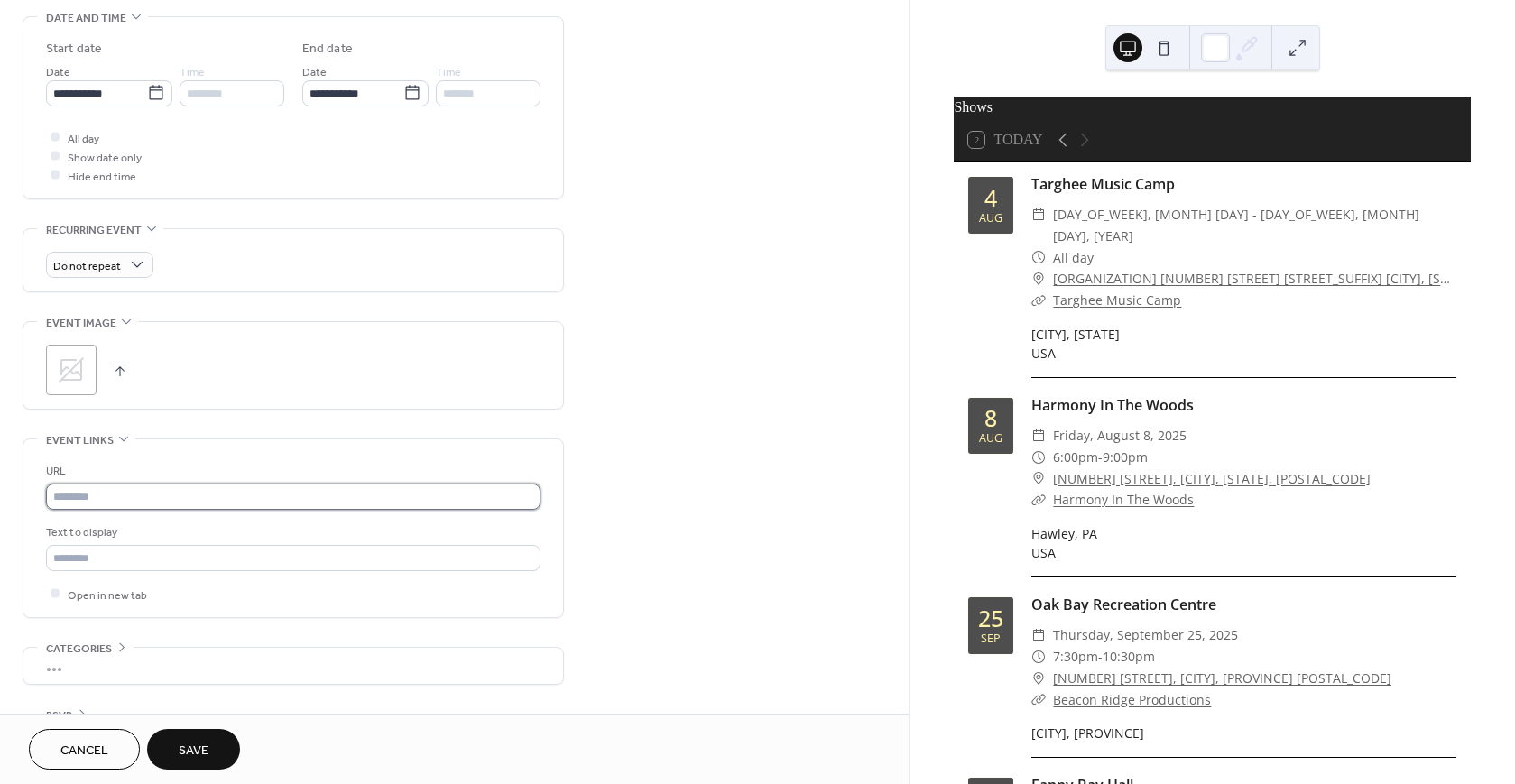 click at bounding box center [293, 496] 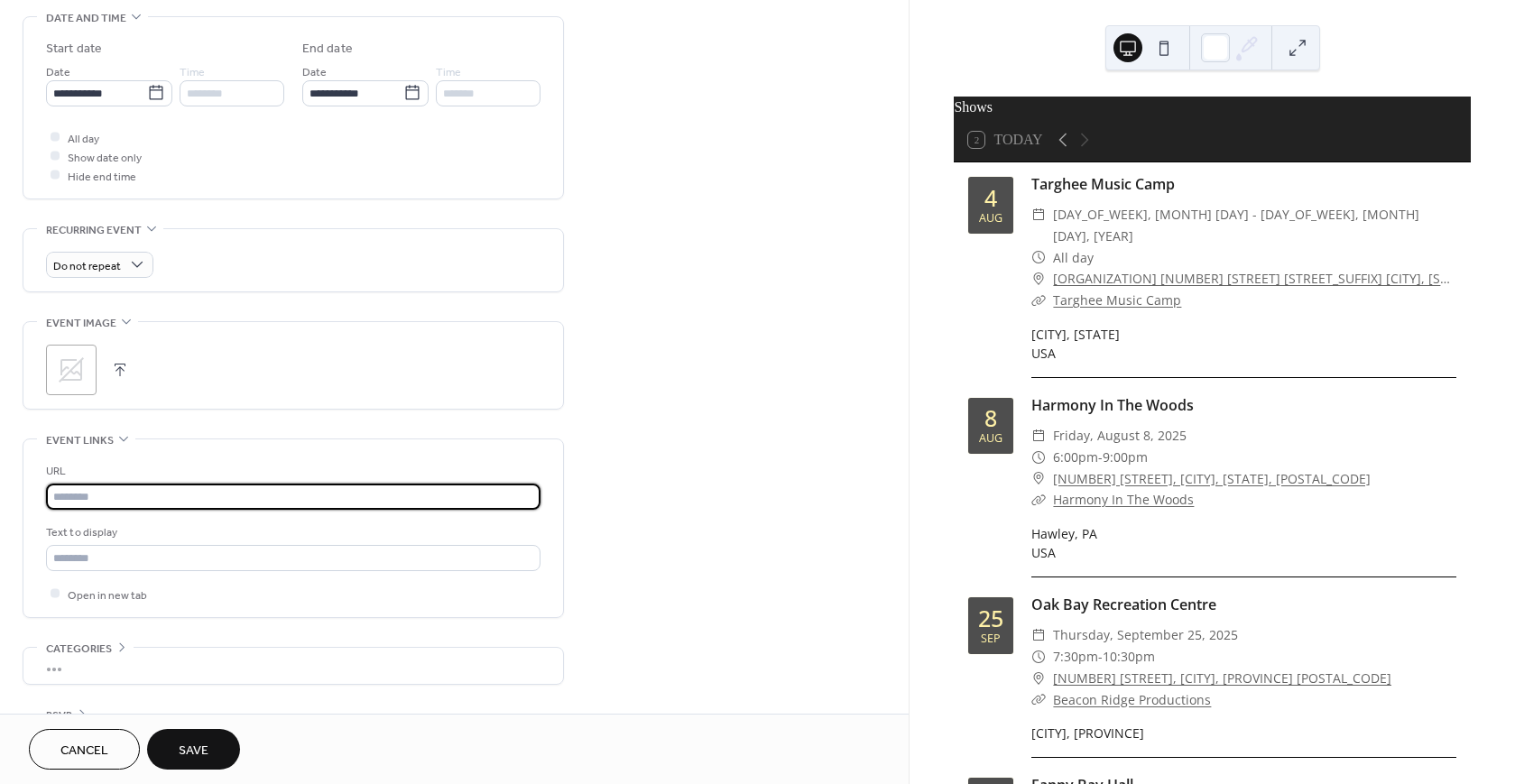 paste on "**********" 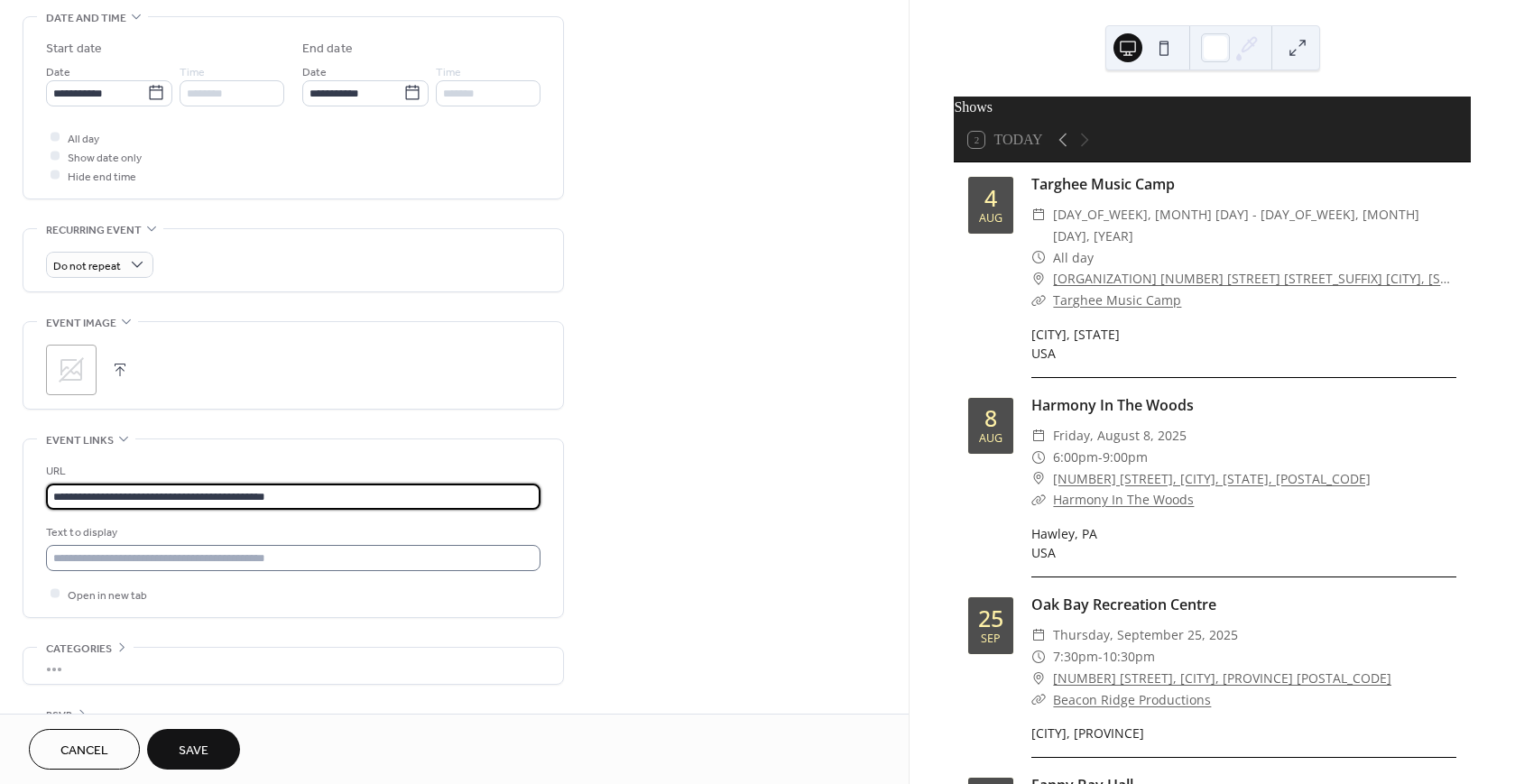 type on "**********" 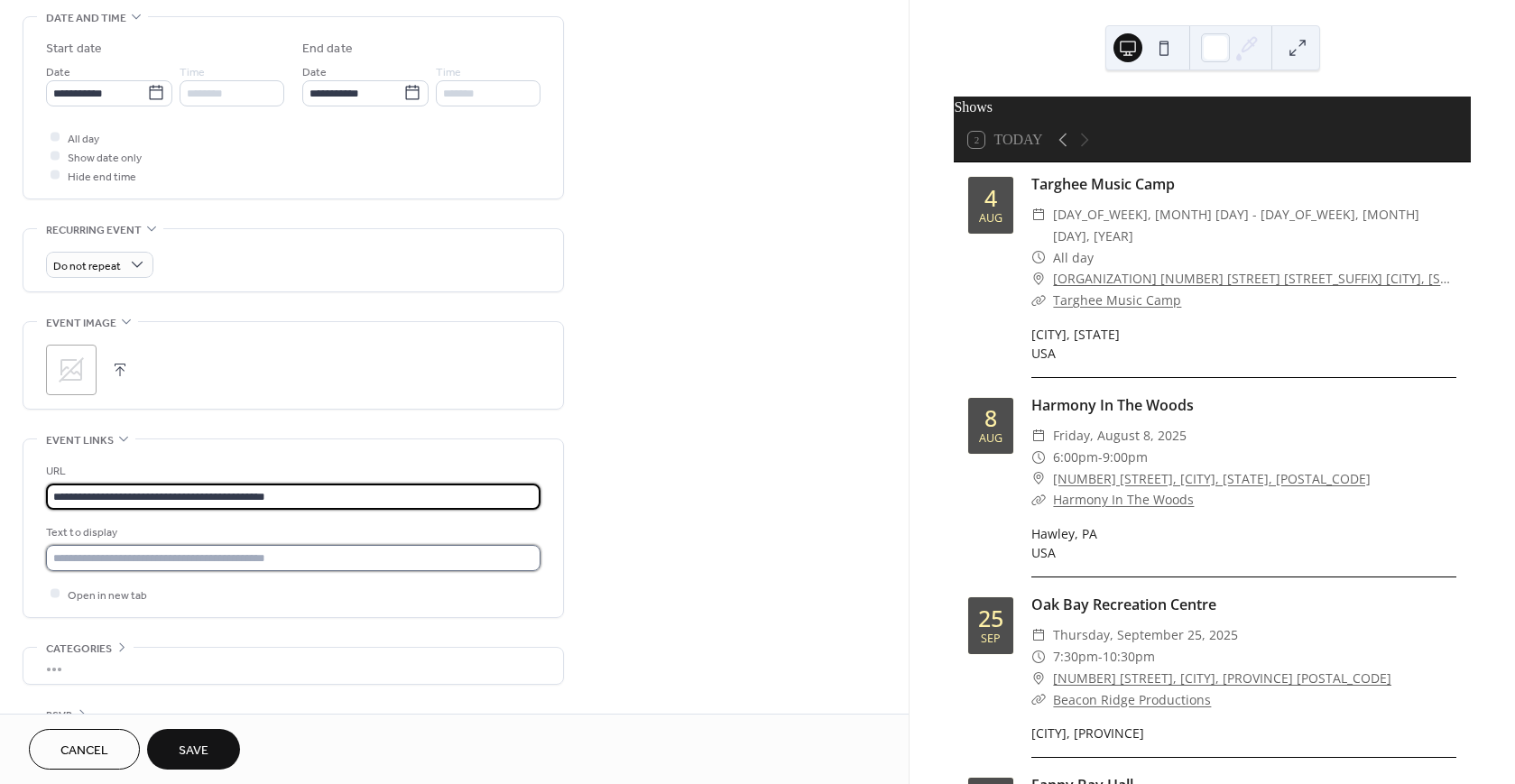 click at bounding box center [293, 558] 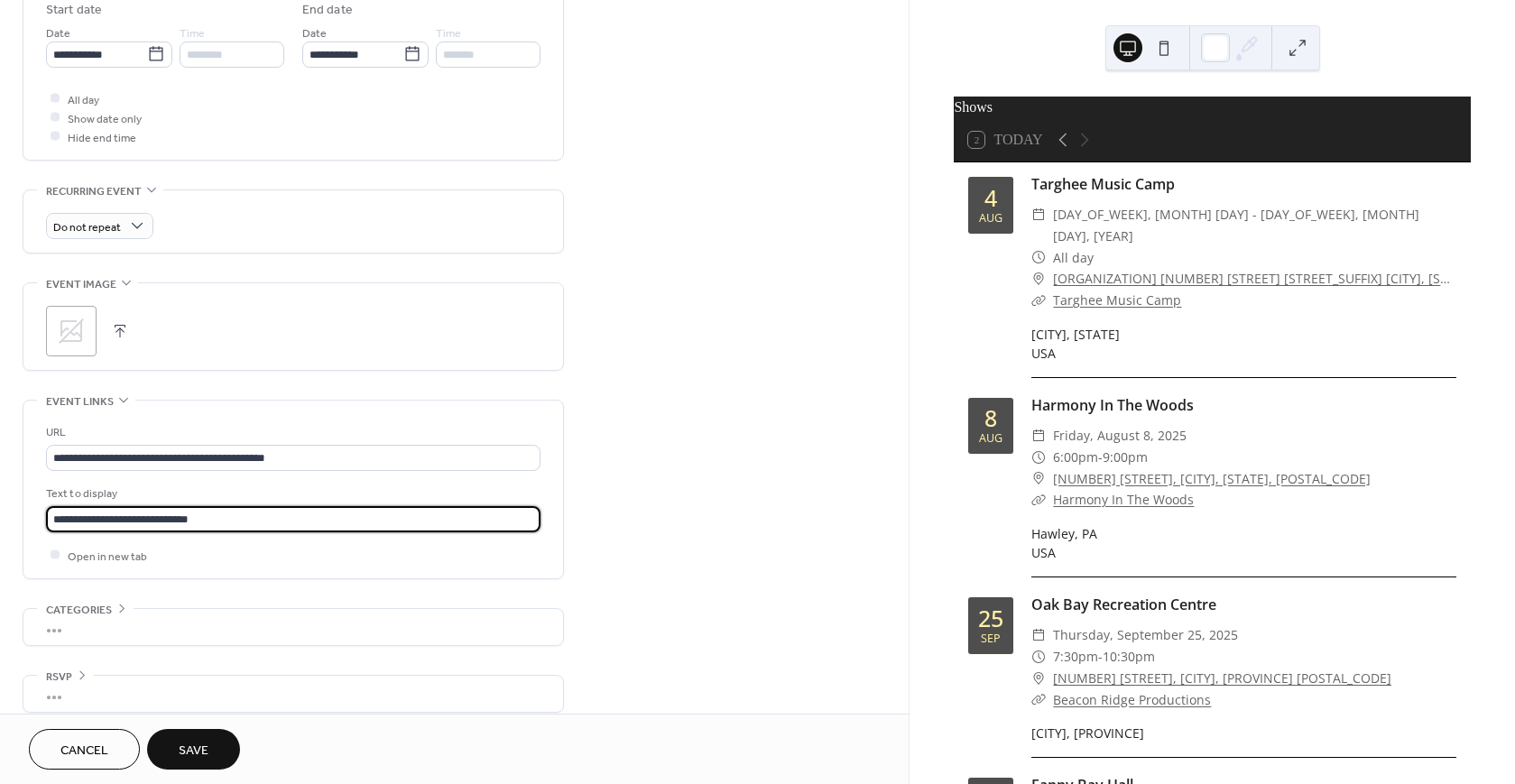 scroll, scrollTop: 621, scrollLeft: 0, axis: vertical 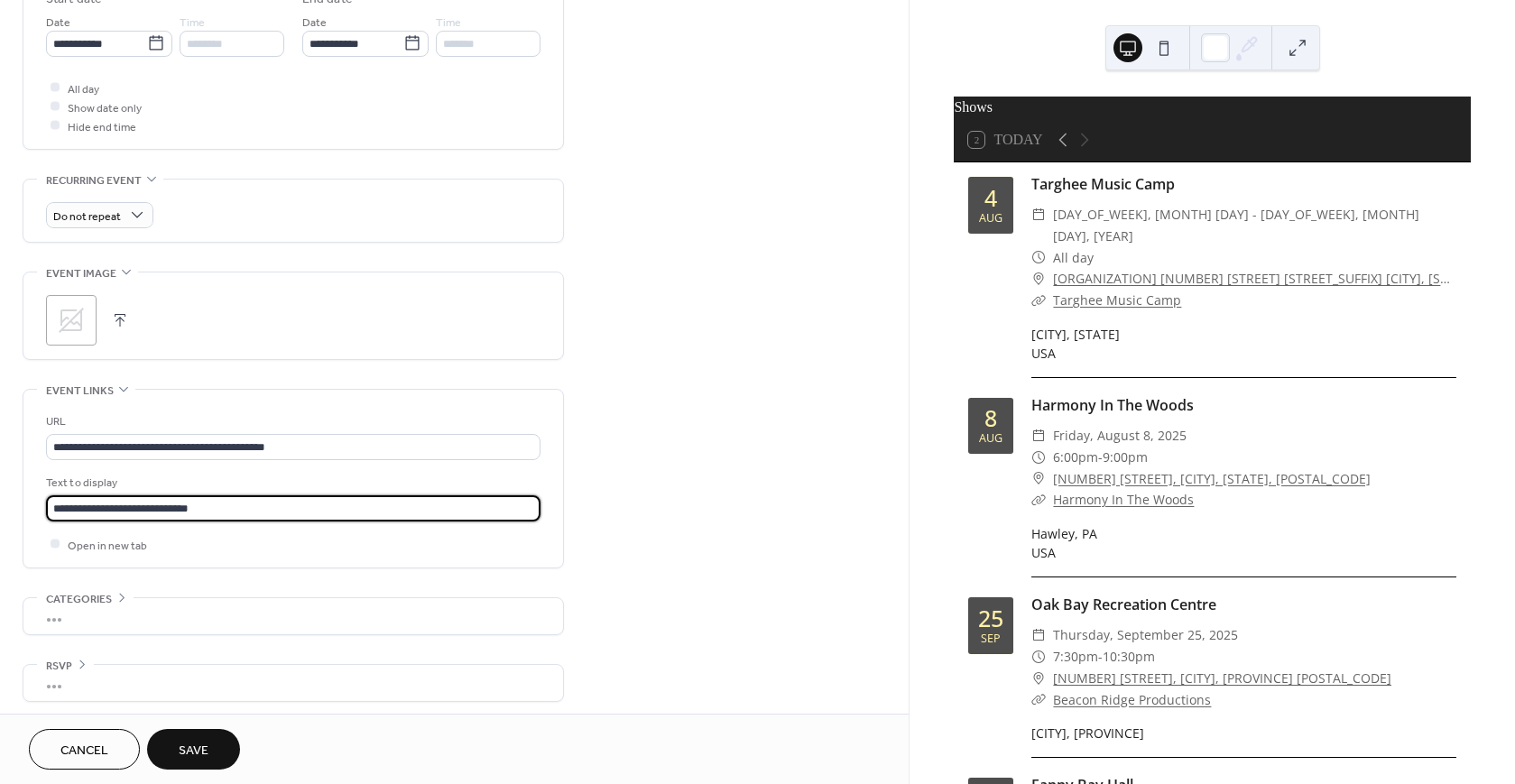 type on "**********" 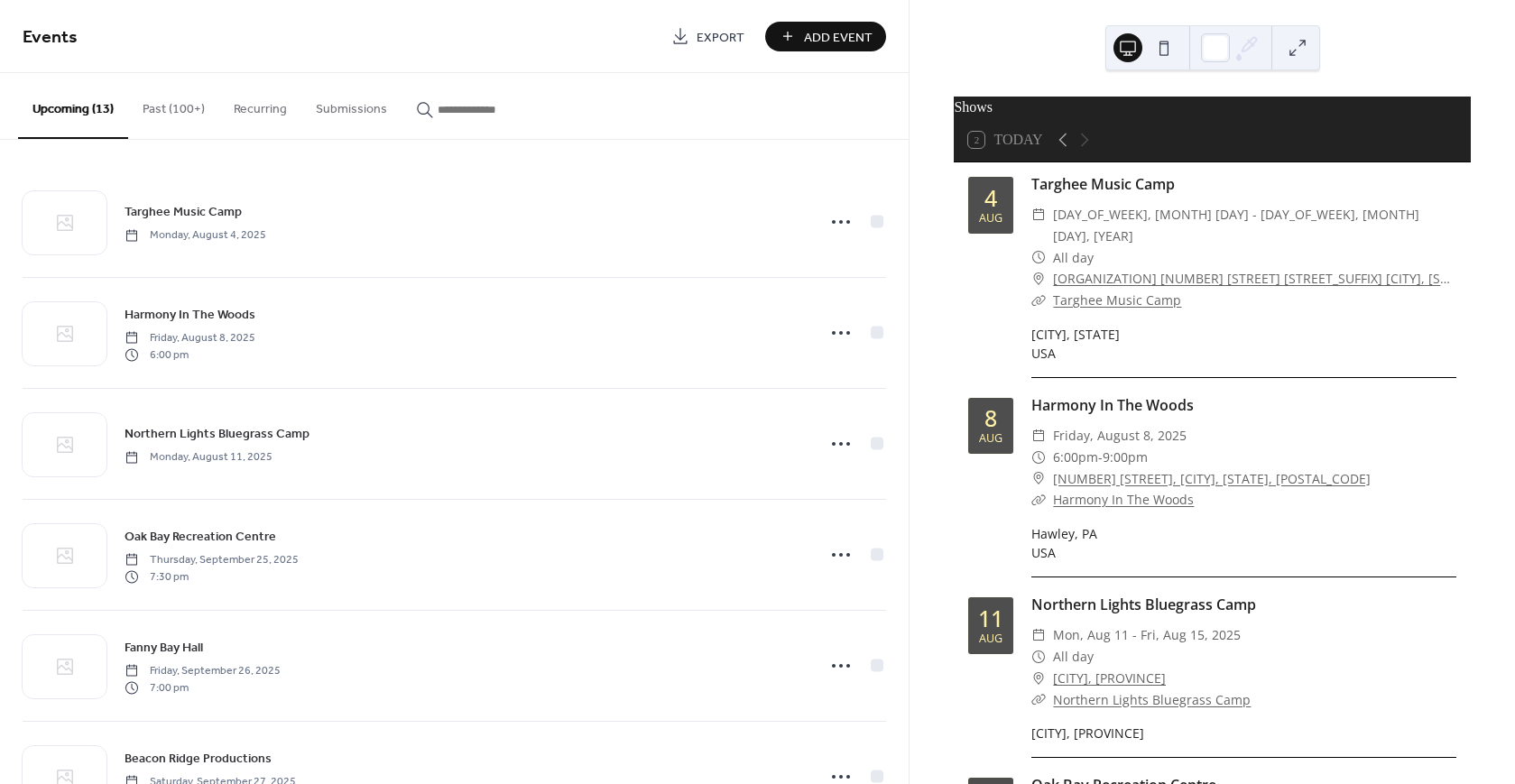 click on "Add Event" at bounding box center [838, 37] 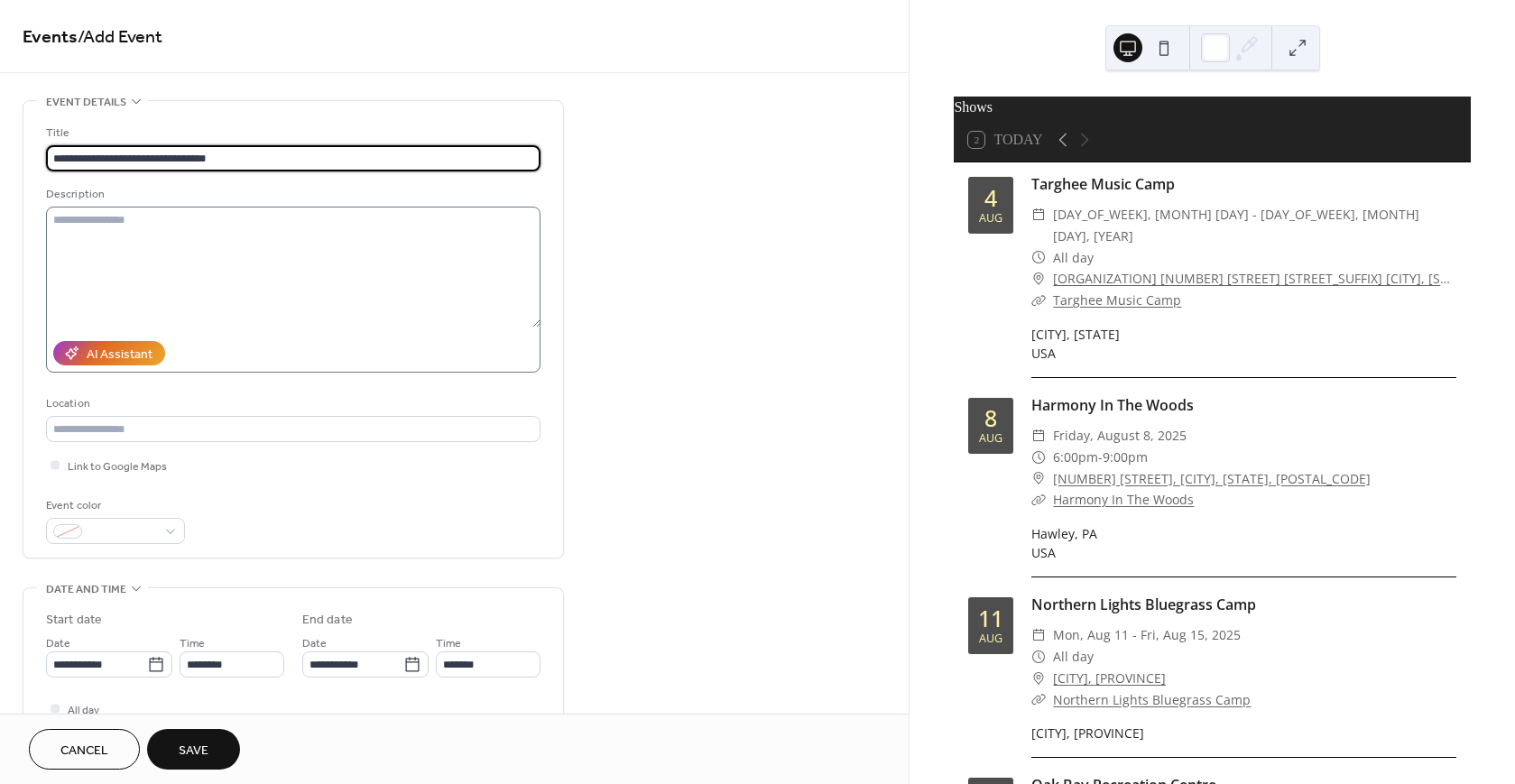type on "**********" 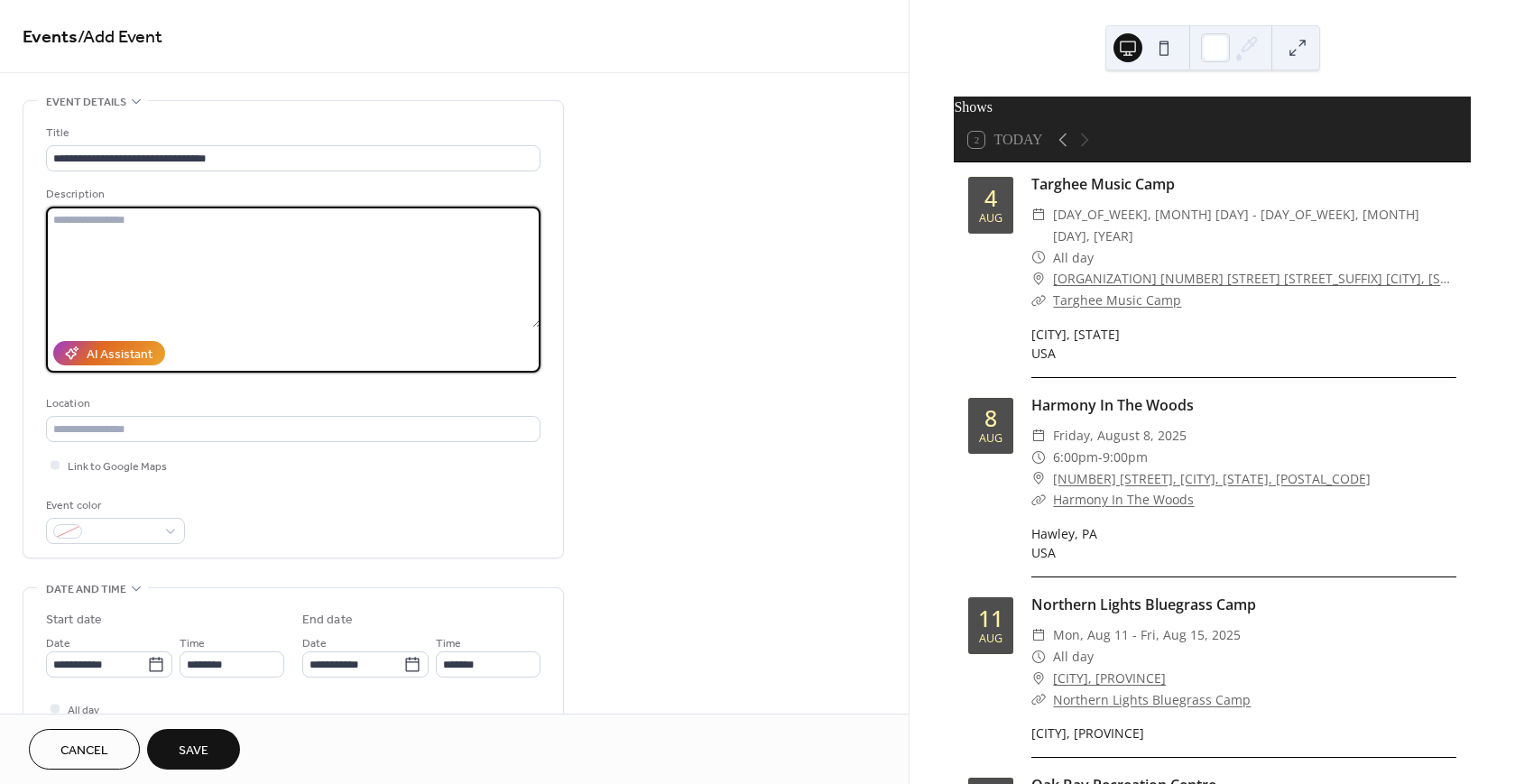 click at bounding box center [293, 267] 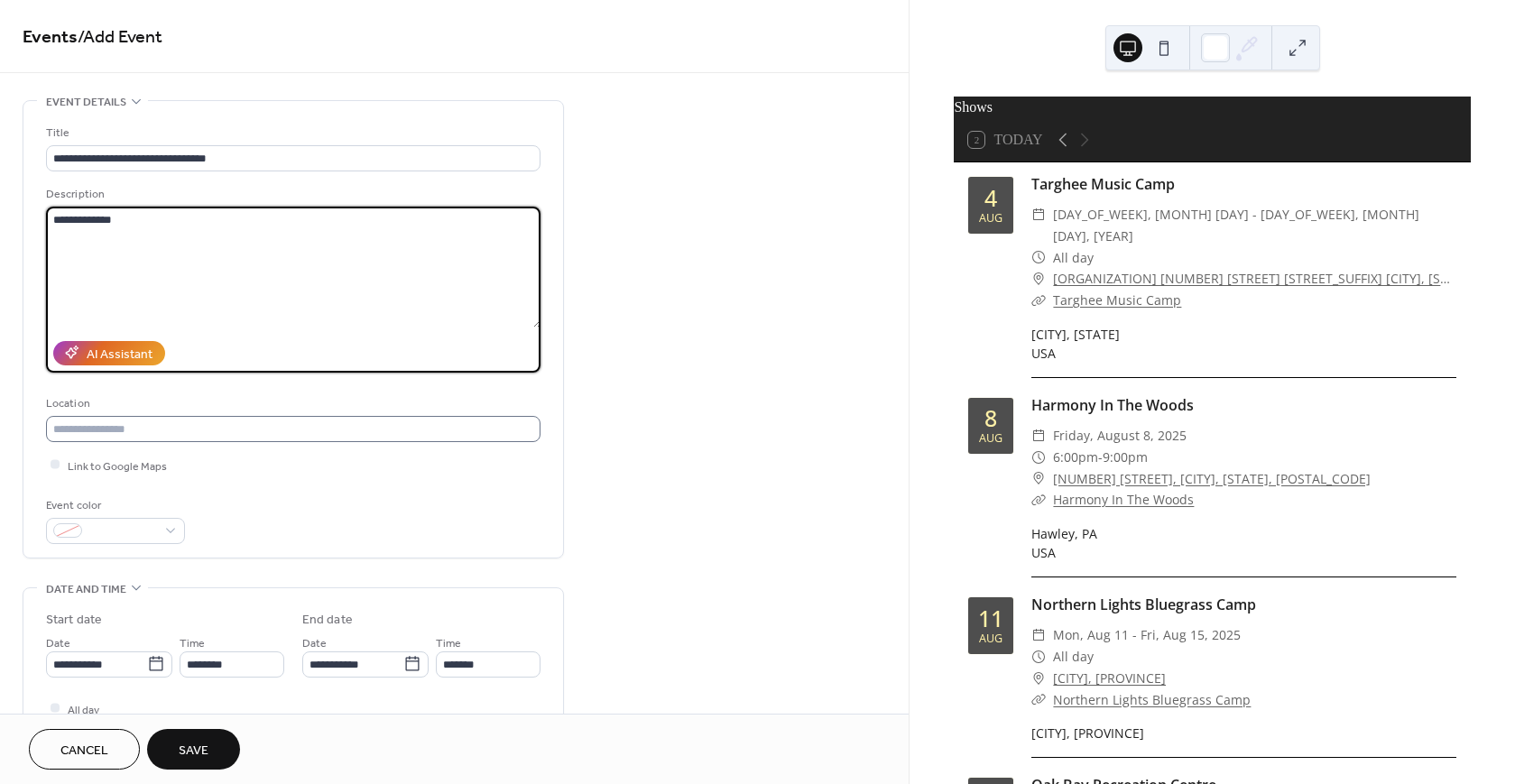 type on "**********" 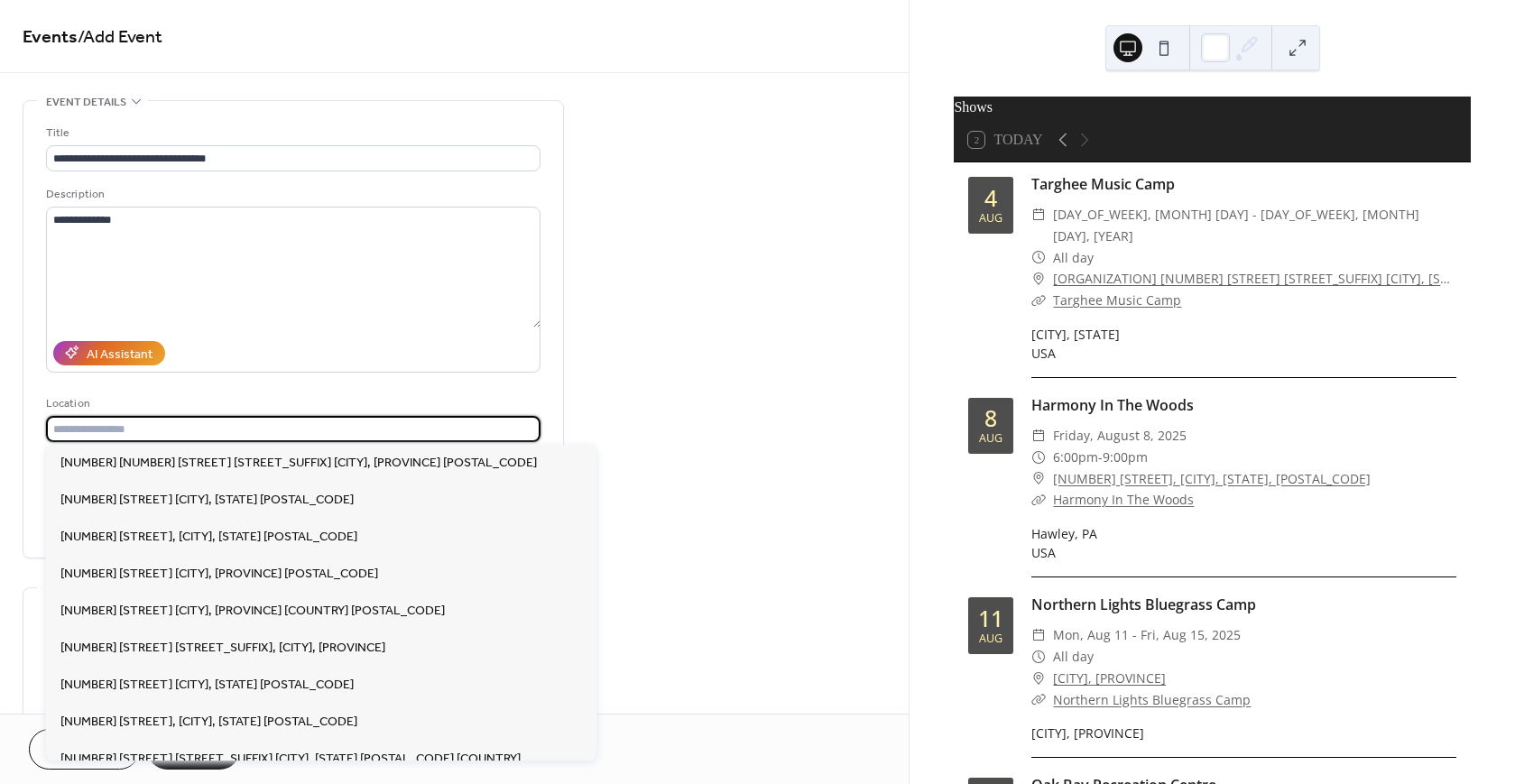 click at bounding box center [293, 429] 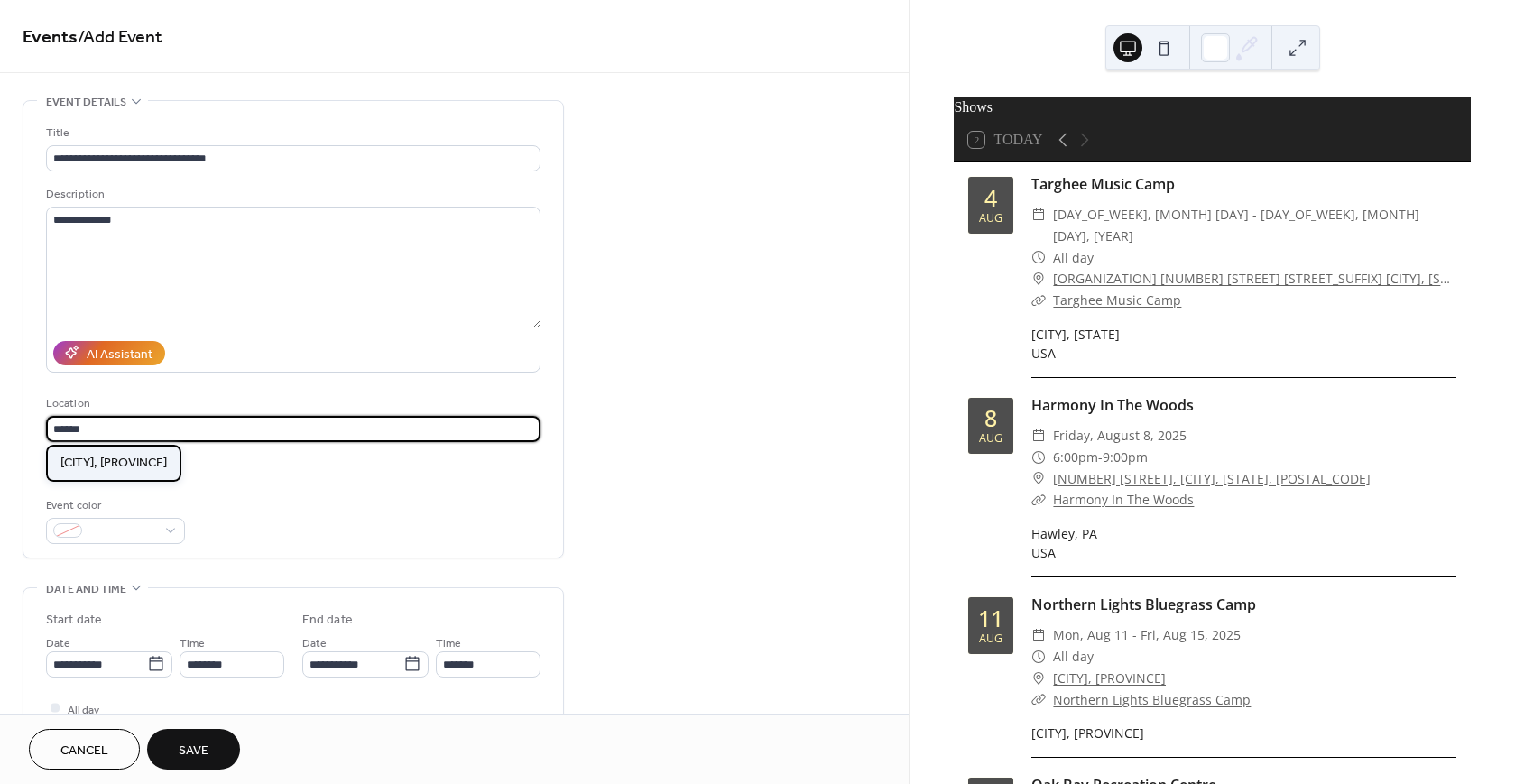 click on "[CITY], [STATE]" at bounding box center (114, 463) 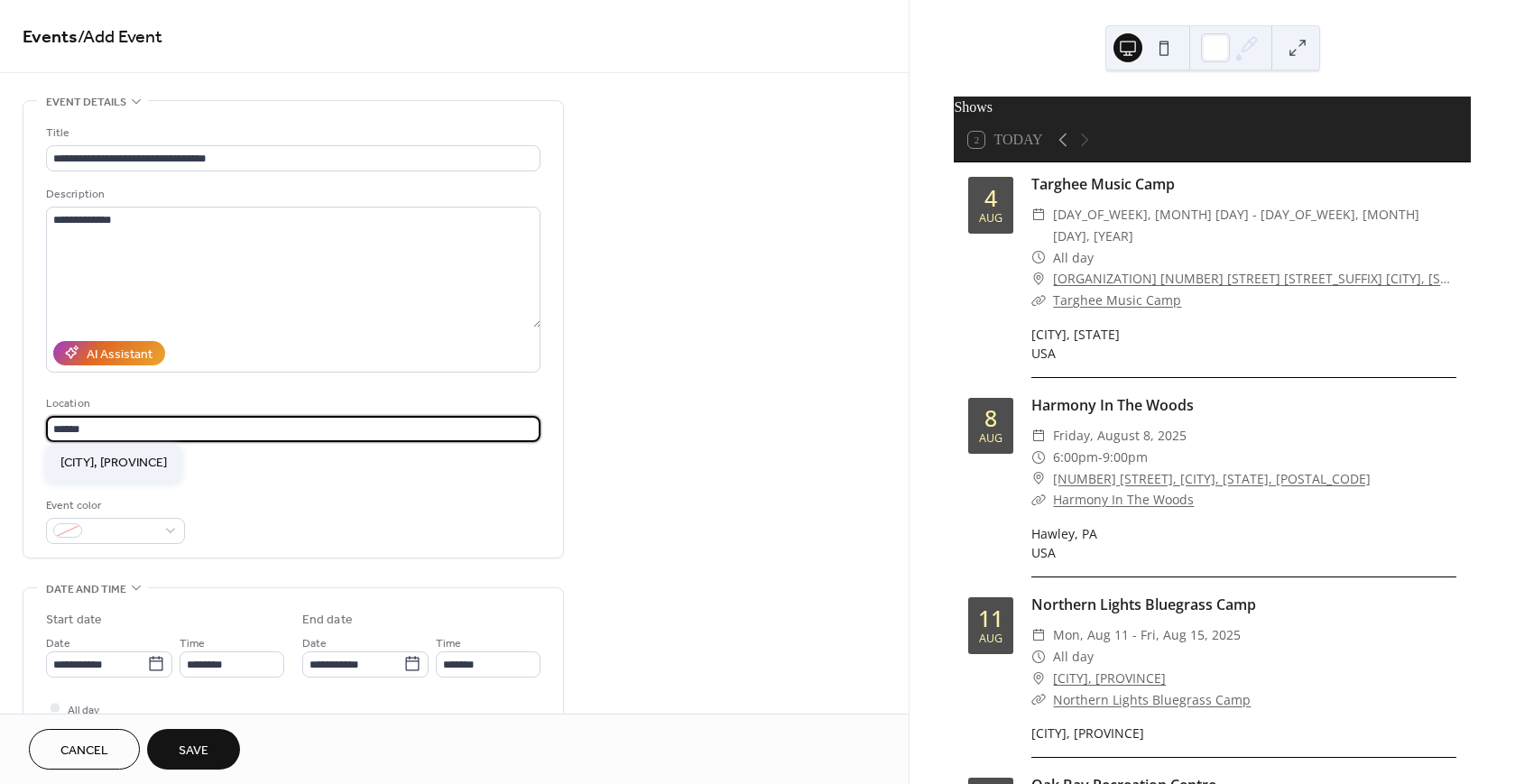 type on "**********" 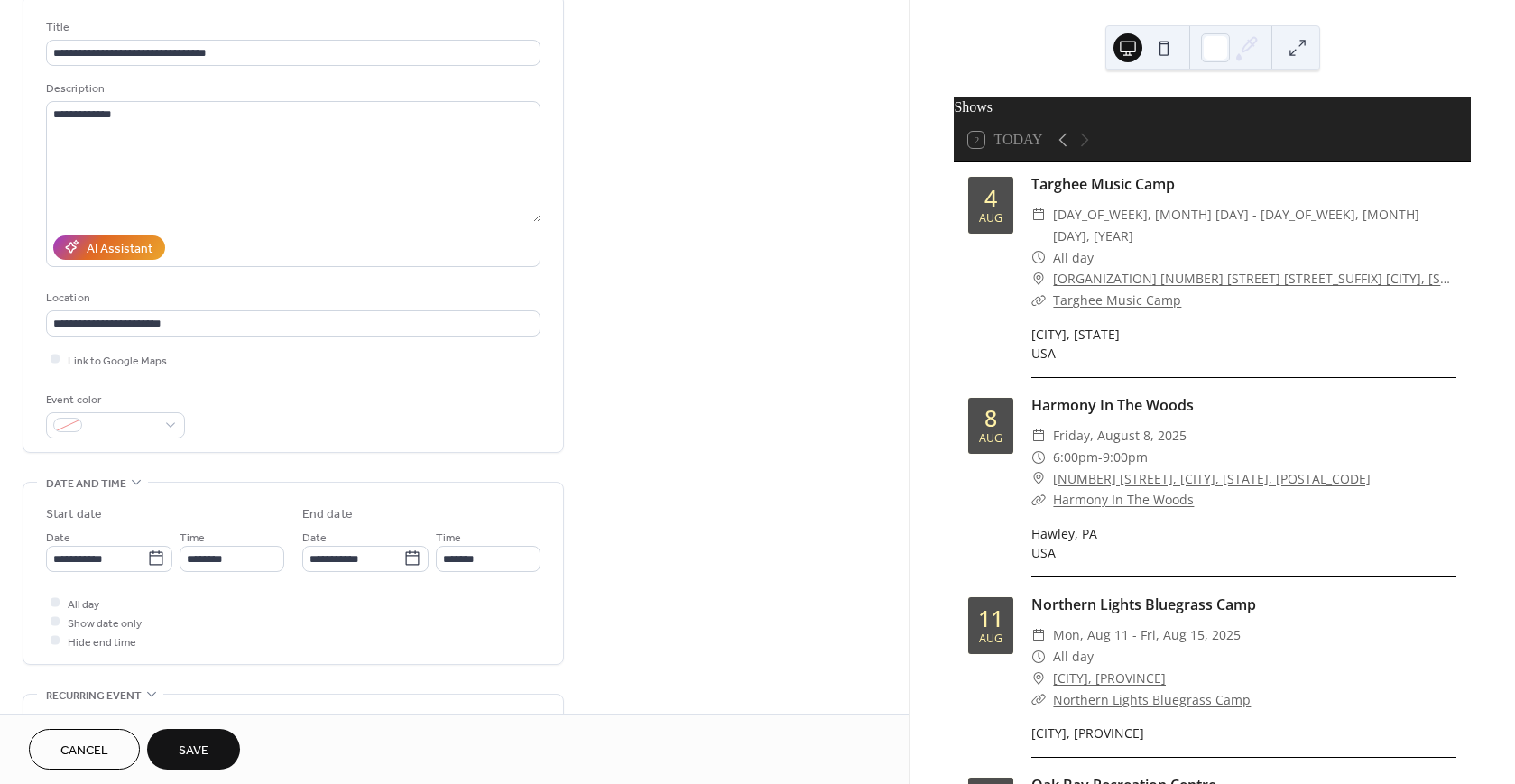 scroll, scrollTop: 115, scrollLeft: 0, axis: vertical 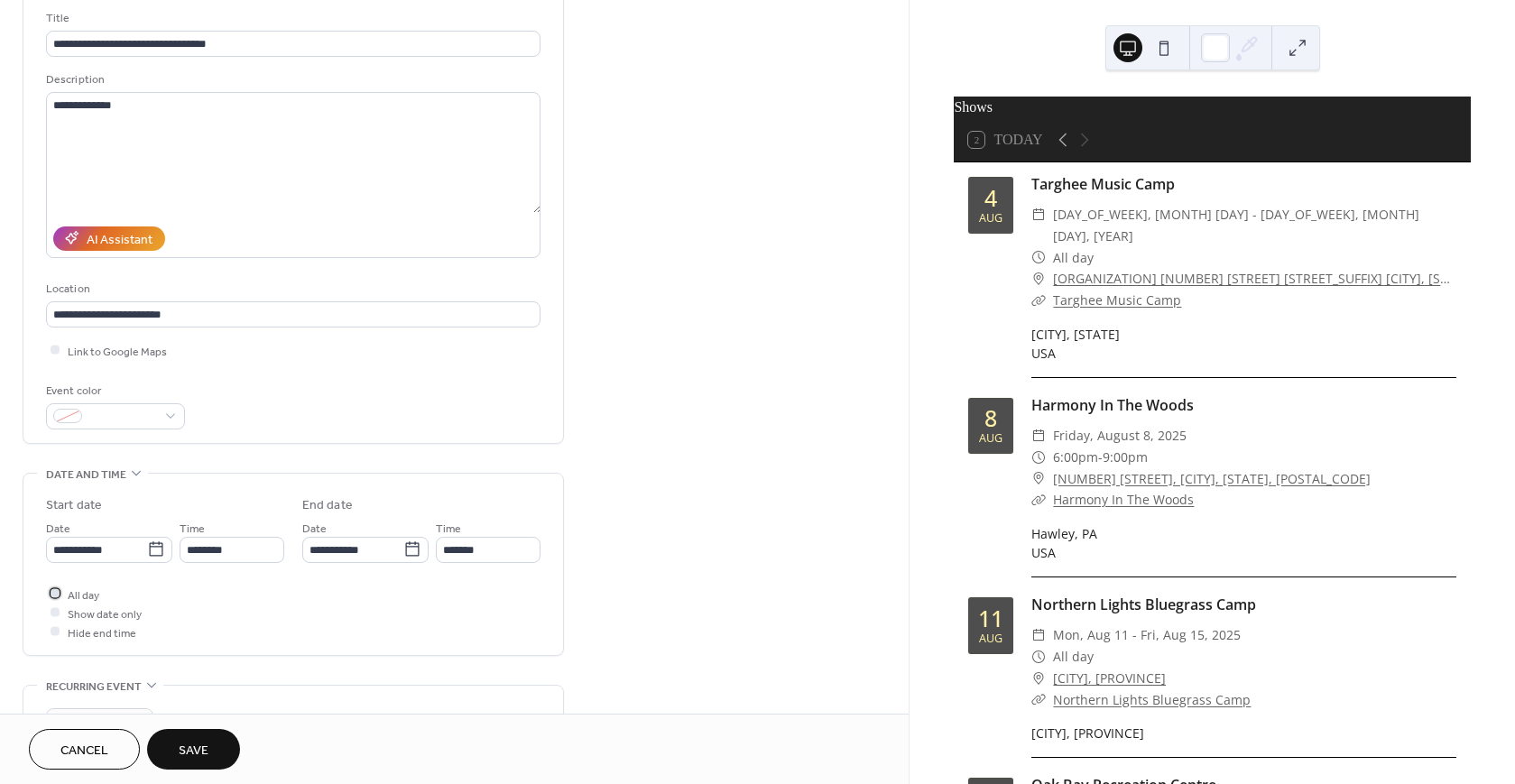 click at bounding box center [55, 594] 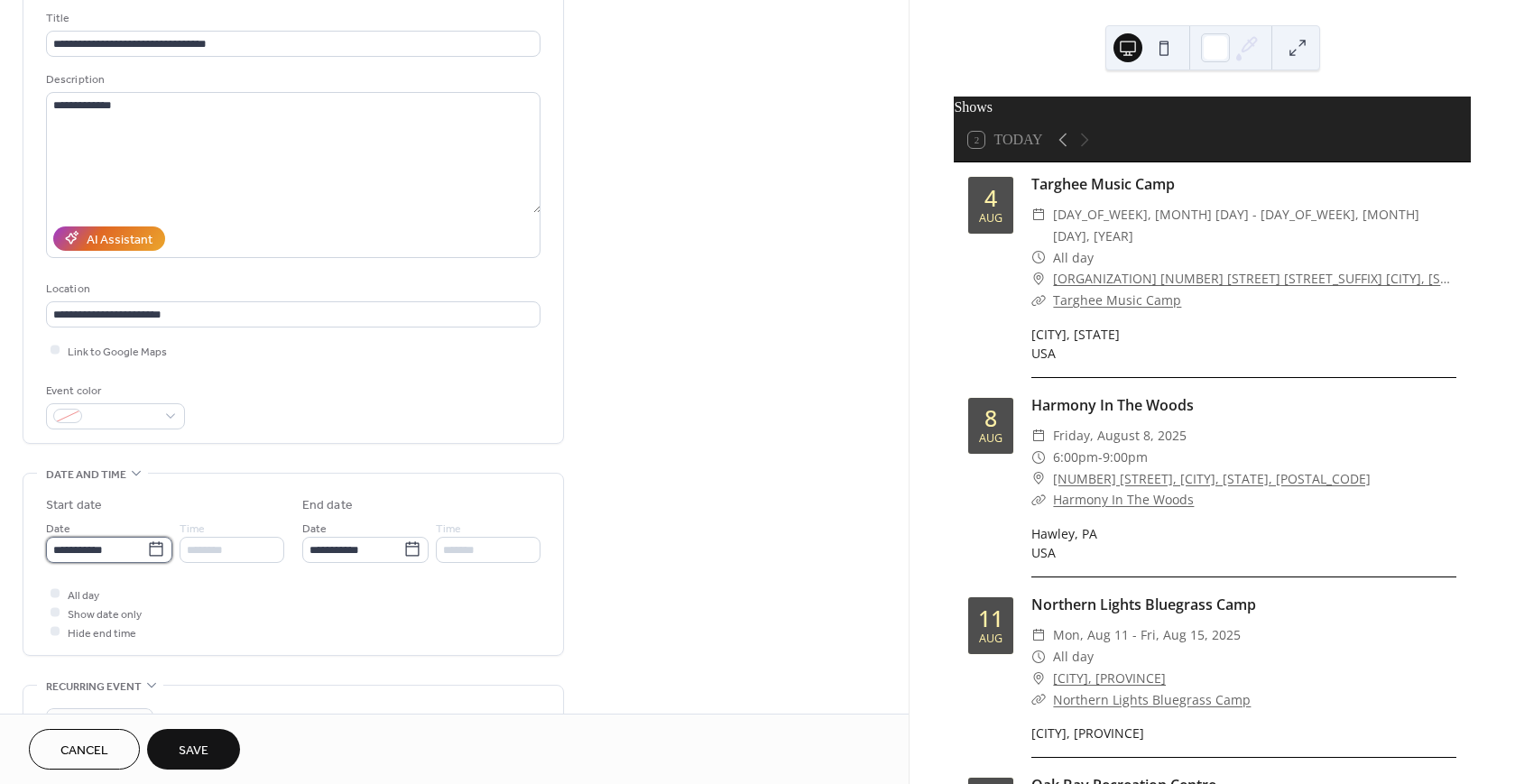 click on "**********" at bounding box center [97, 549] 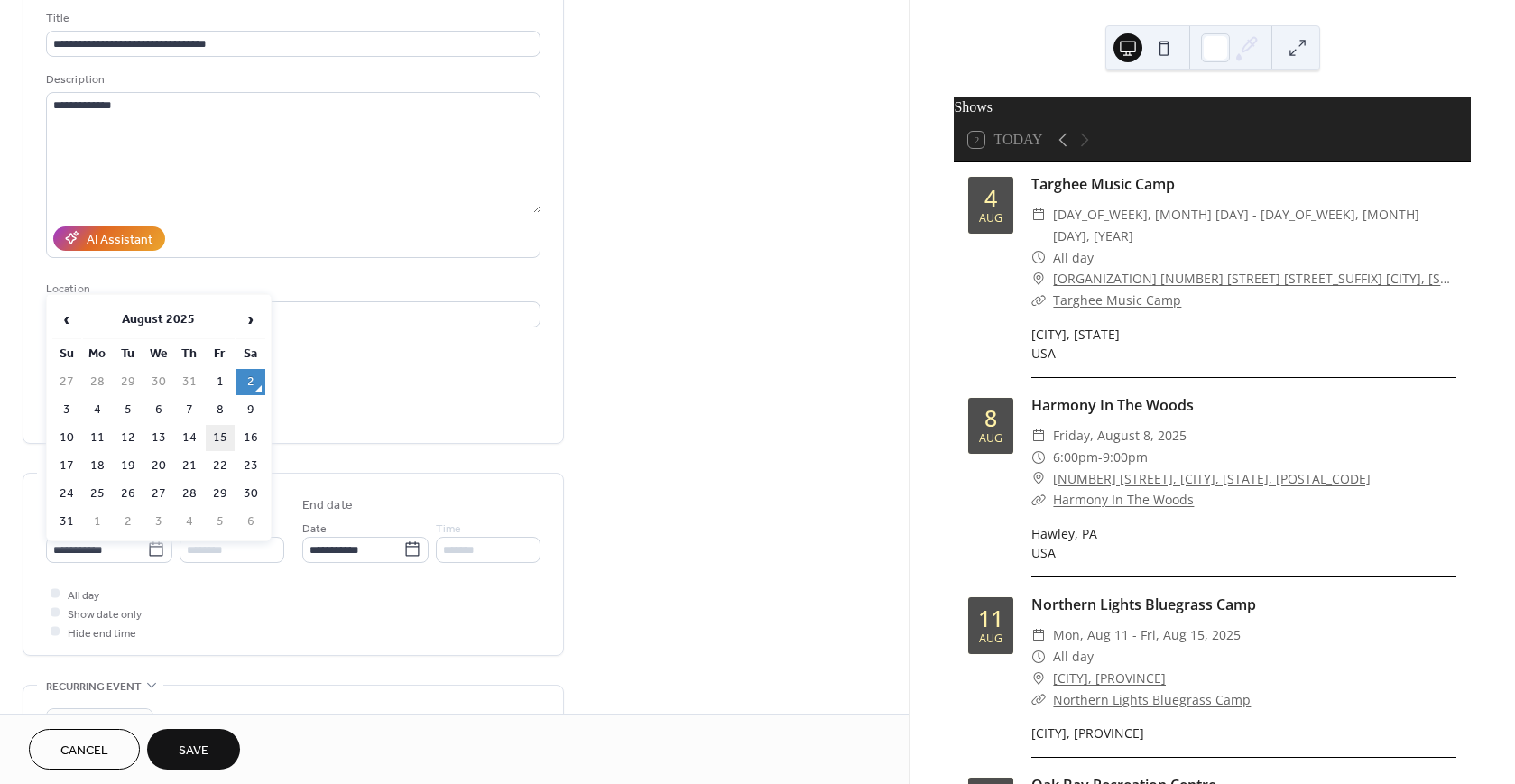click on "15" at bounding box center [220, 438] 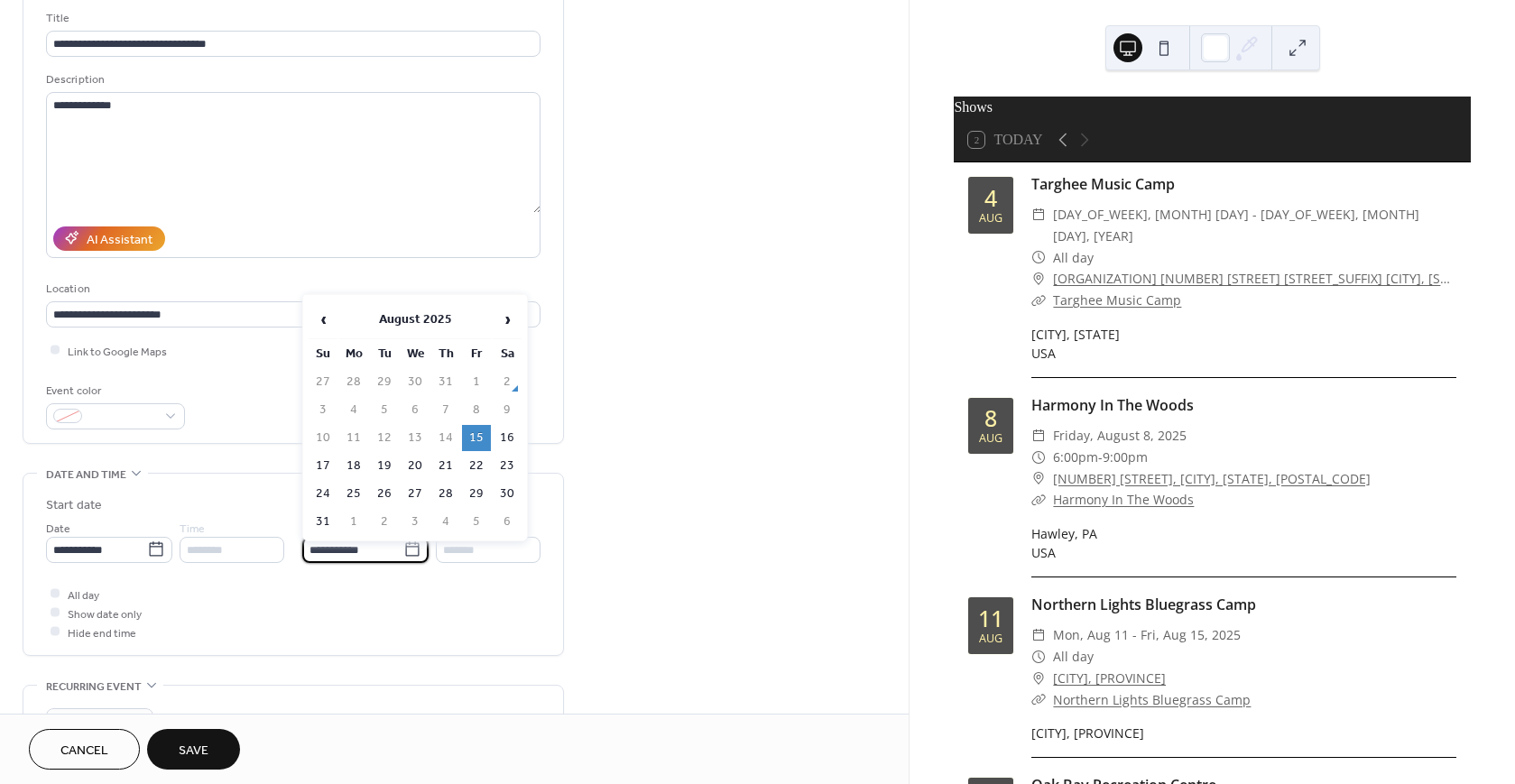 click on "**********" at bounding box center (353, 549) 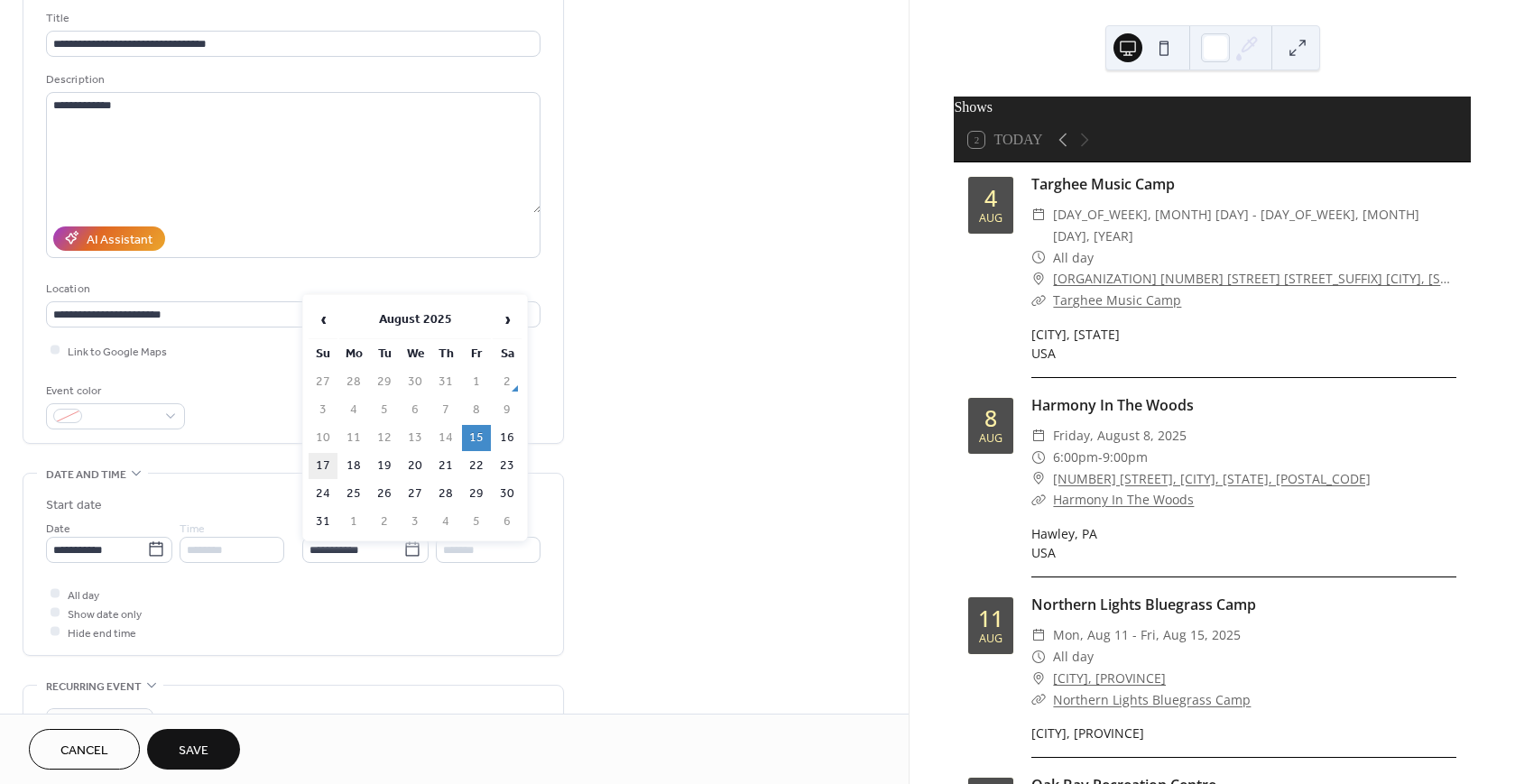 click on "17" at bounding box center [323, 466] 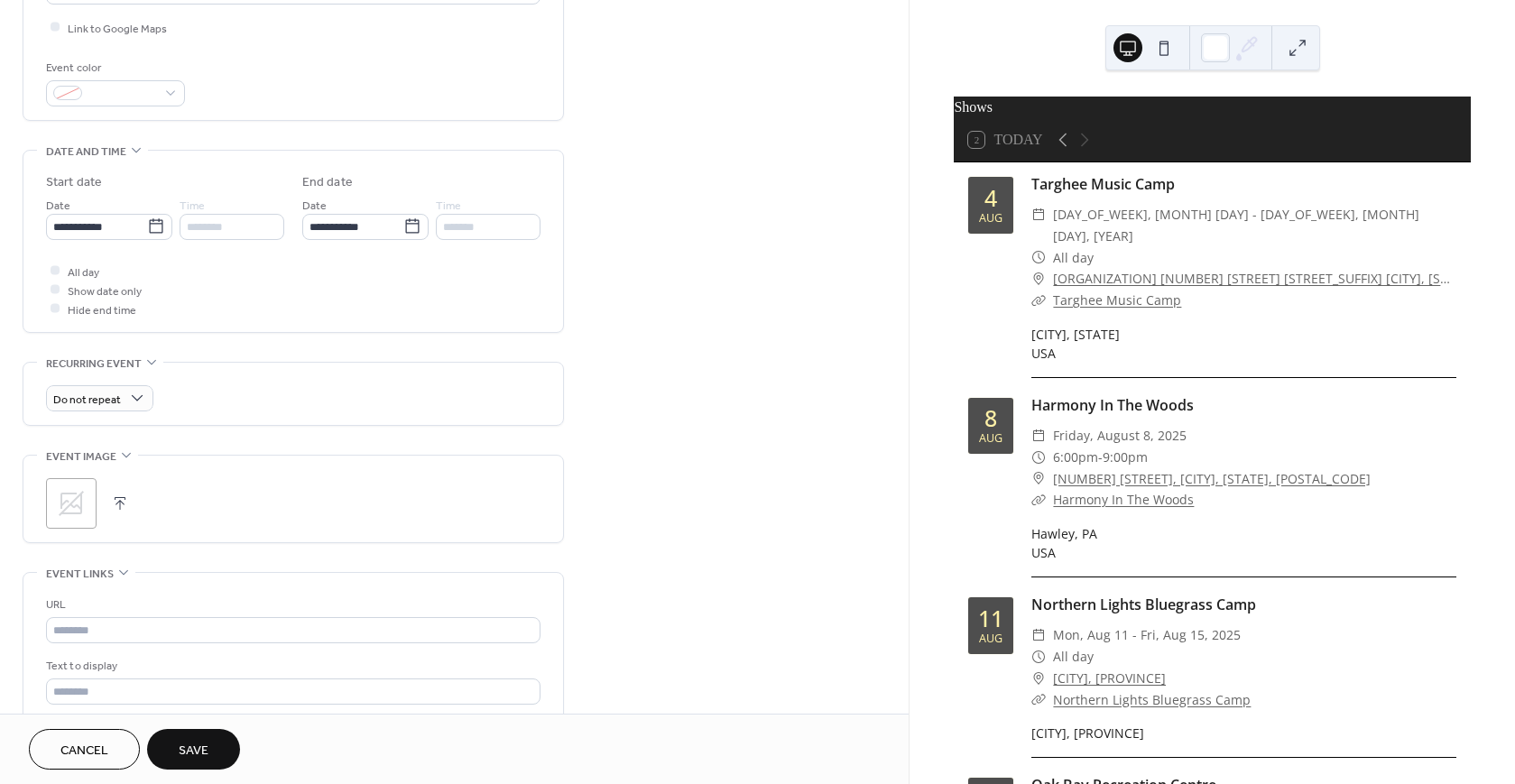 scroll, scrollTop: 456, scrollLeft: 0, axis: vertical 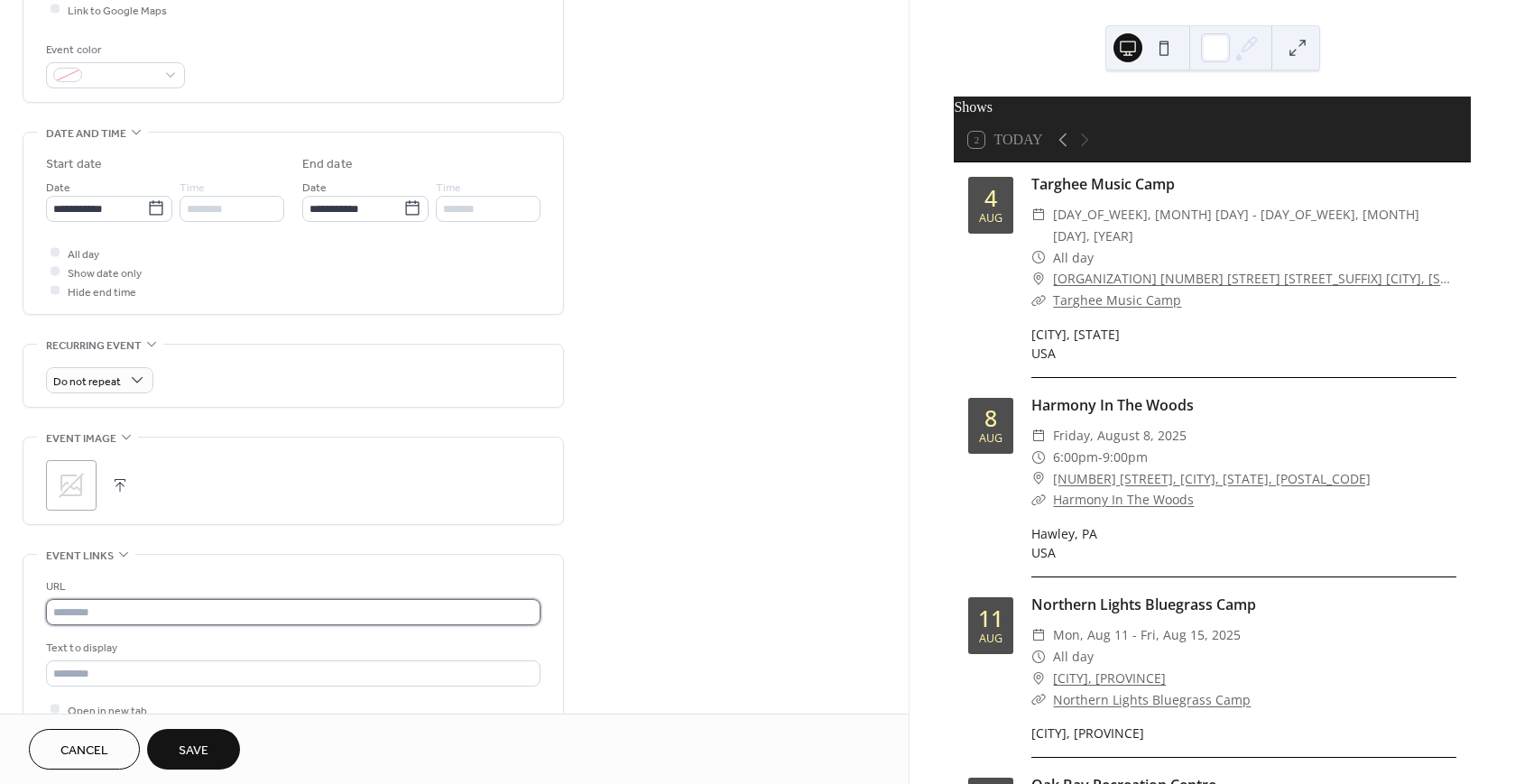 click at bounding box center [293, 612] 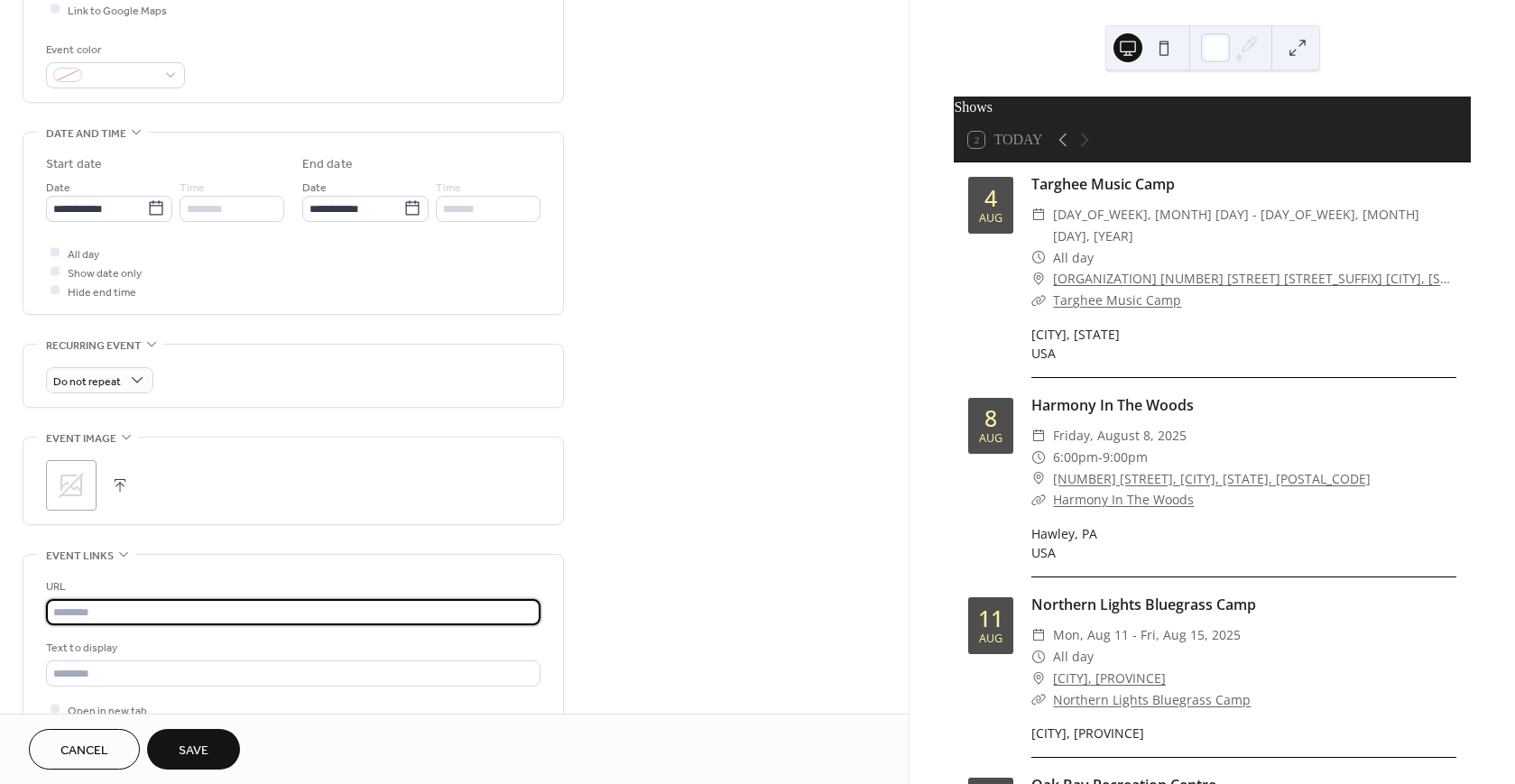 paste on "**********" 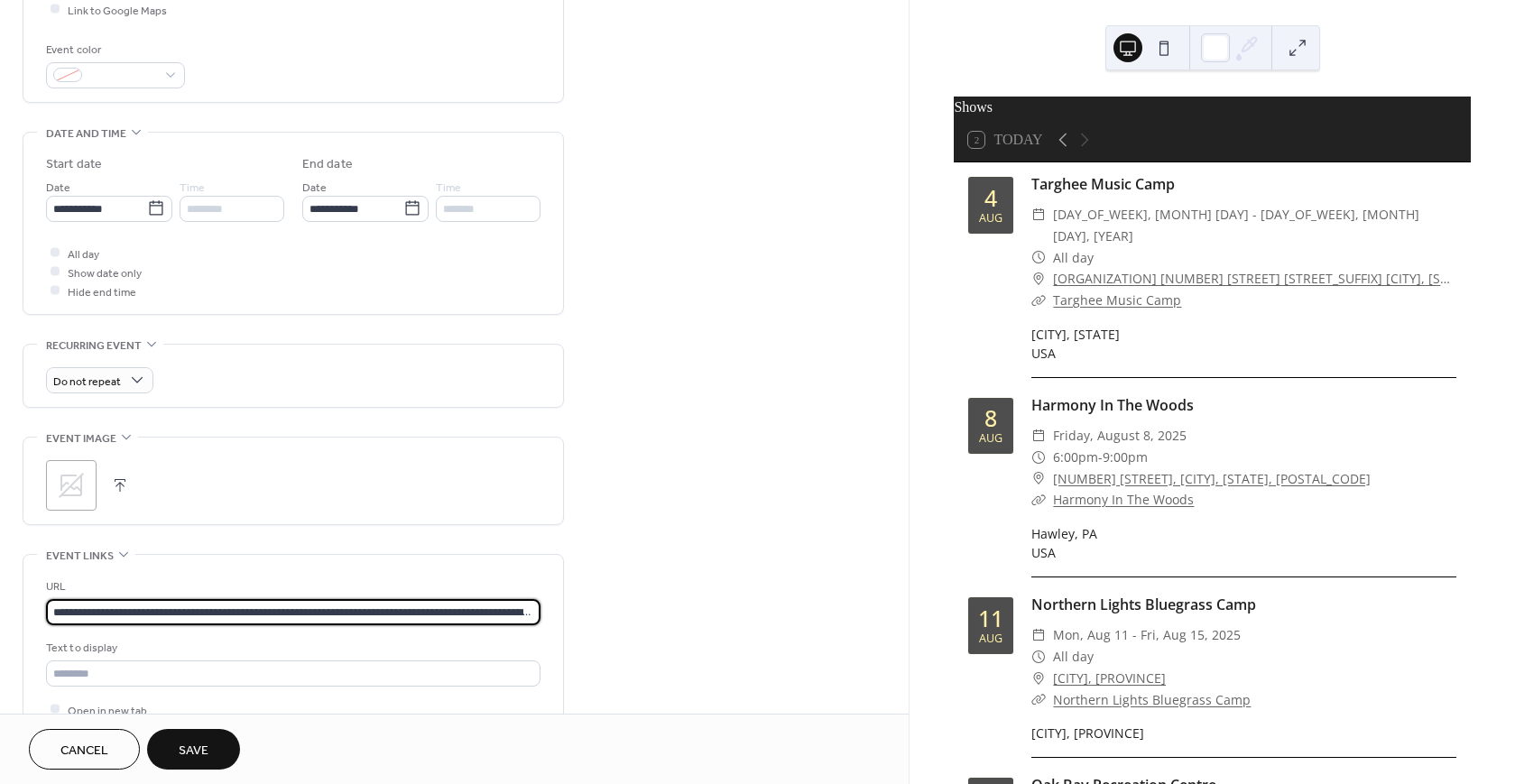 scroll, scrollTop: 0, scrollLeft: 61, axis: horizontal 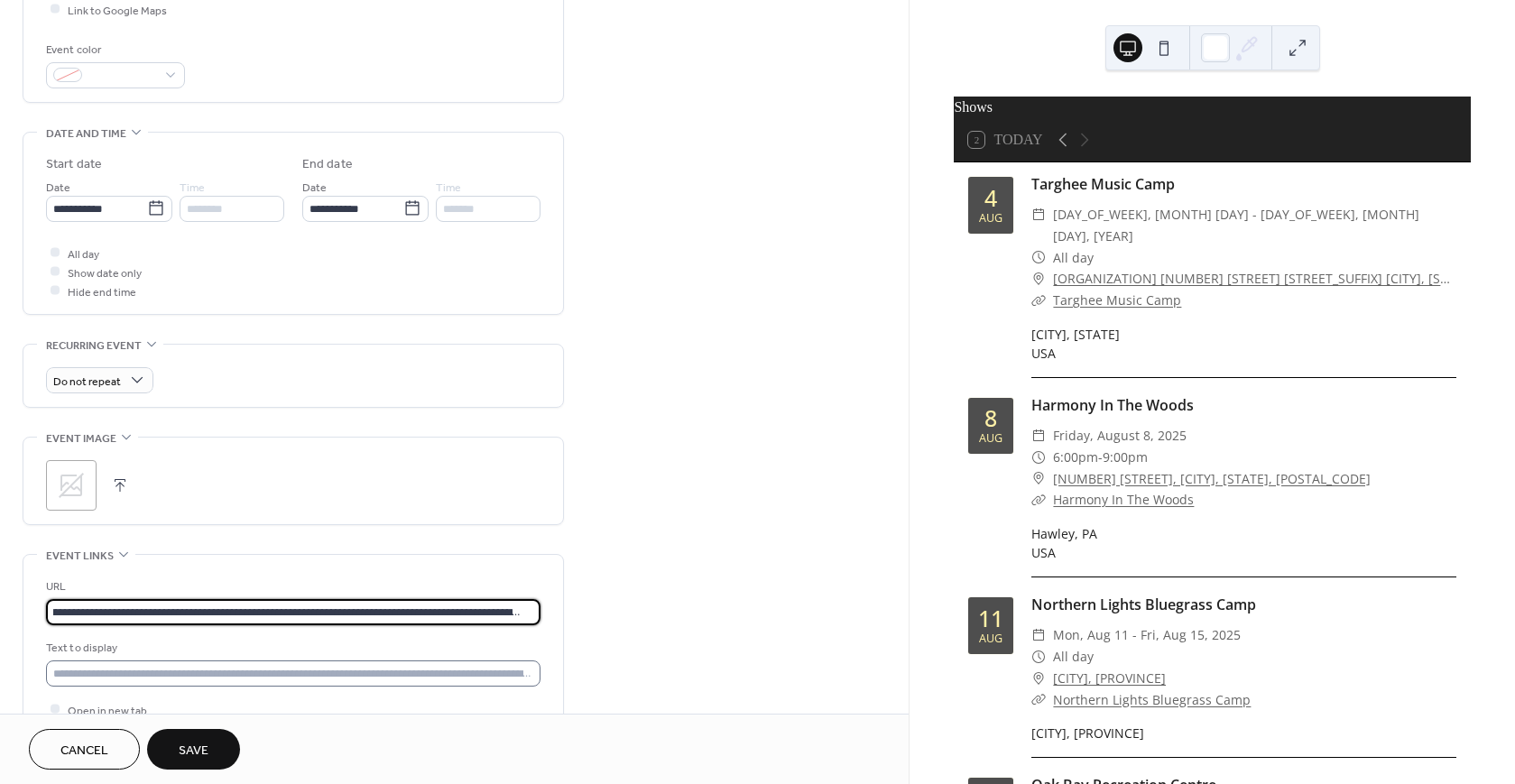 type on "**********" 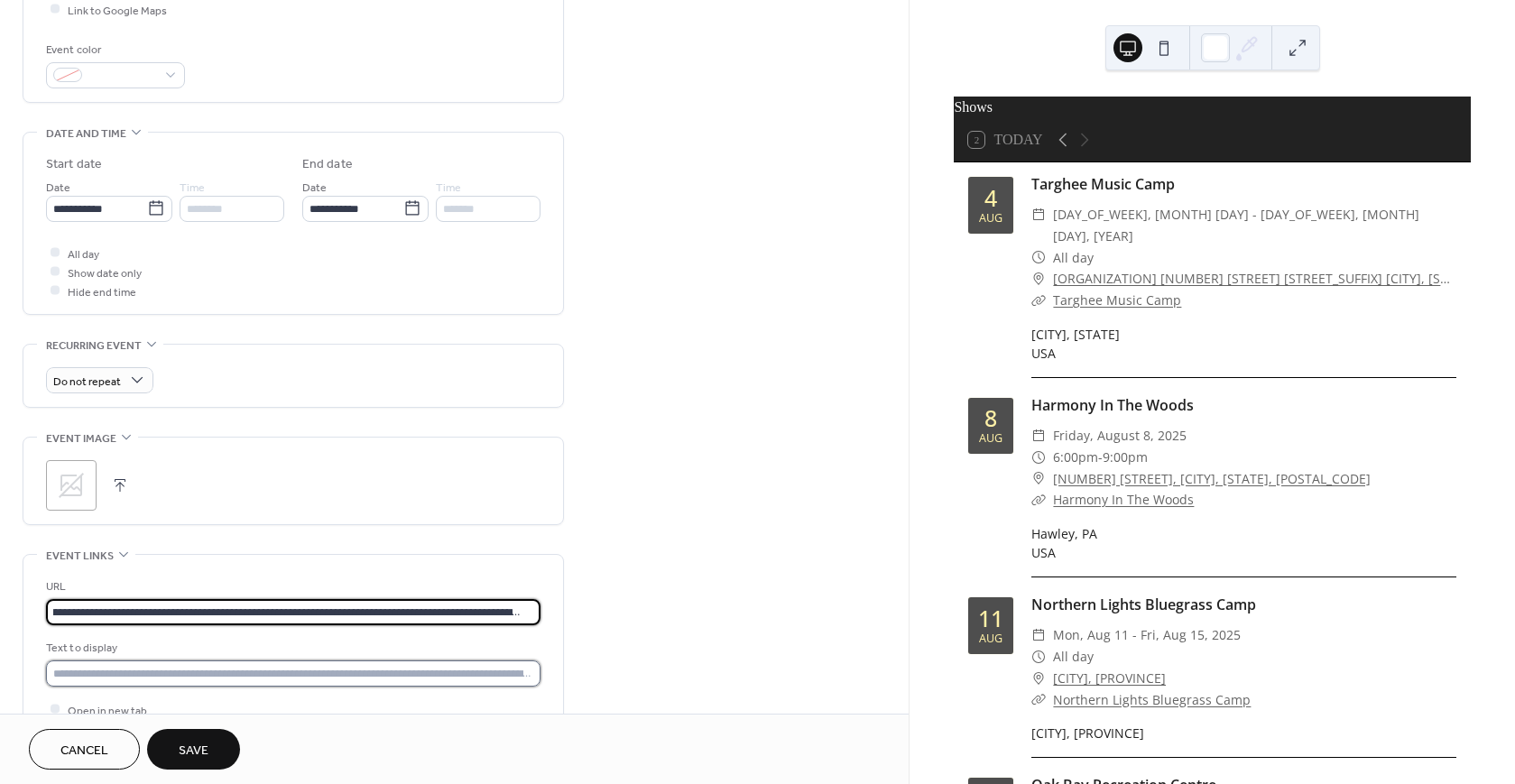 scroll, scrollTop: 0, scrollLeft: 0, axis: both 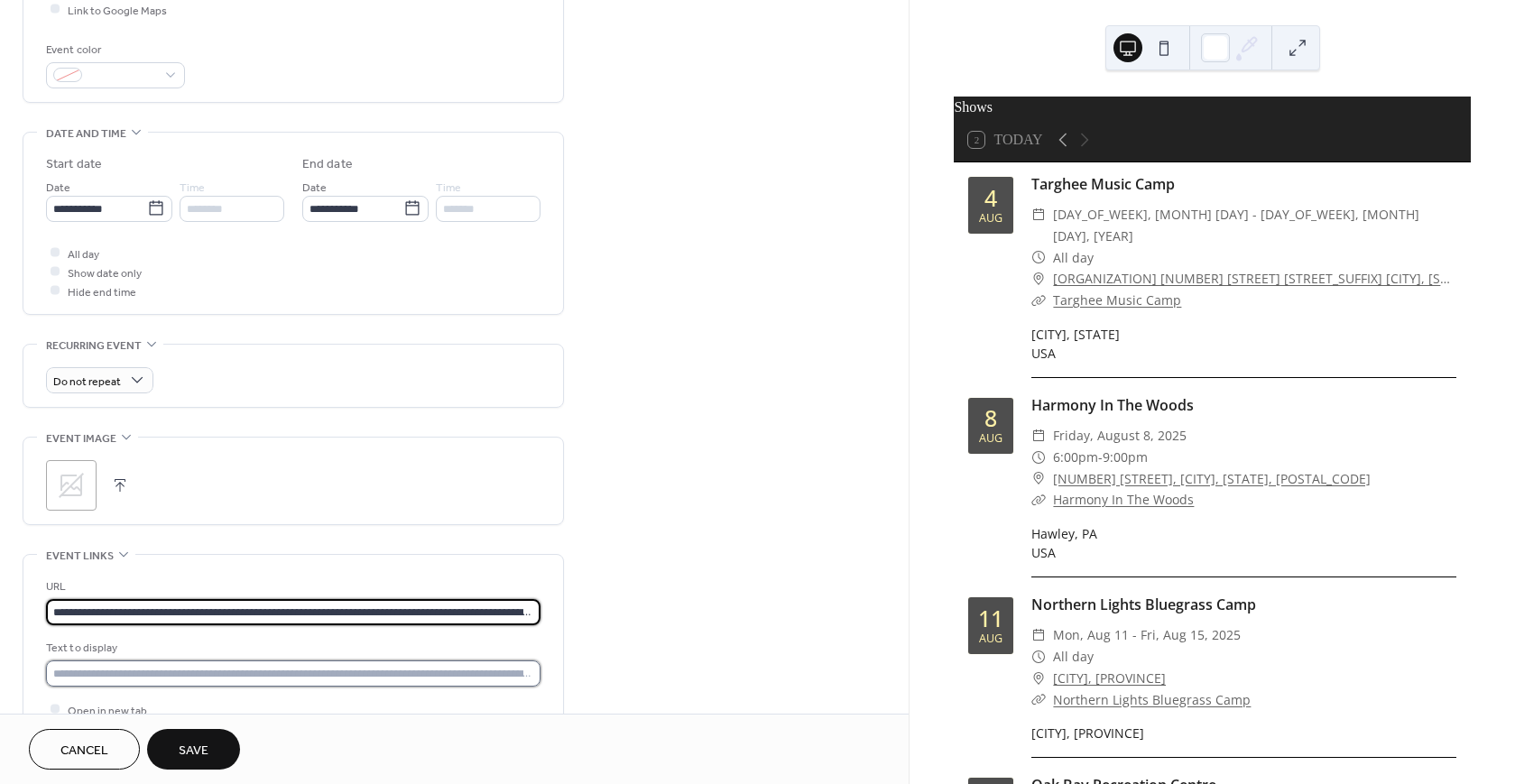 click at bounding box center (293, 673) 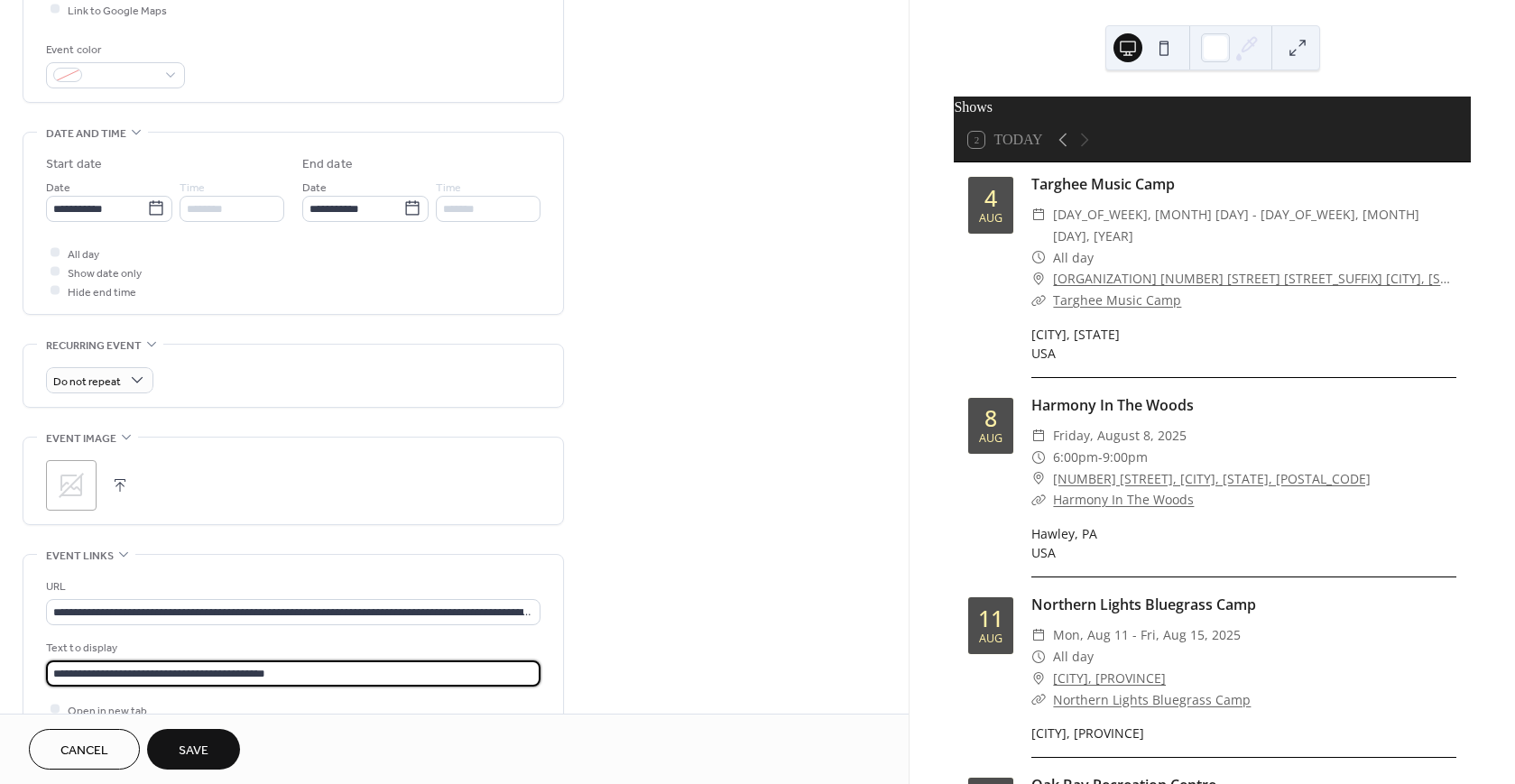 type on "**********" 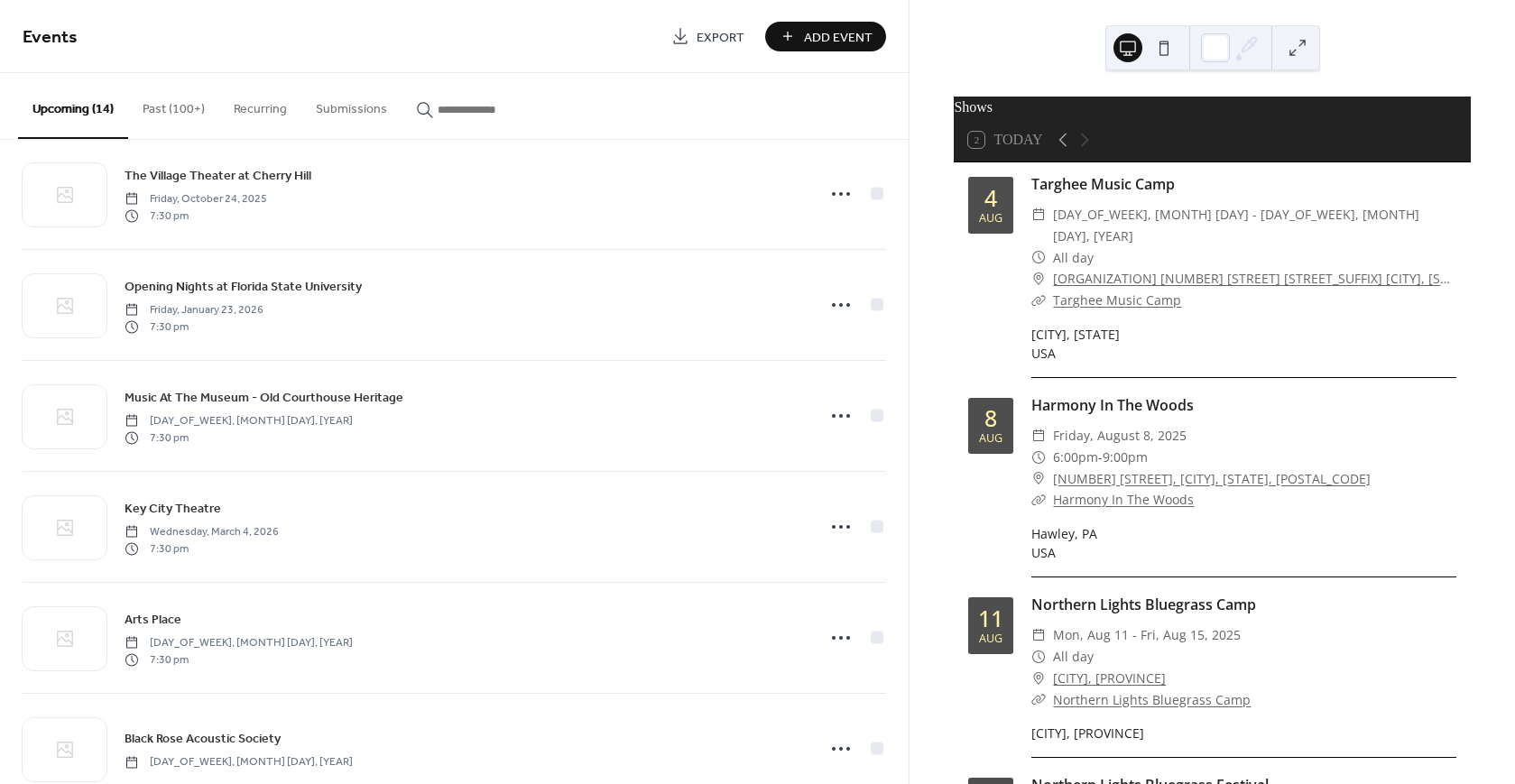 scroll, scrollTop: 914, scrollLeft: 0, axis: vertical 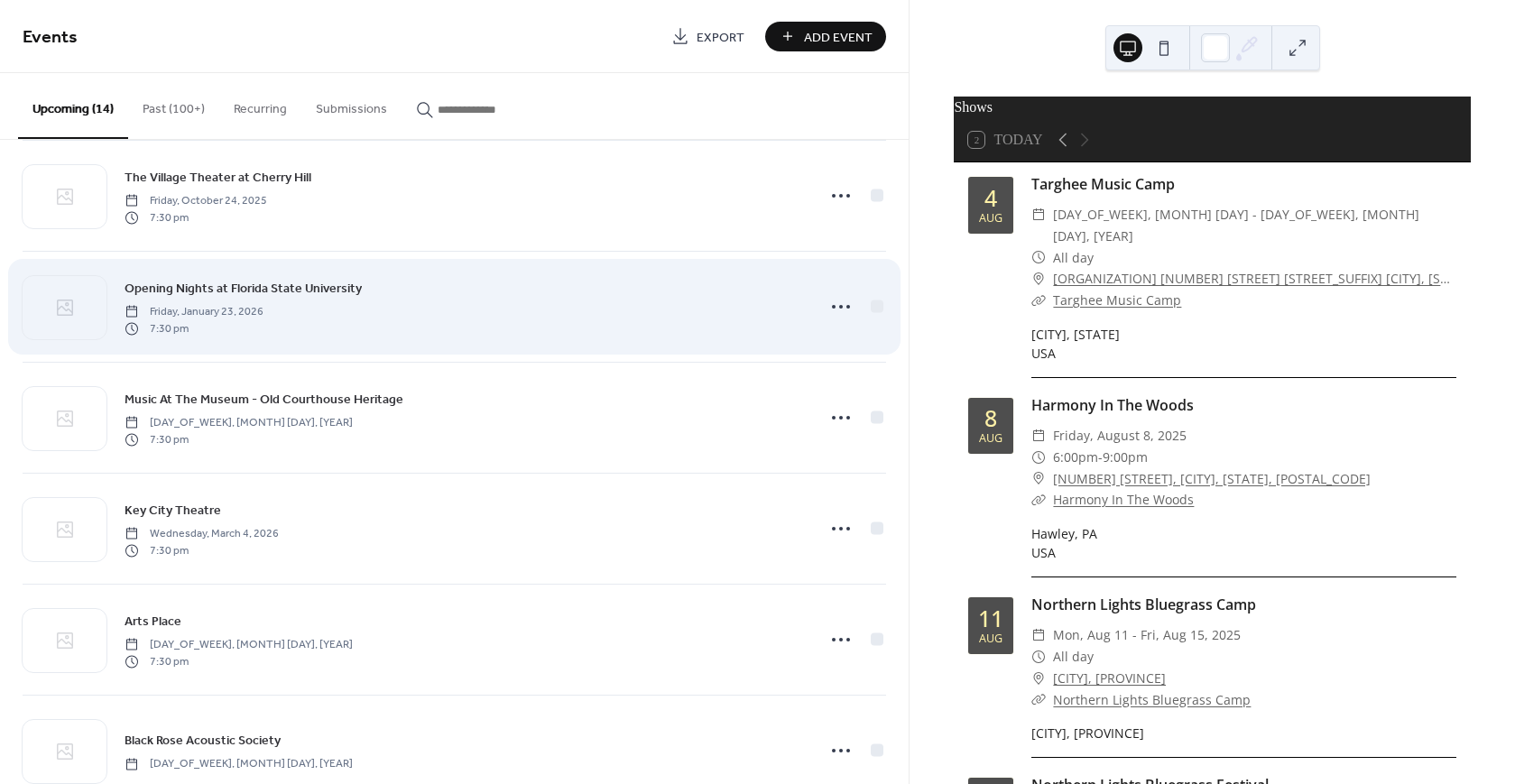 click on "Opening Nights at Florida State University" at bounding box center [243, 289] 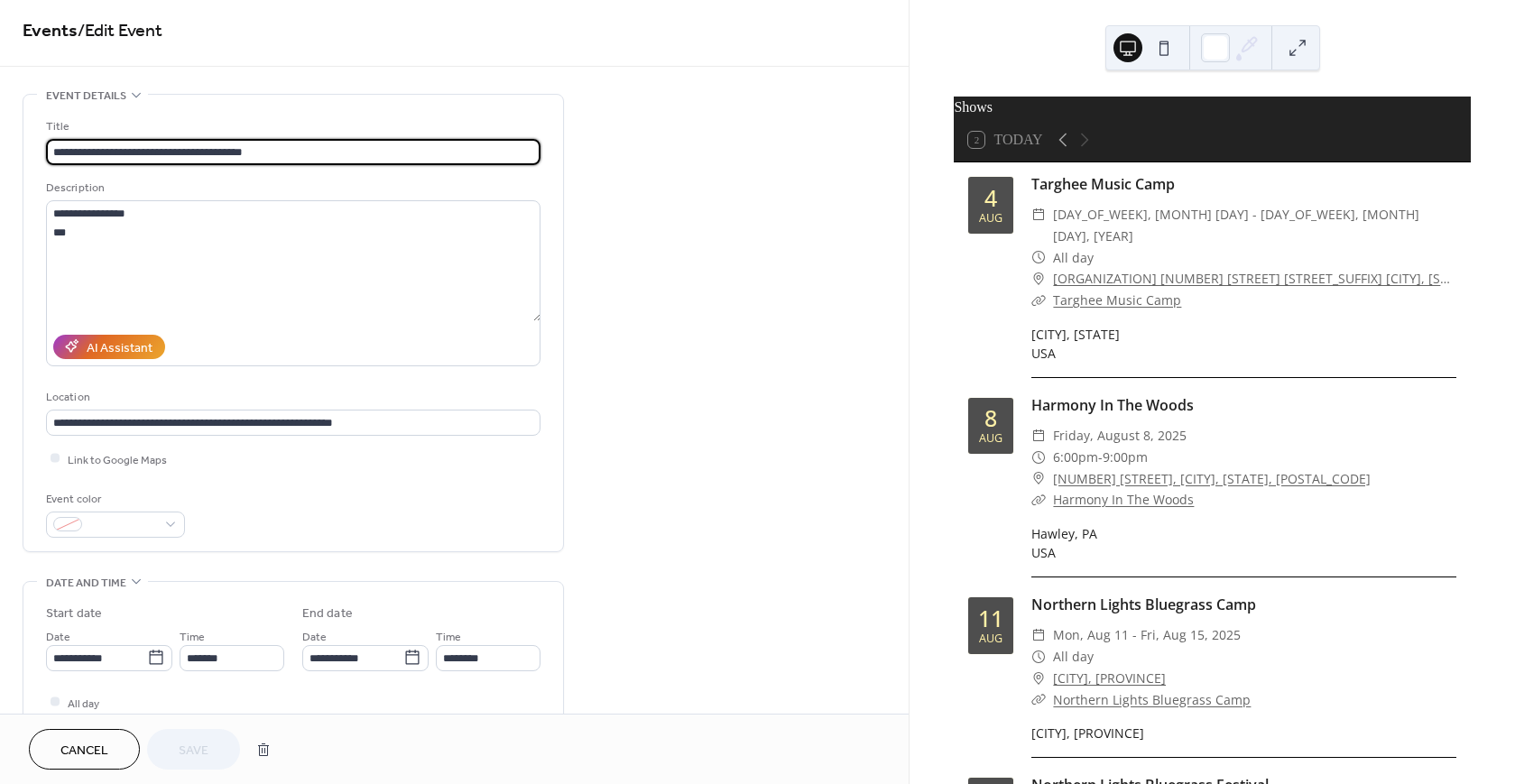 scroll, scrollTop: 0, scrollLeft: 0, axis: both 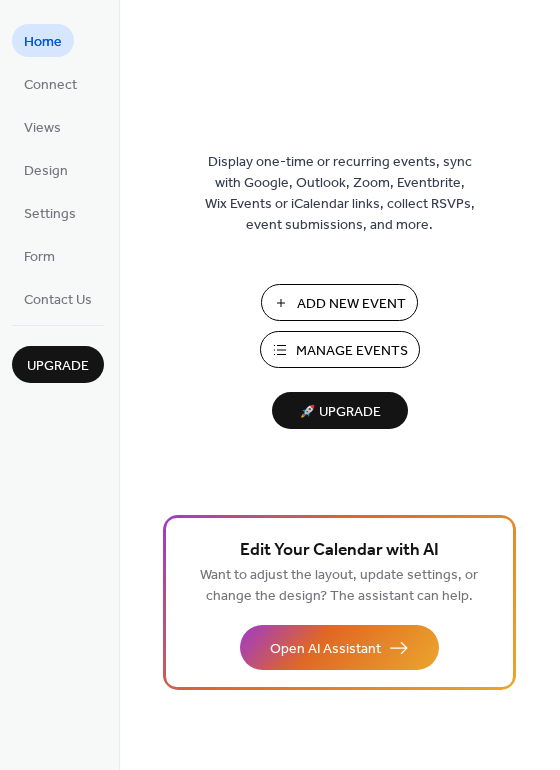 click on "Add New Event" at bounding box center (351, 304) 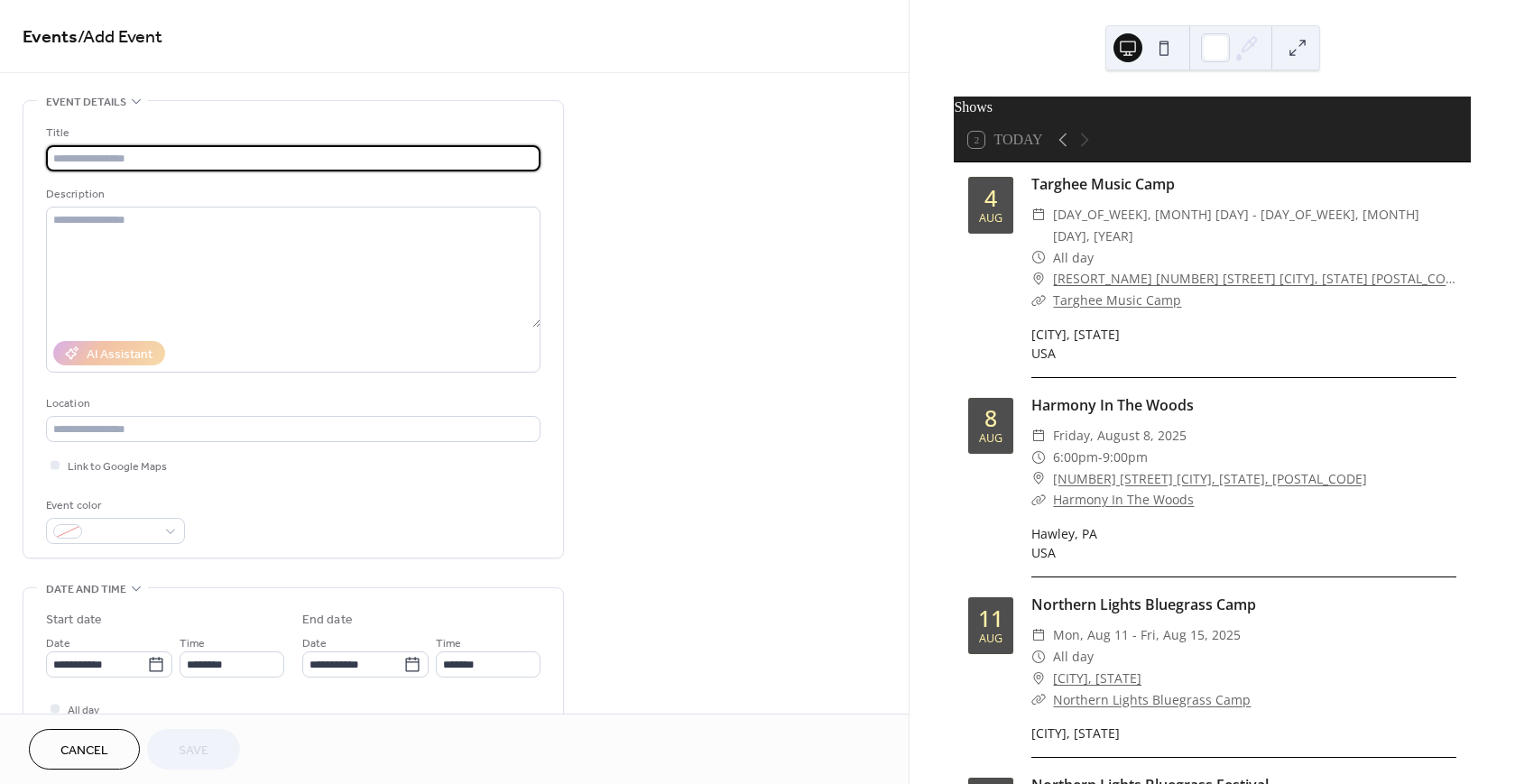 scroll, scrollTop: 0, scrollLeft: 0, axis: both 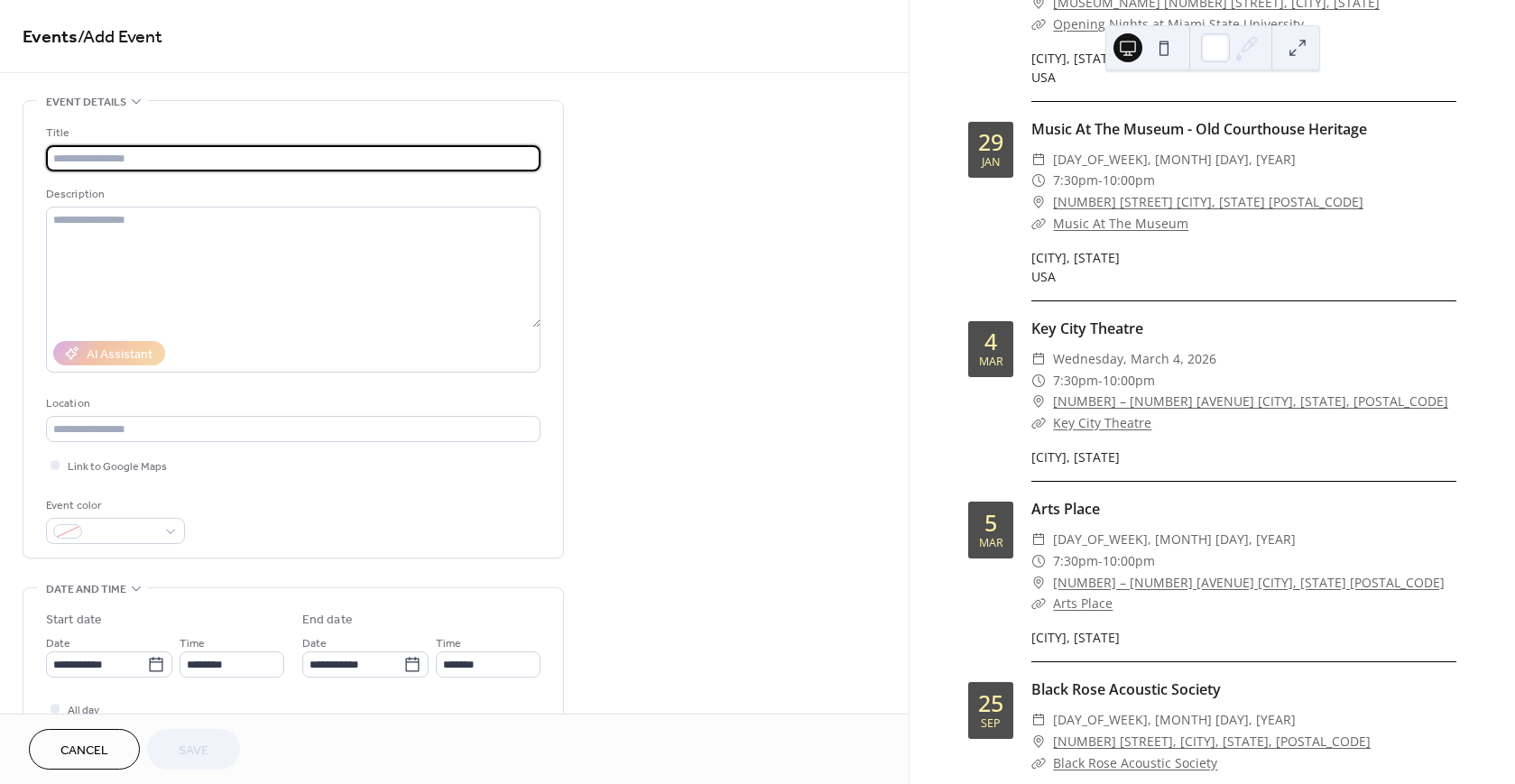 click at bounding box center [293, 158] 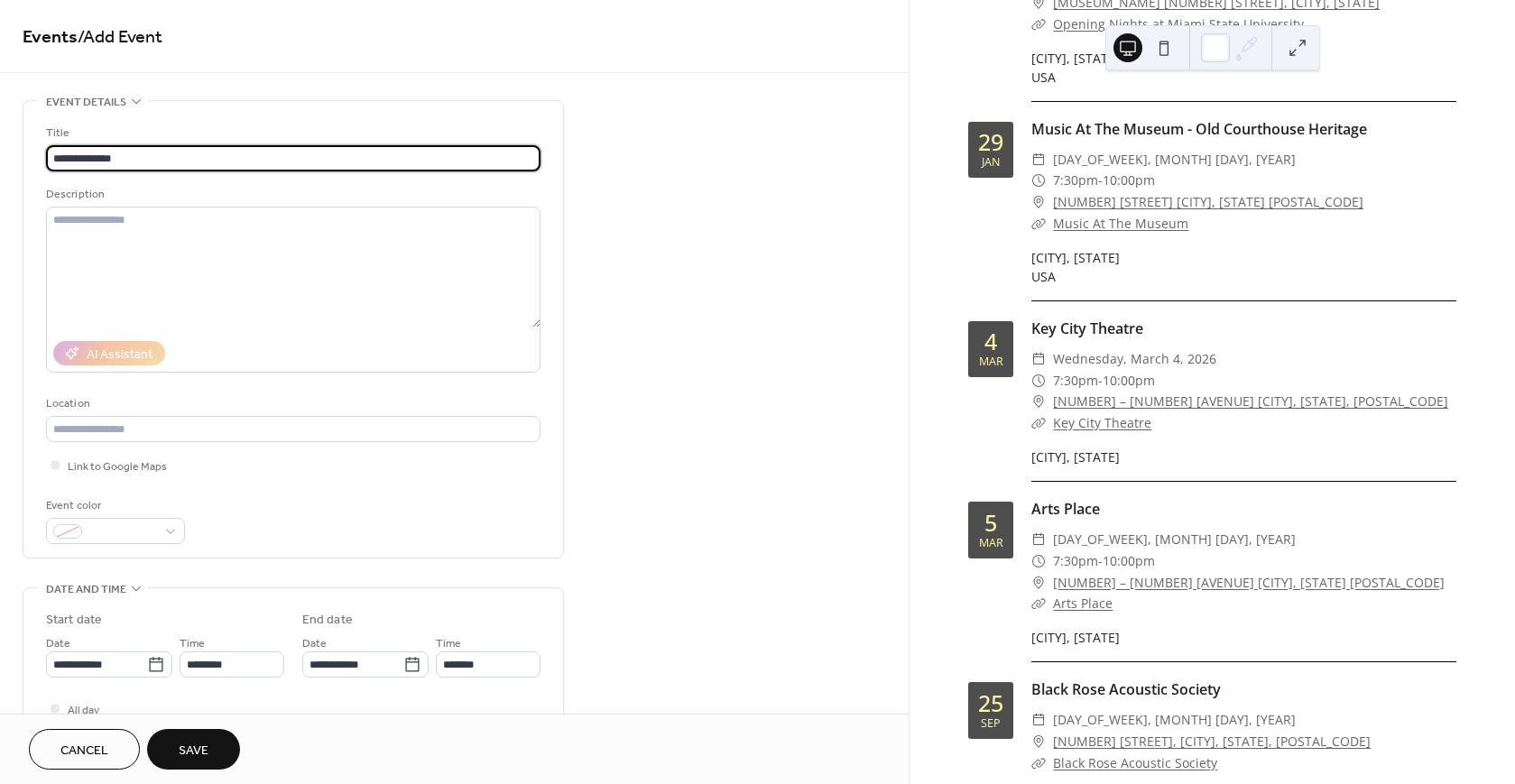 type on "**********" 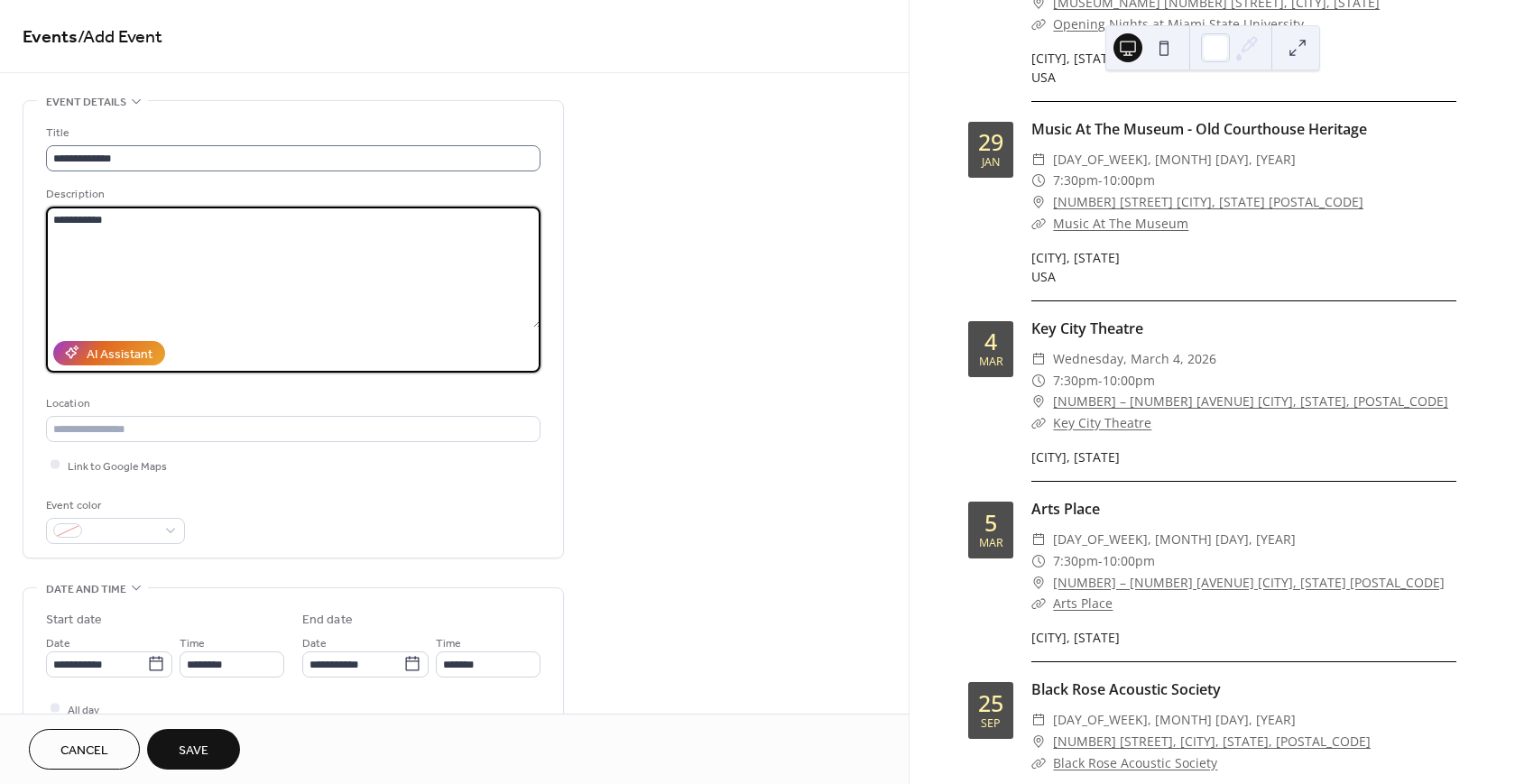 type on "**********" 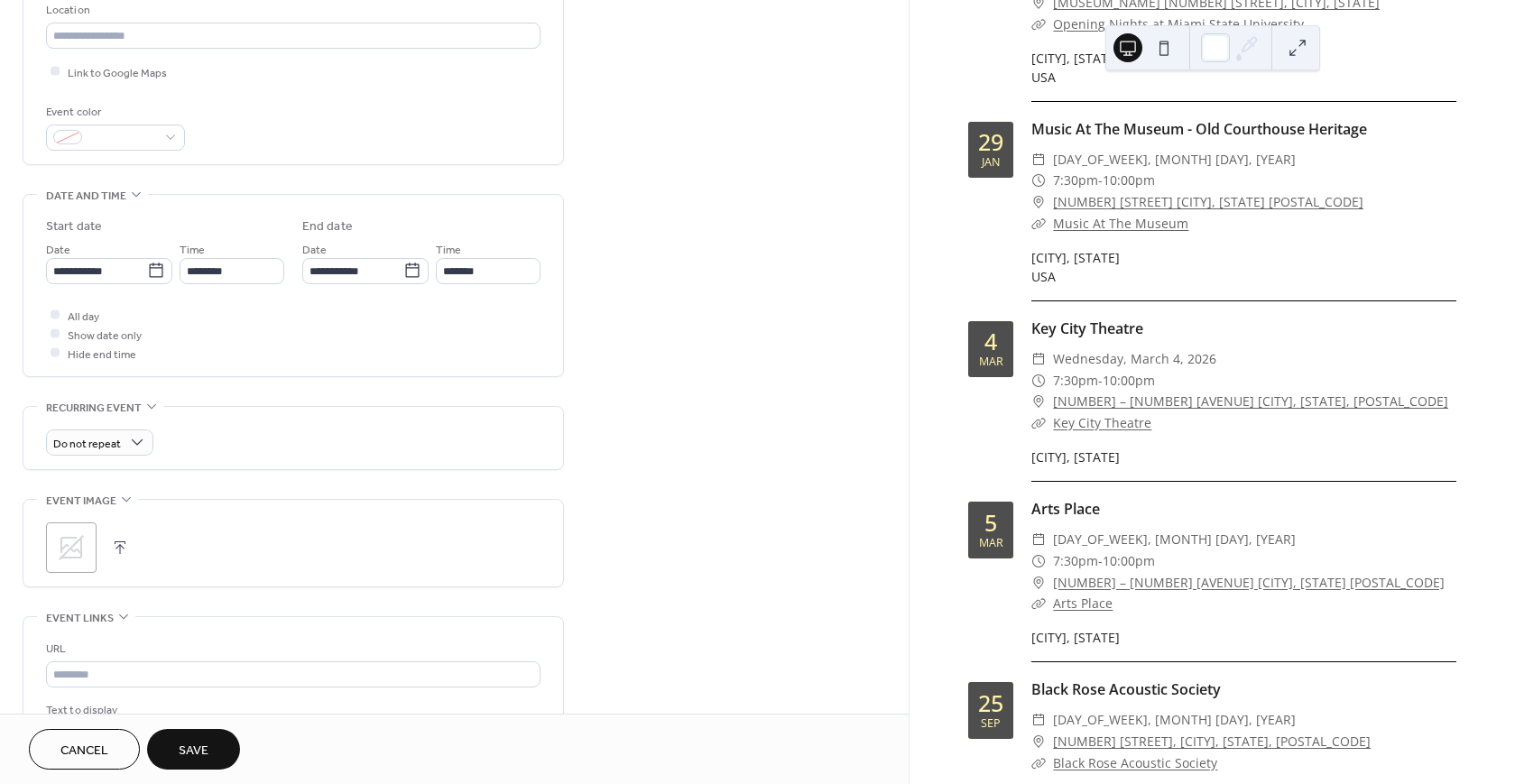 scroll, scrollTop: 395, scrollLeft: 0, axis: vertical 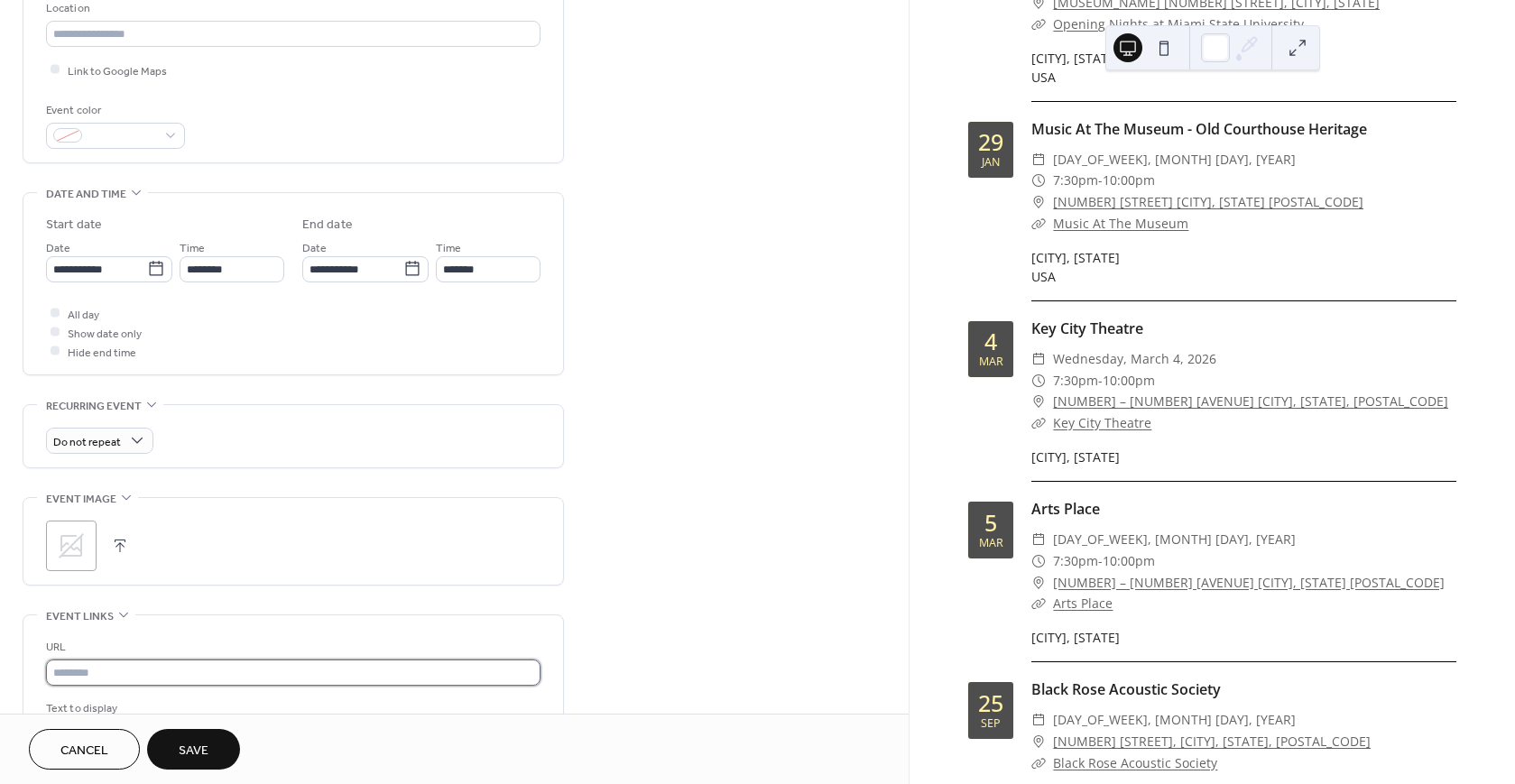 click at bounding box center [293, 672] 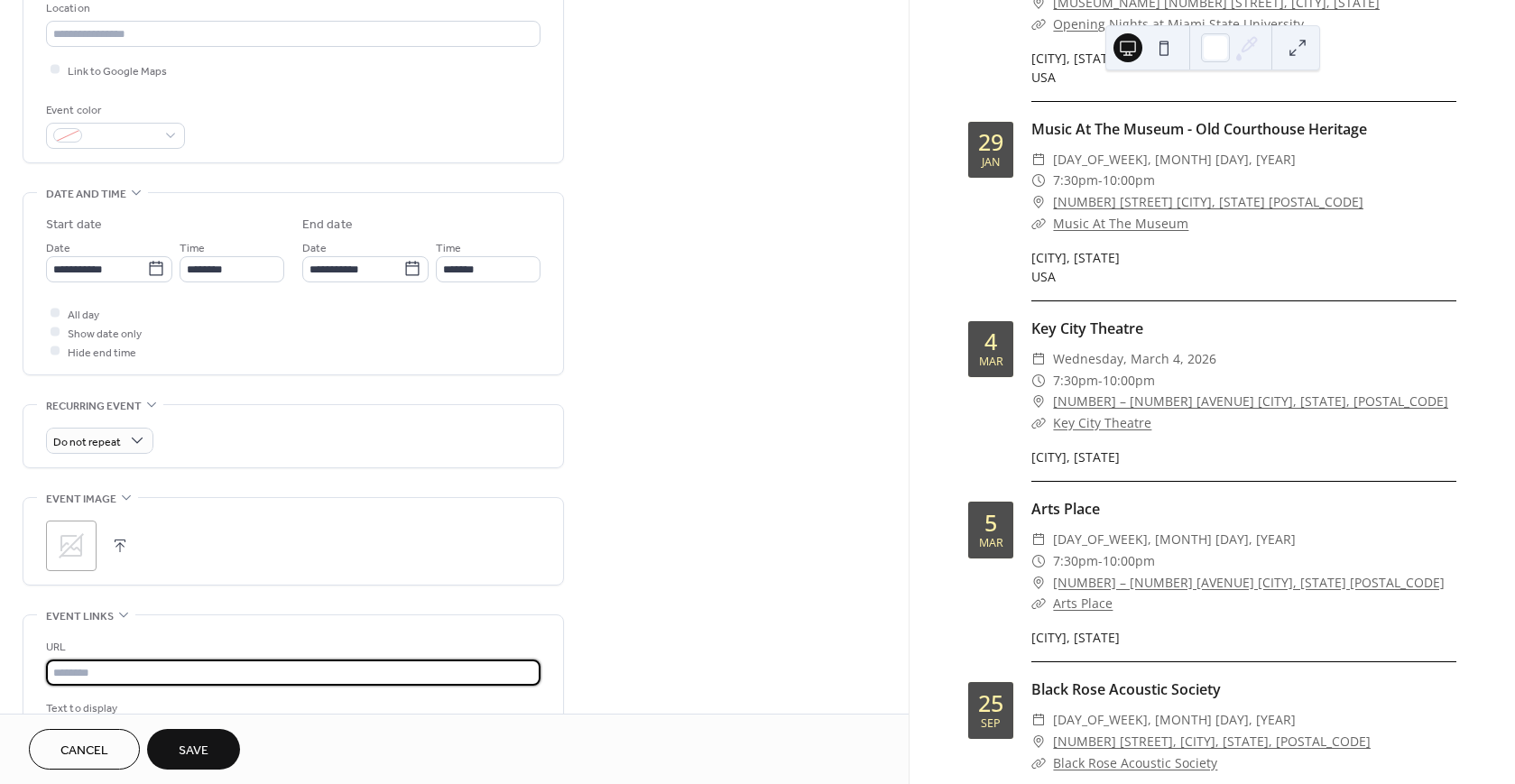 paste on "**********" 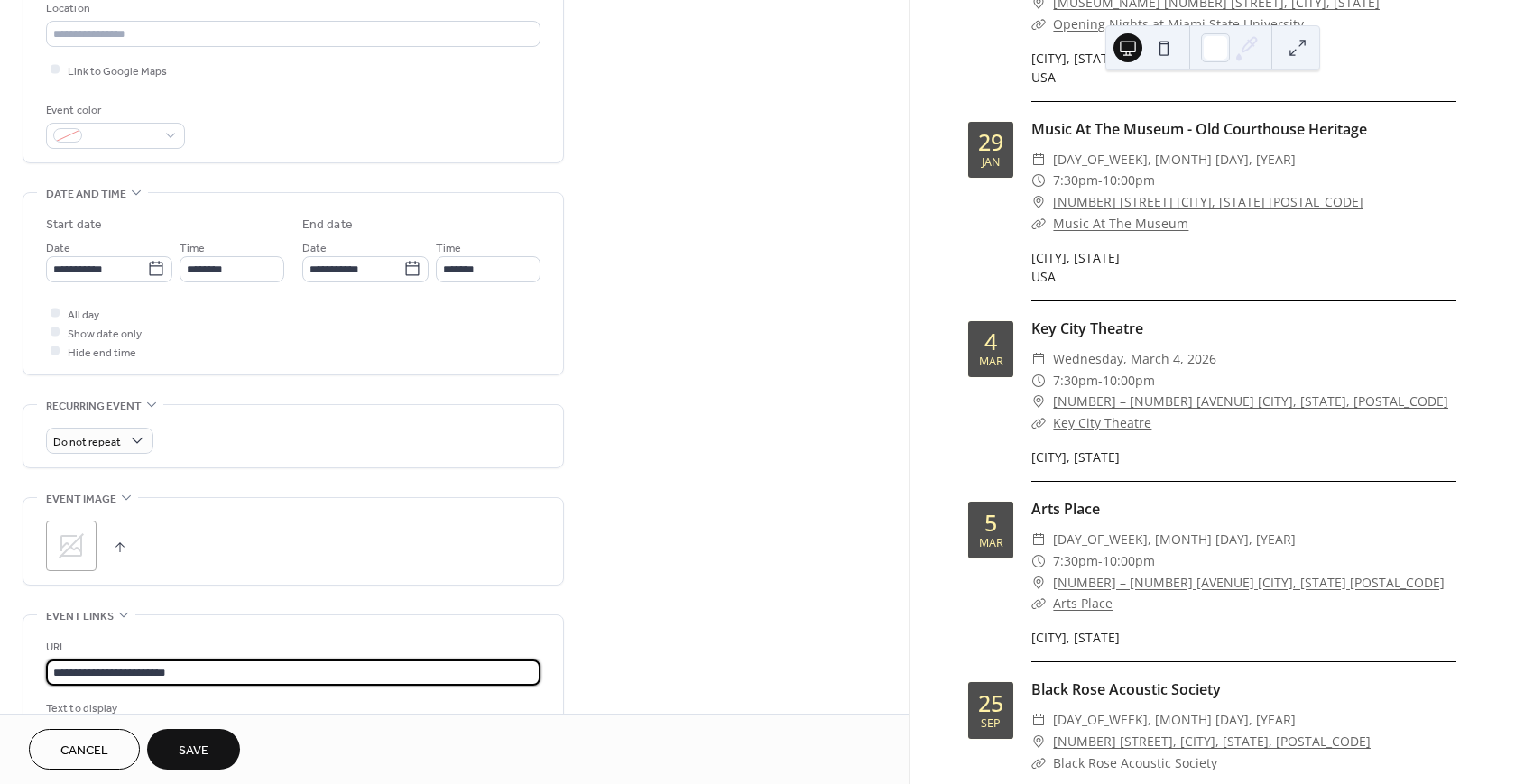 scroll, scrollTop: 0, scrollLeft: 0, axis: both 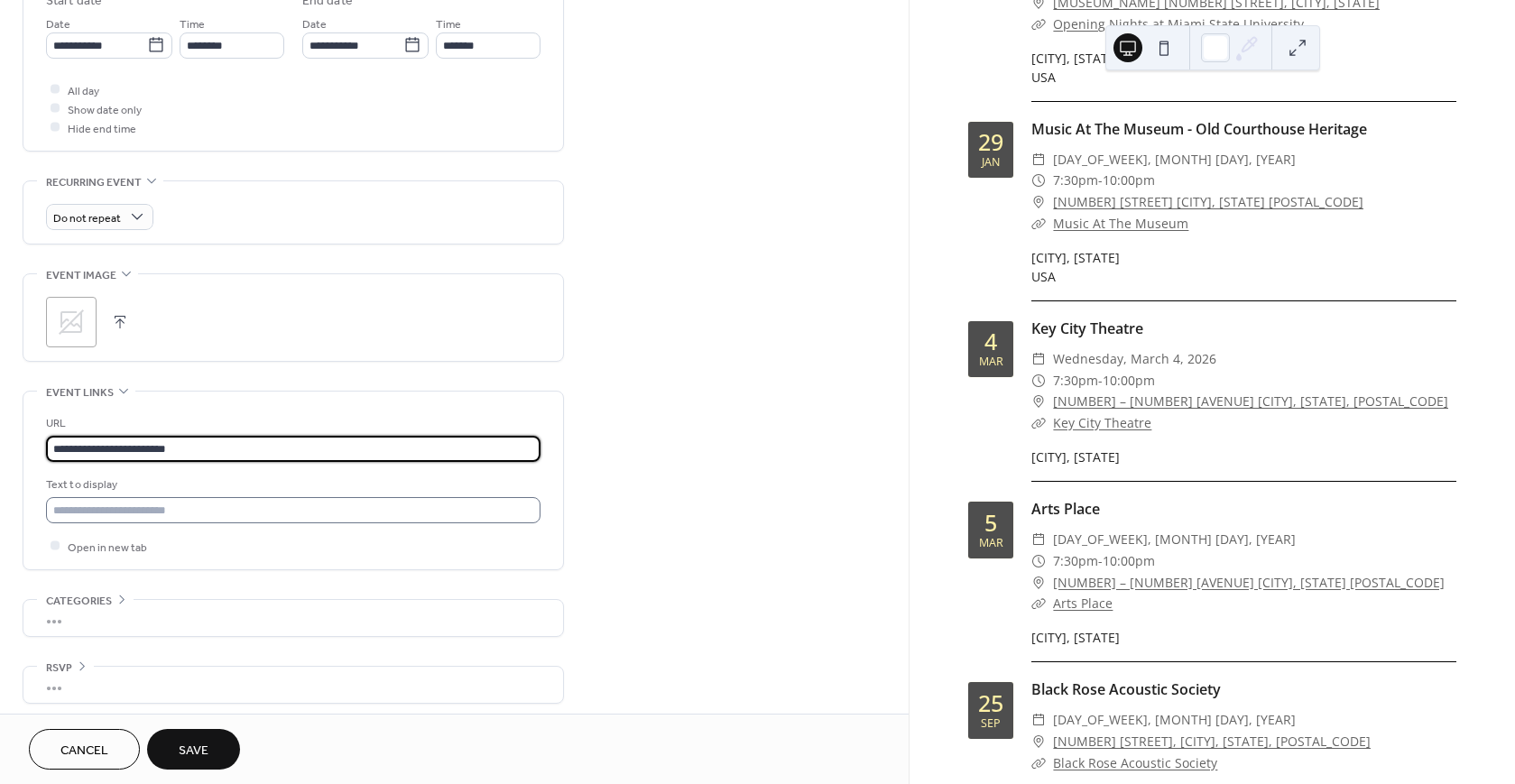 type on "**********" 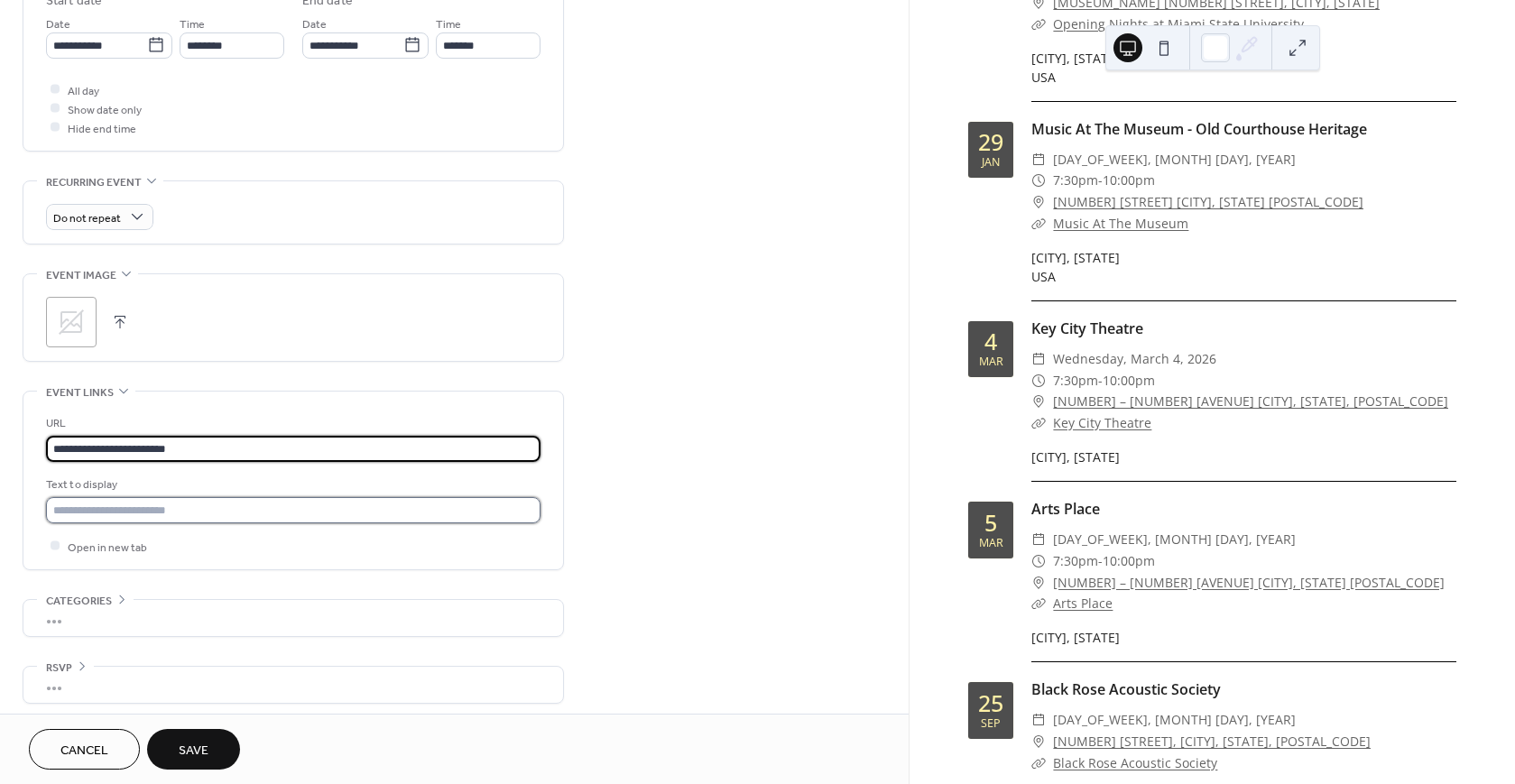 scroll, scrollTop: 0, scrollLeft: 0, axis: both 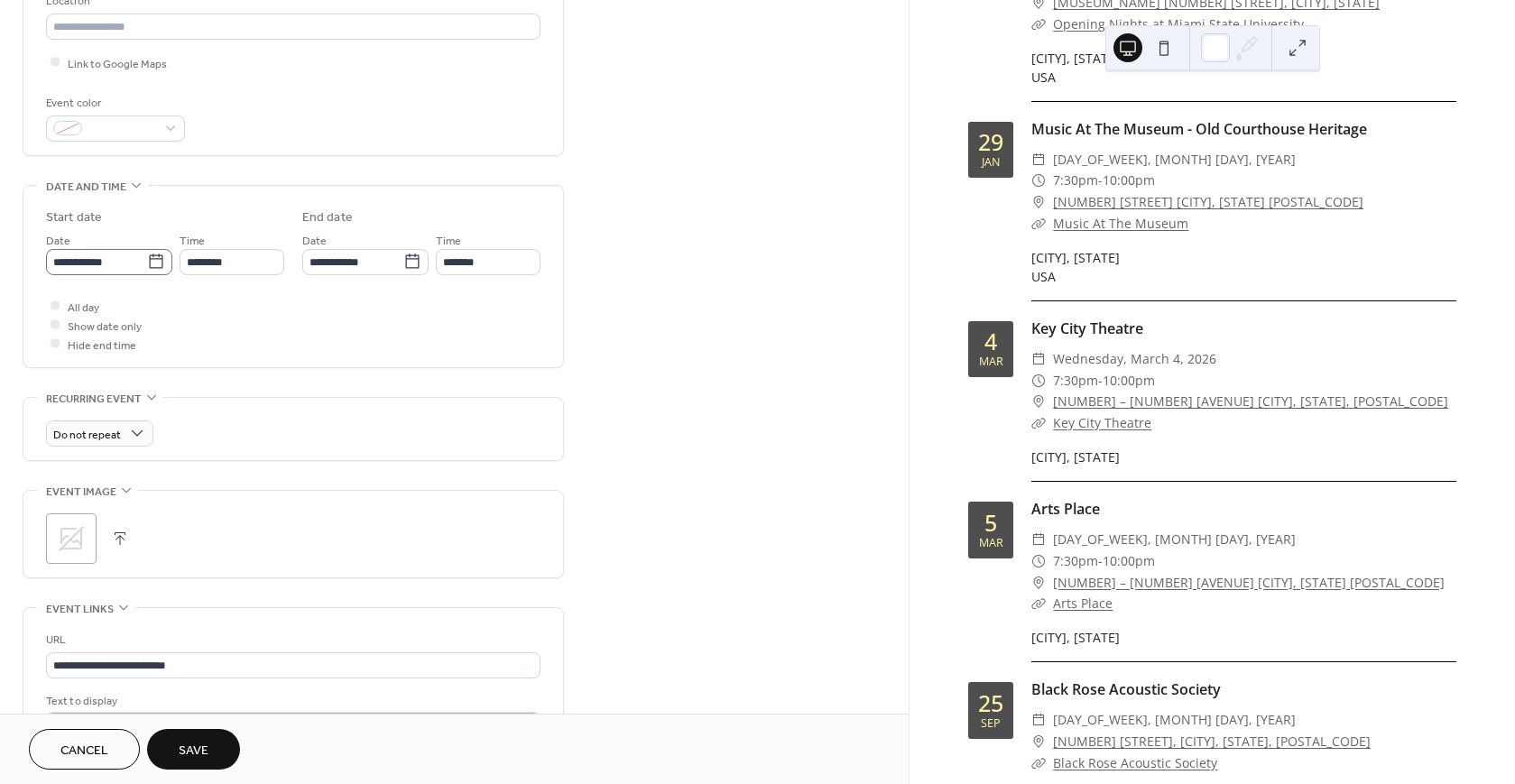 type on "**********" 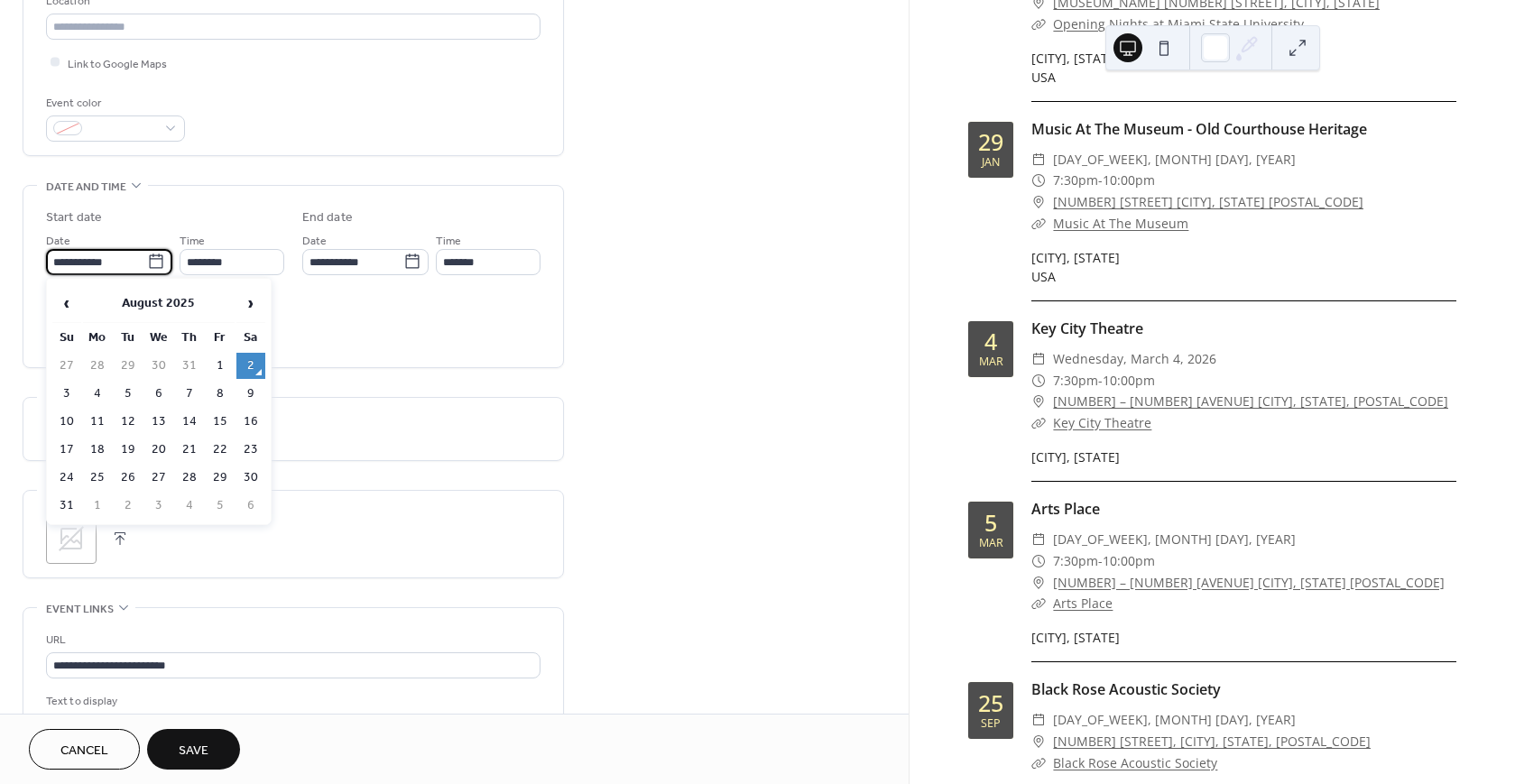 click on "**********" at bounding box center (97, 262) 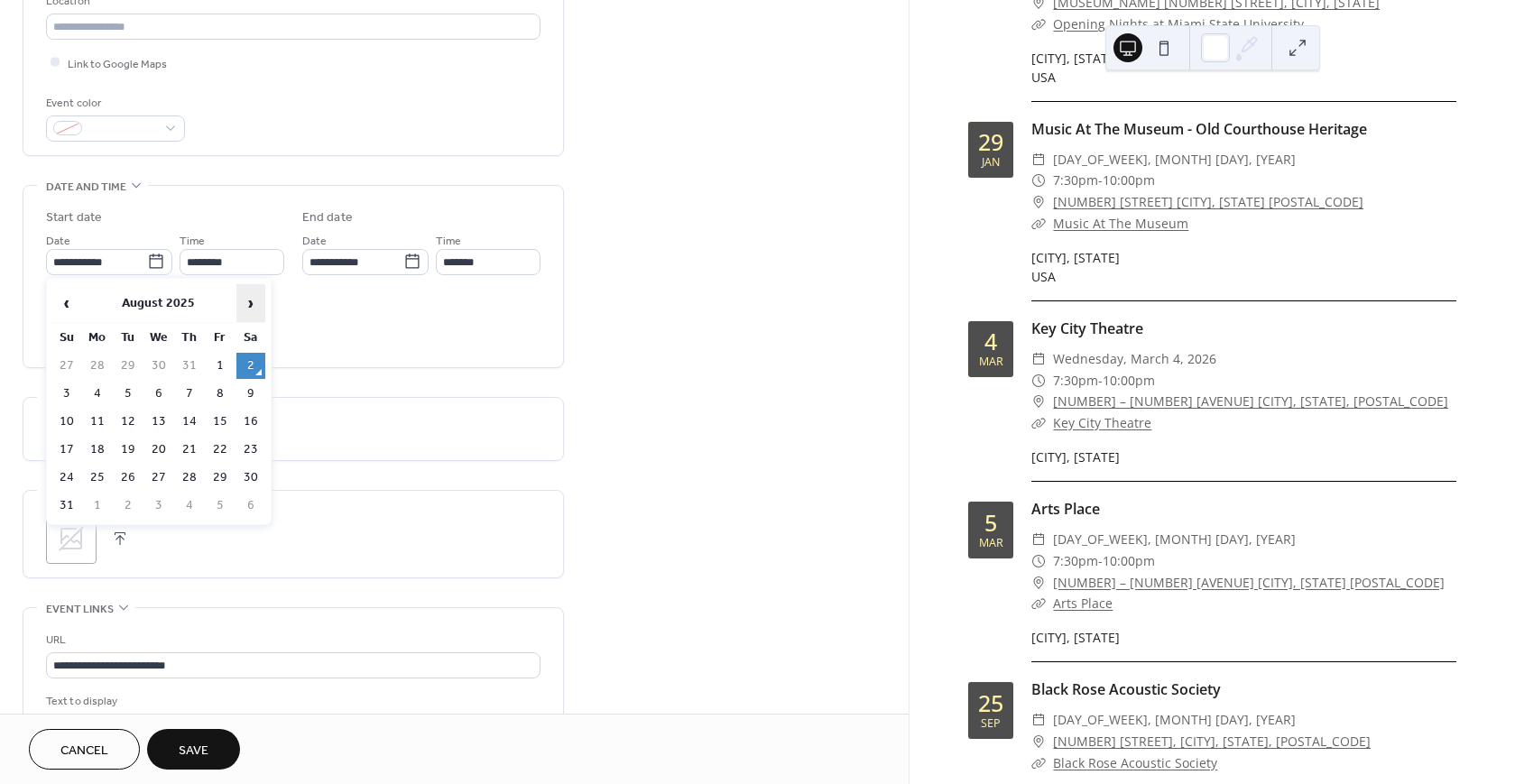 click on "›" at bounding box center [251, 303] 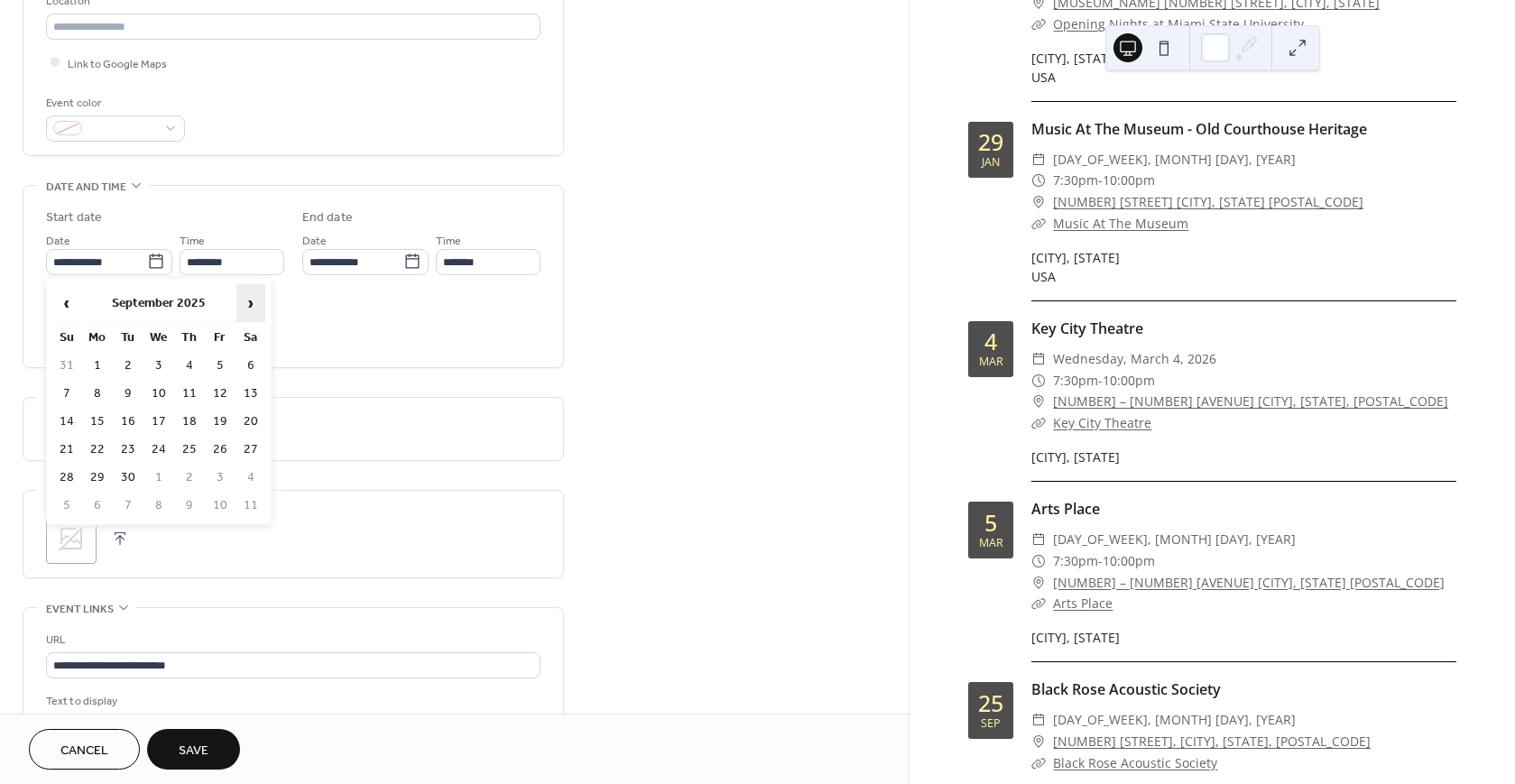 click on "›" at bounding box center [251, 303] 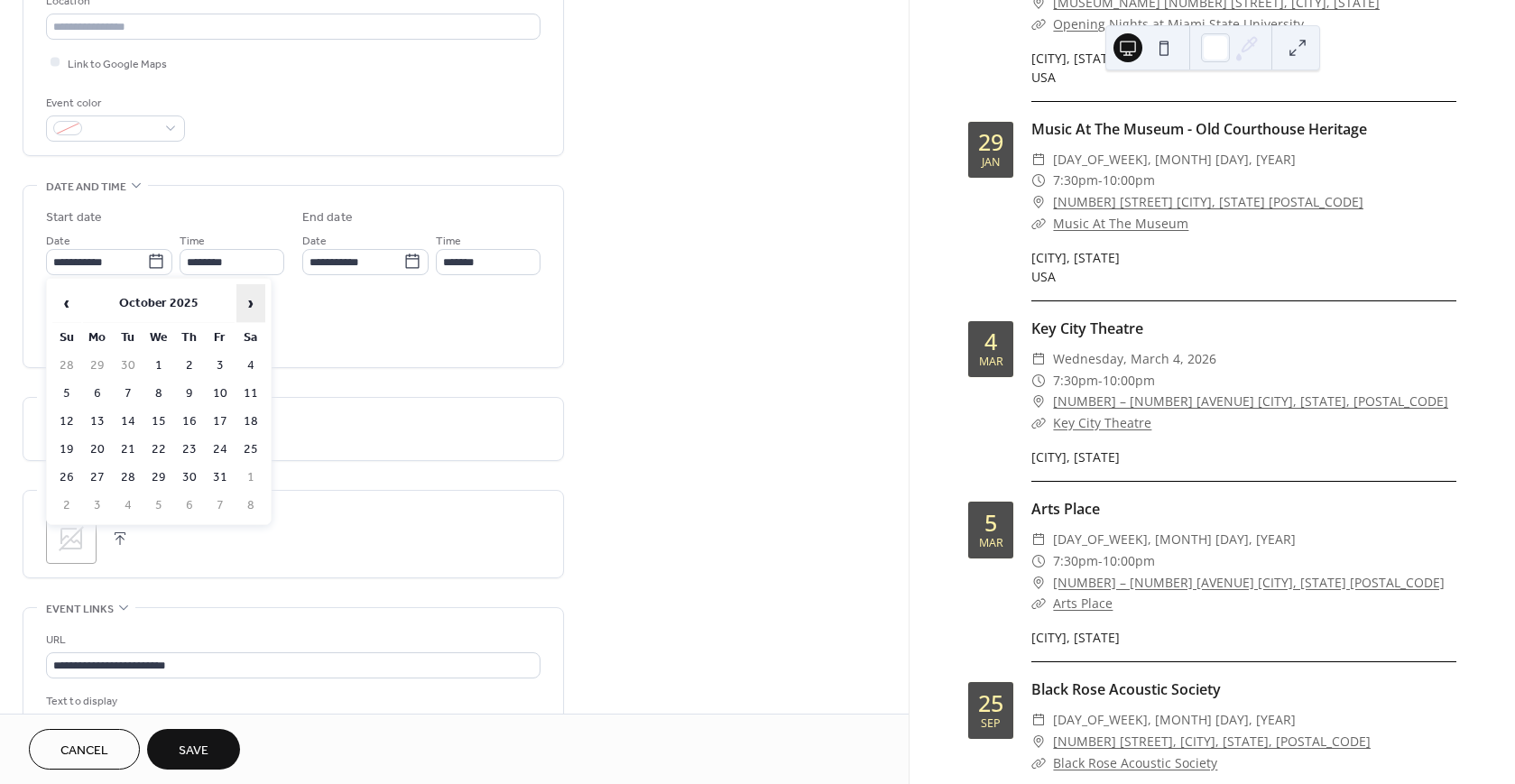 click on "›" at bounding box center (251, 303) 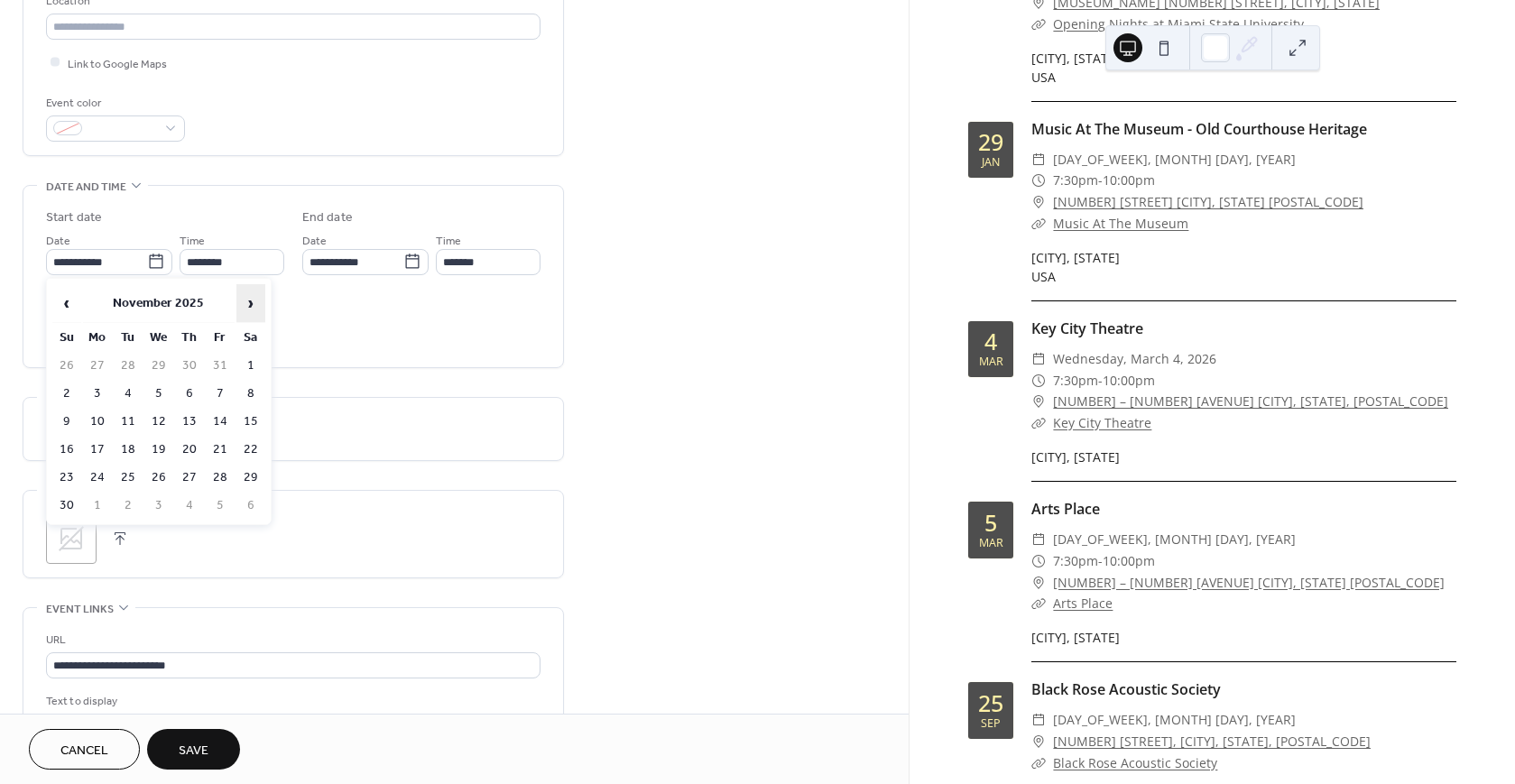 click on "›" at bounding box center (251, 303) 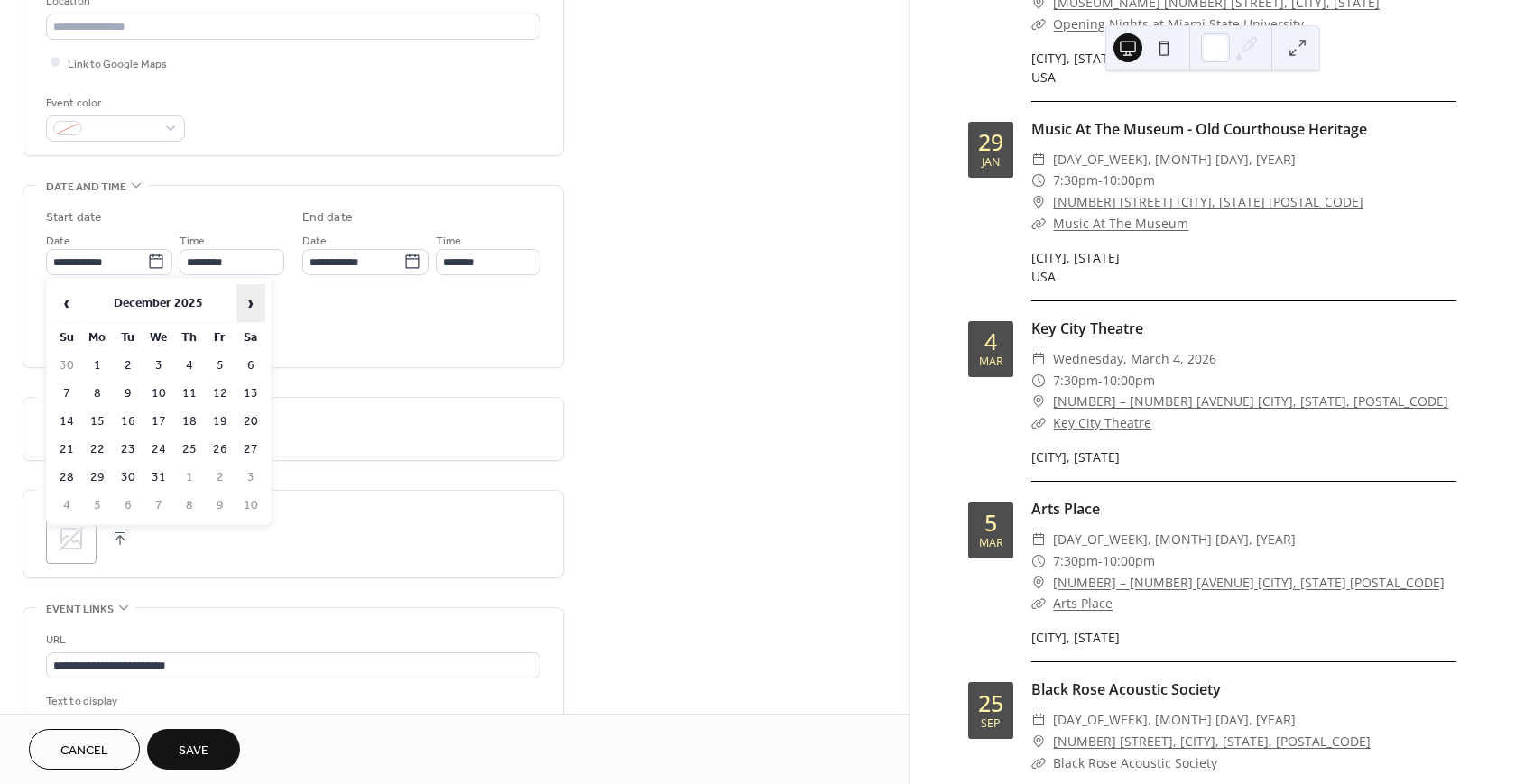 click on "›" at bounding box center [251, 303] 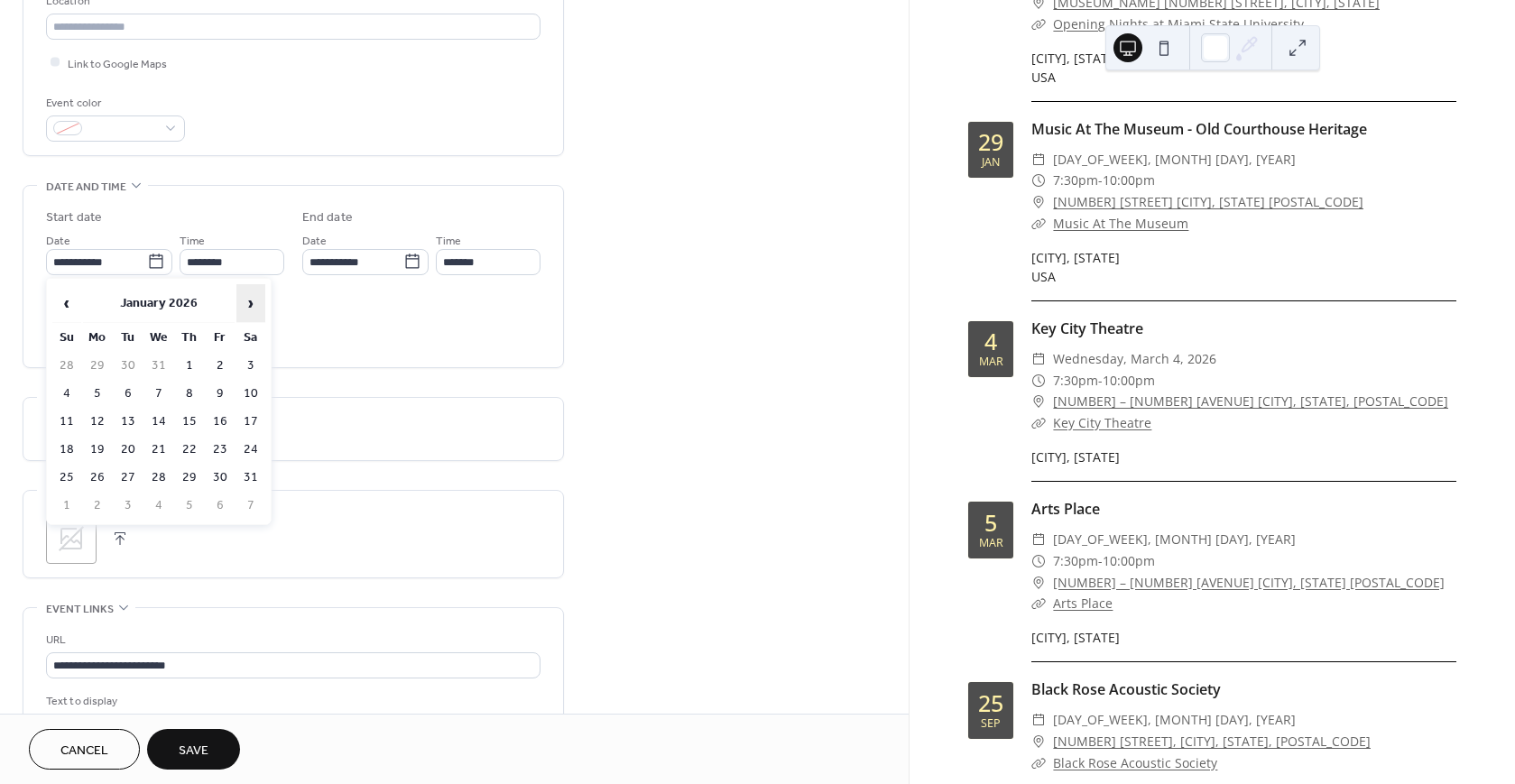 click on "›" at bounding box center [251, 303] 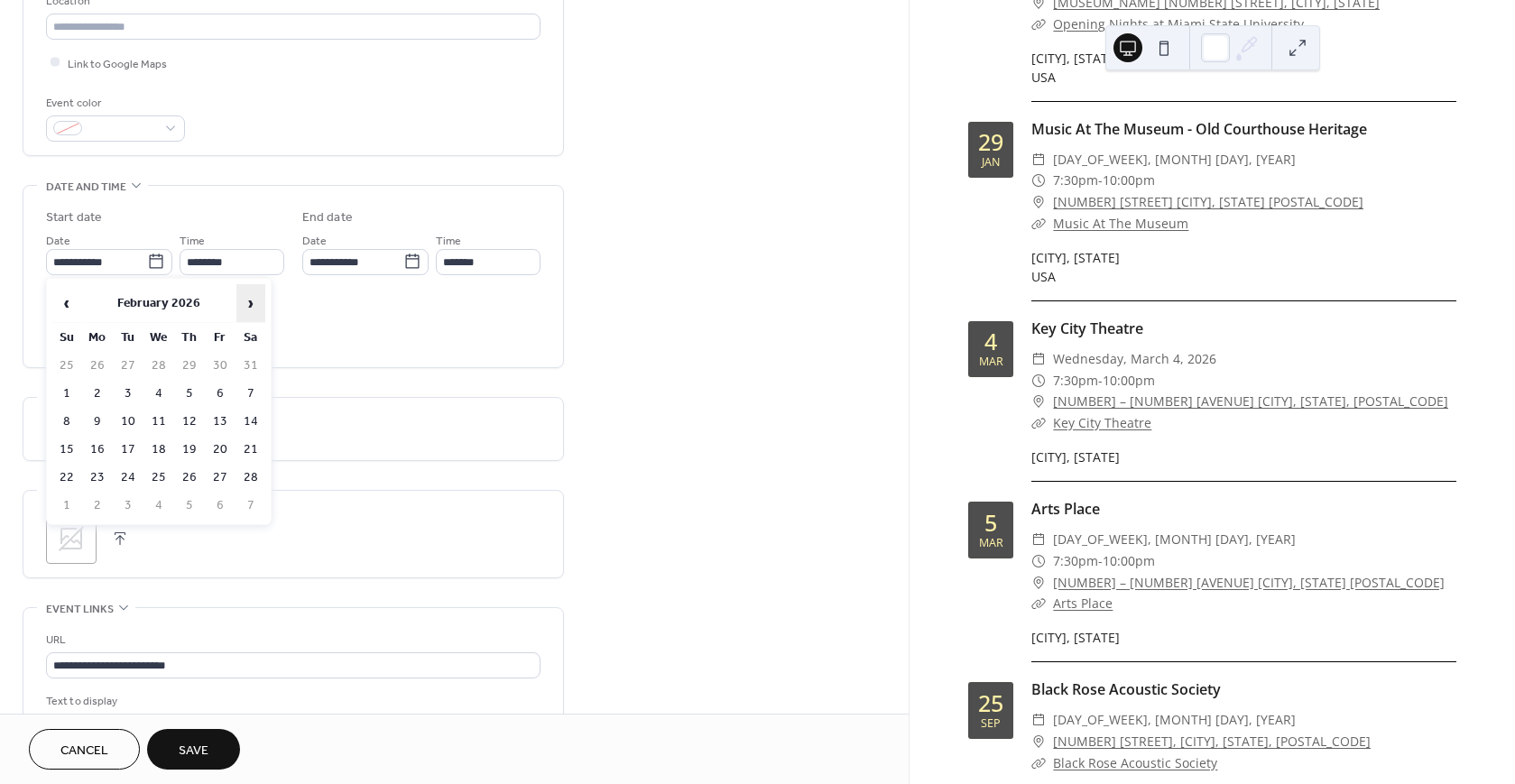 click on "›" at bounding box center (251, 303) 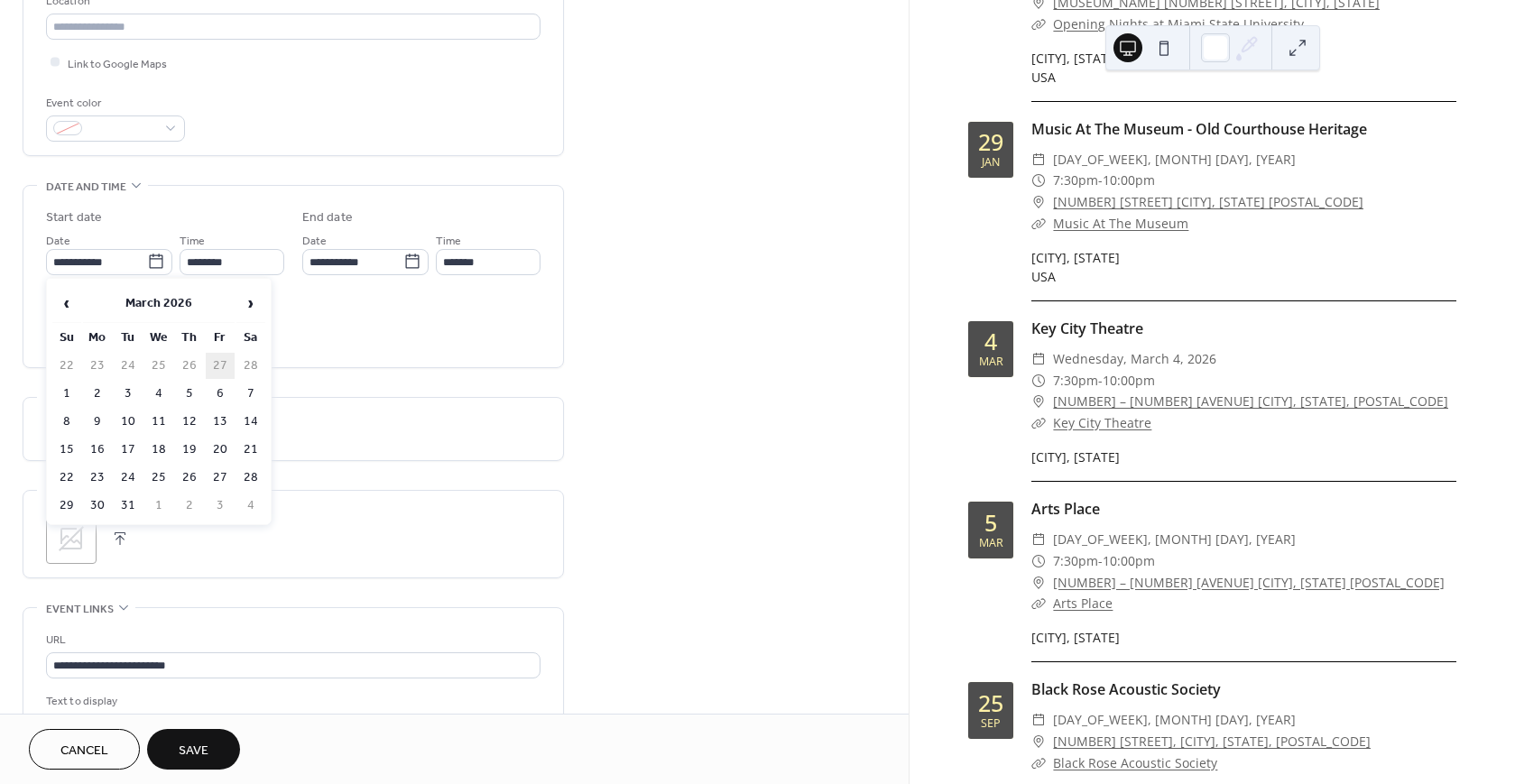 click on "27" at bounding box center [220, 365] 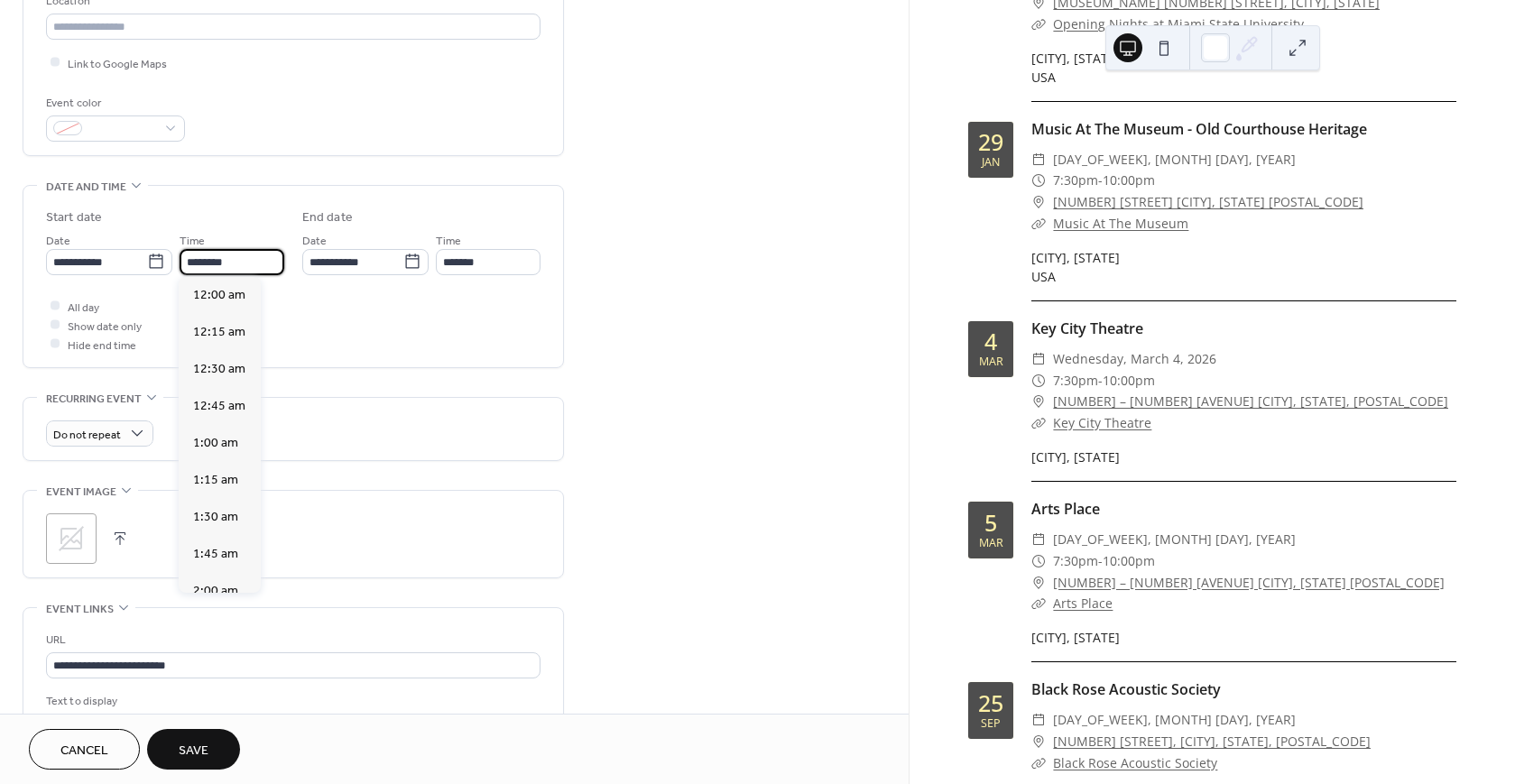 click on "********" at bounding box center (232, 262) 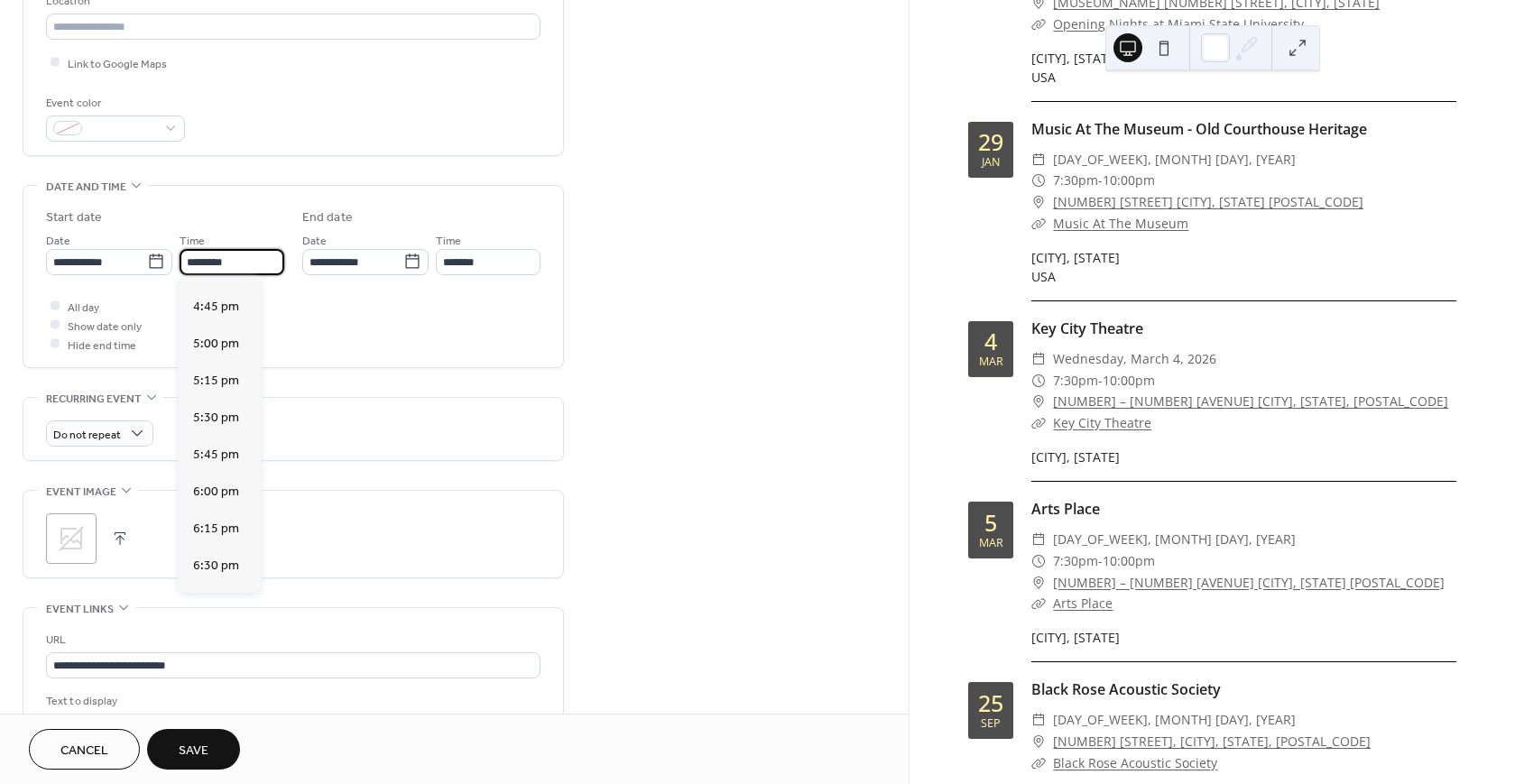 scroll, scrollTop: 2477, scrollLeft: 0, axis: vertical 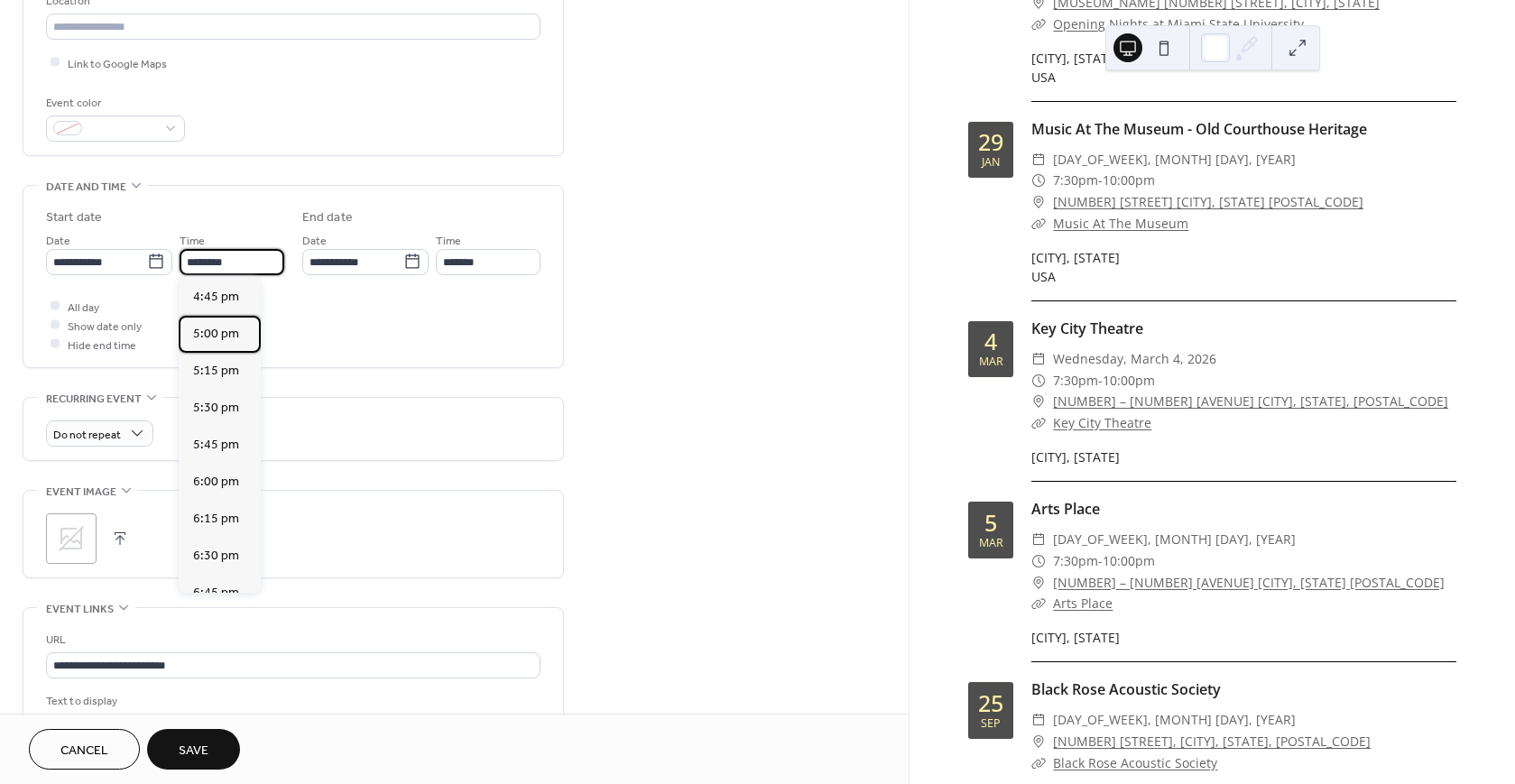 click on "5:00 pm" at bounding box center (216, 334) 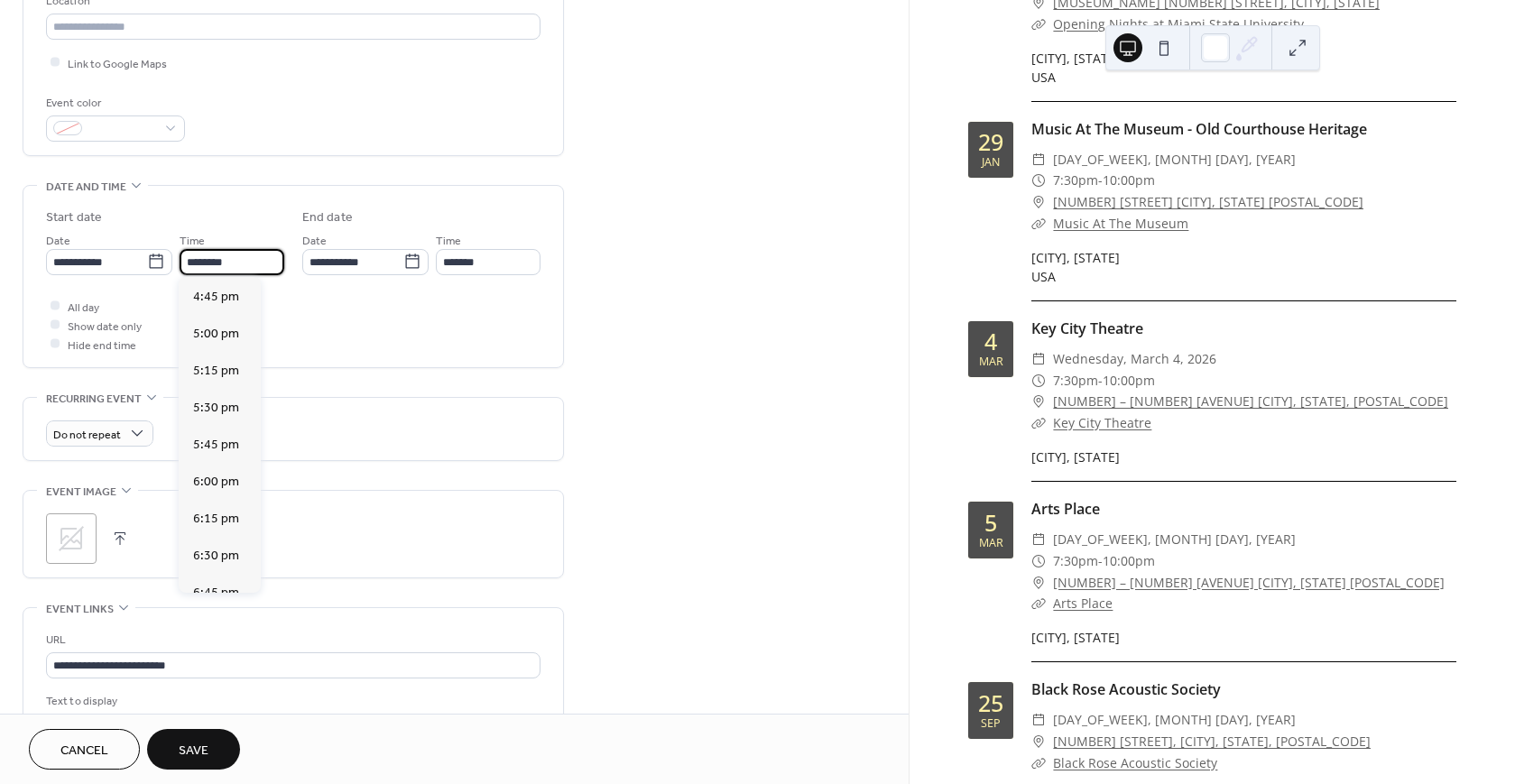 type on "*******" 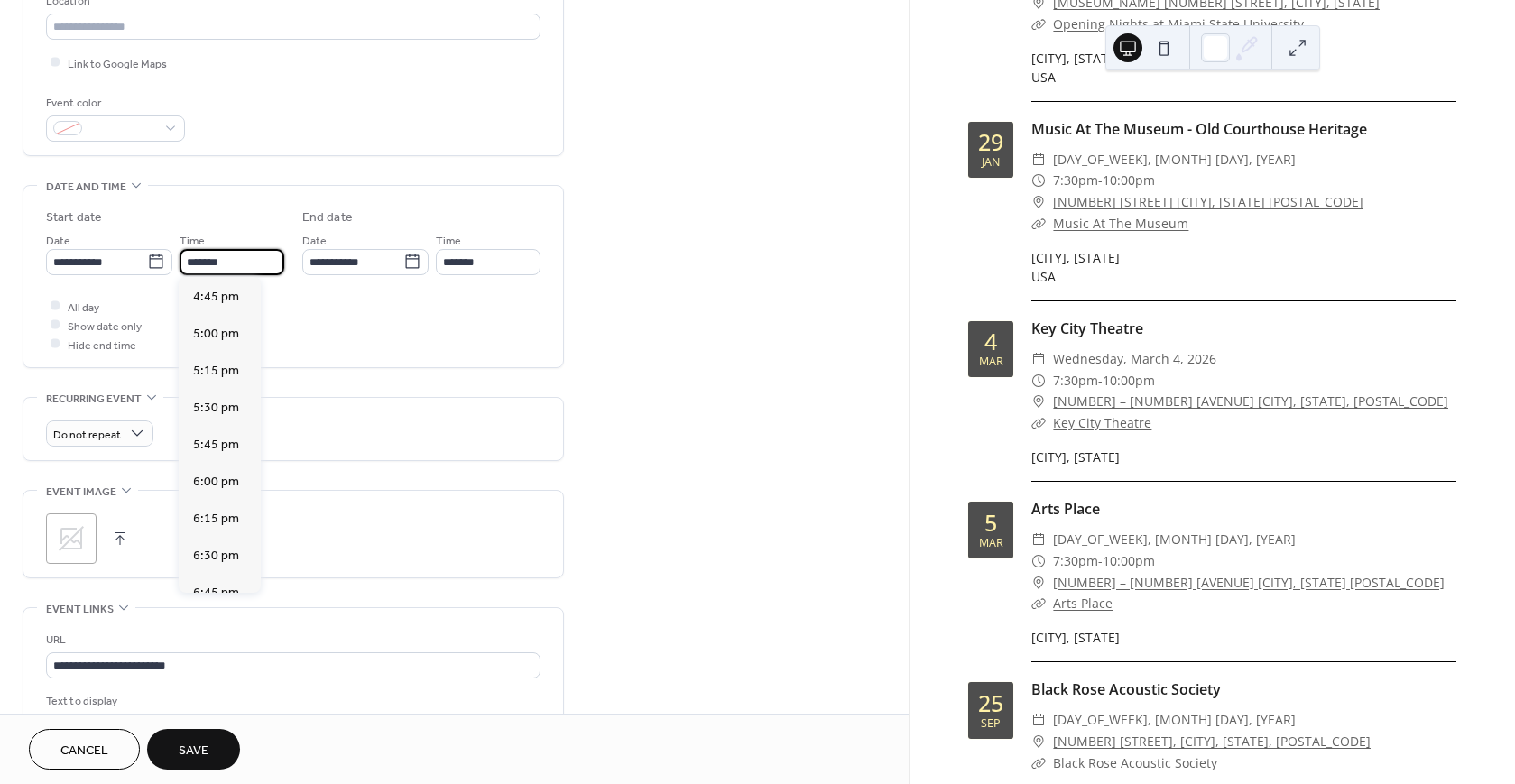 type on "*******" 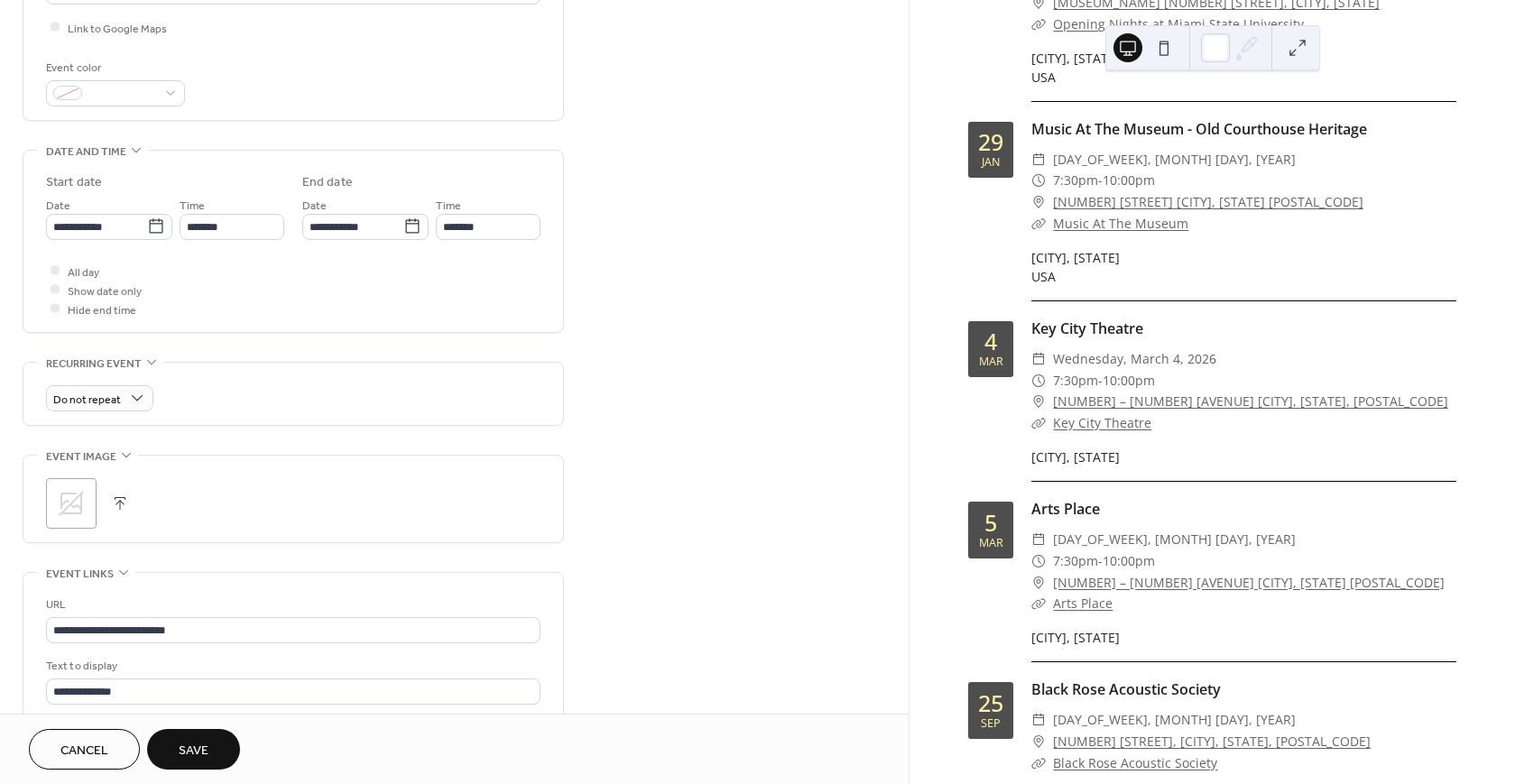 scroll, scrollTop: 421, scrollLeft: 0, axis: vertical 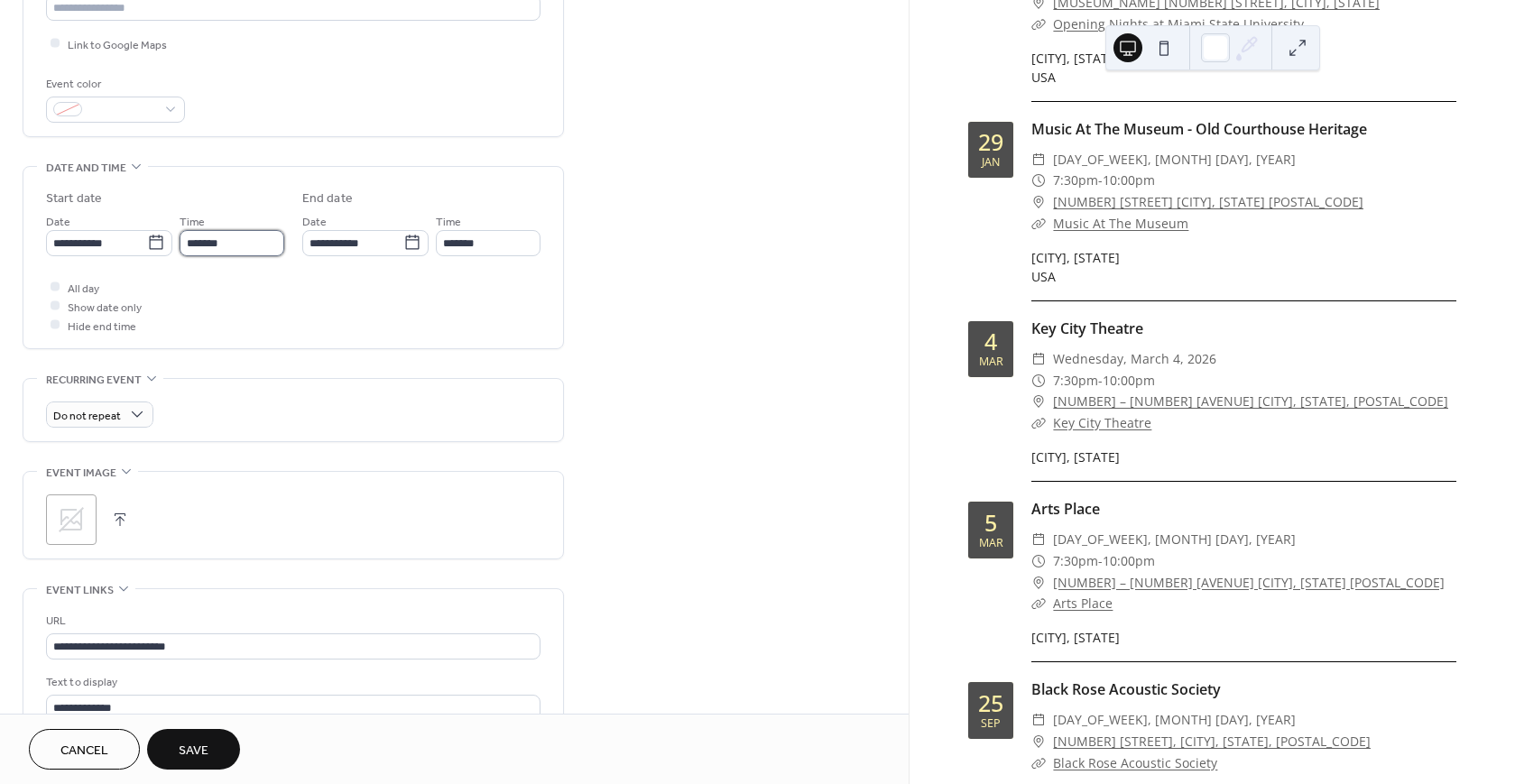 click on "*******" at bounding box center [232, 243] 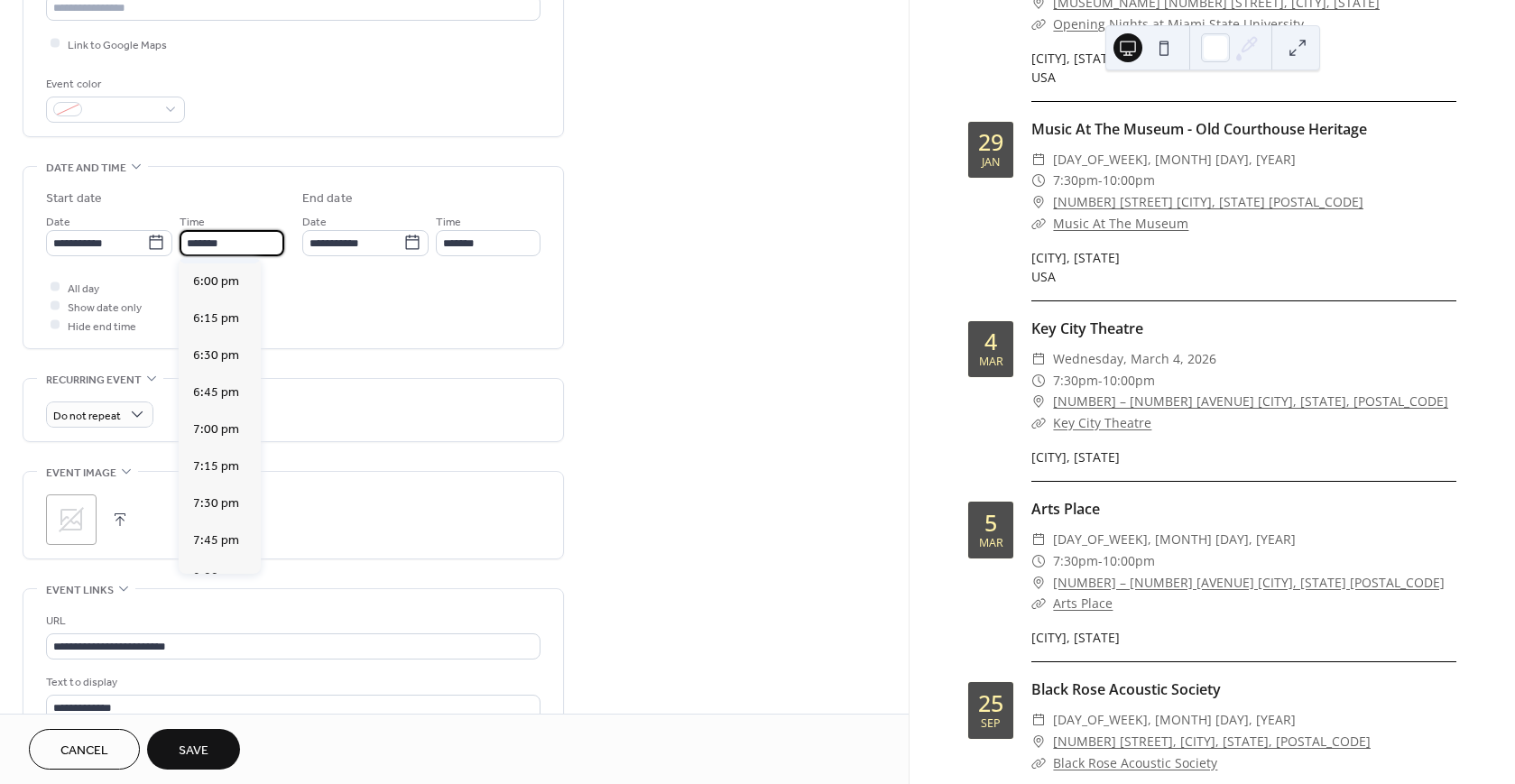 scroll, scrollTop: 2660, scrollLeft: 0, axis: vertical 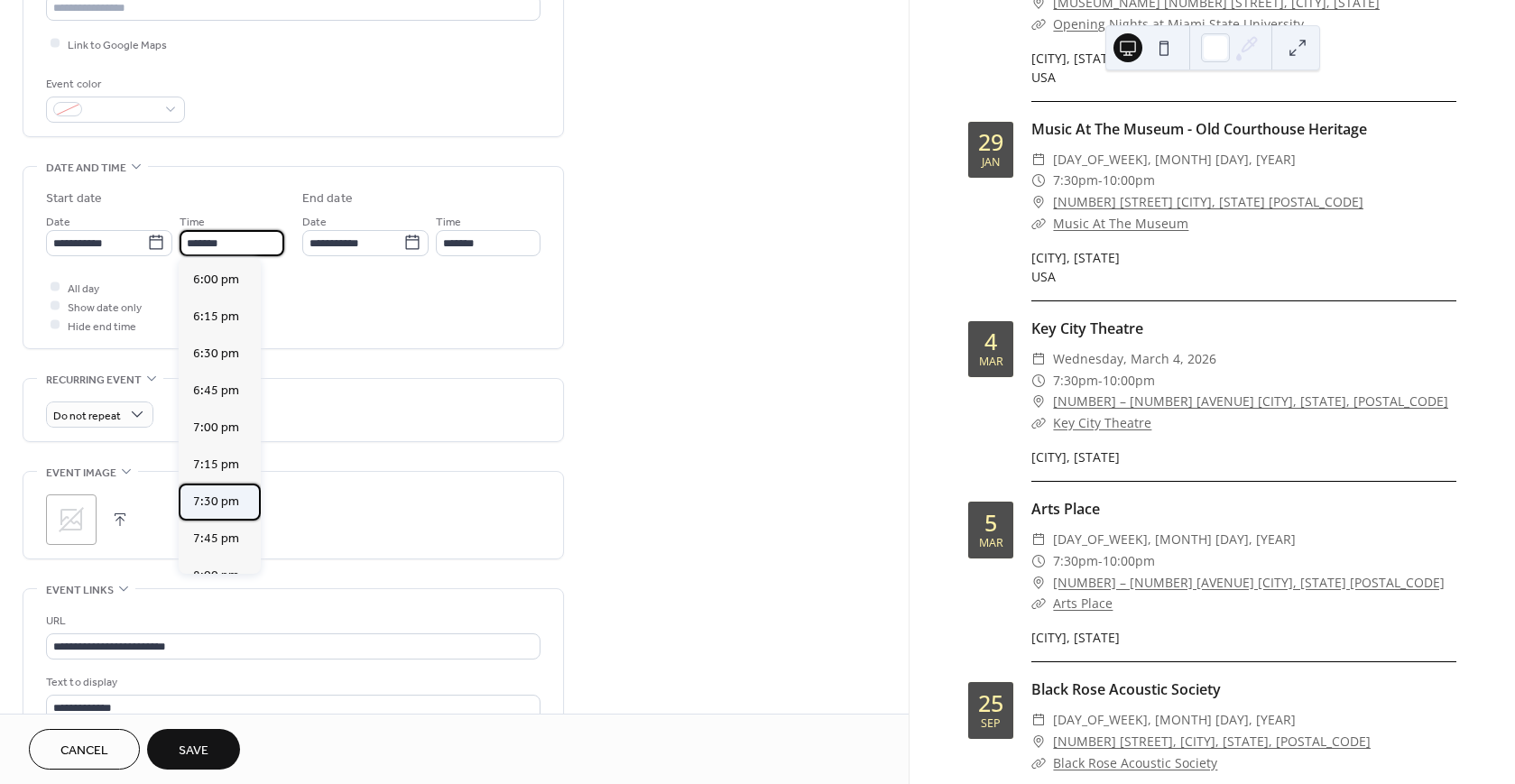 click on "7:30 pm" at bounding box center (219, 502) 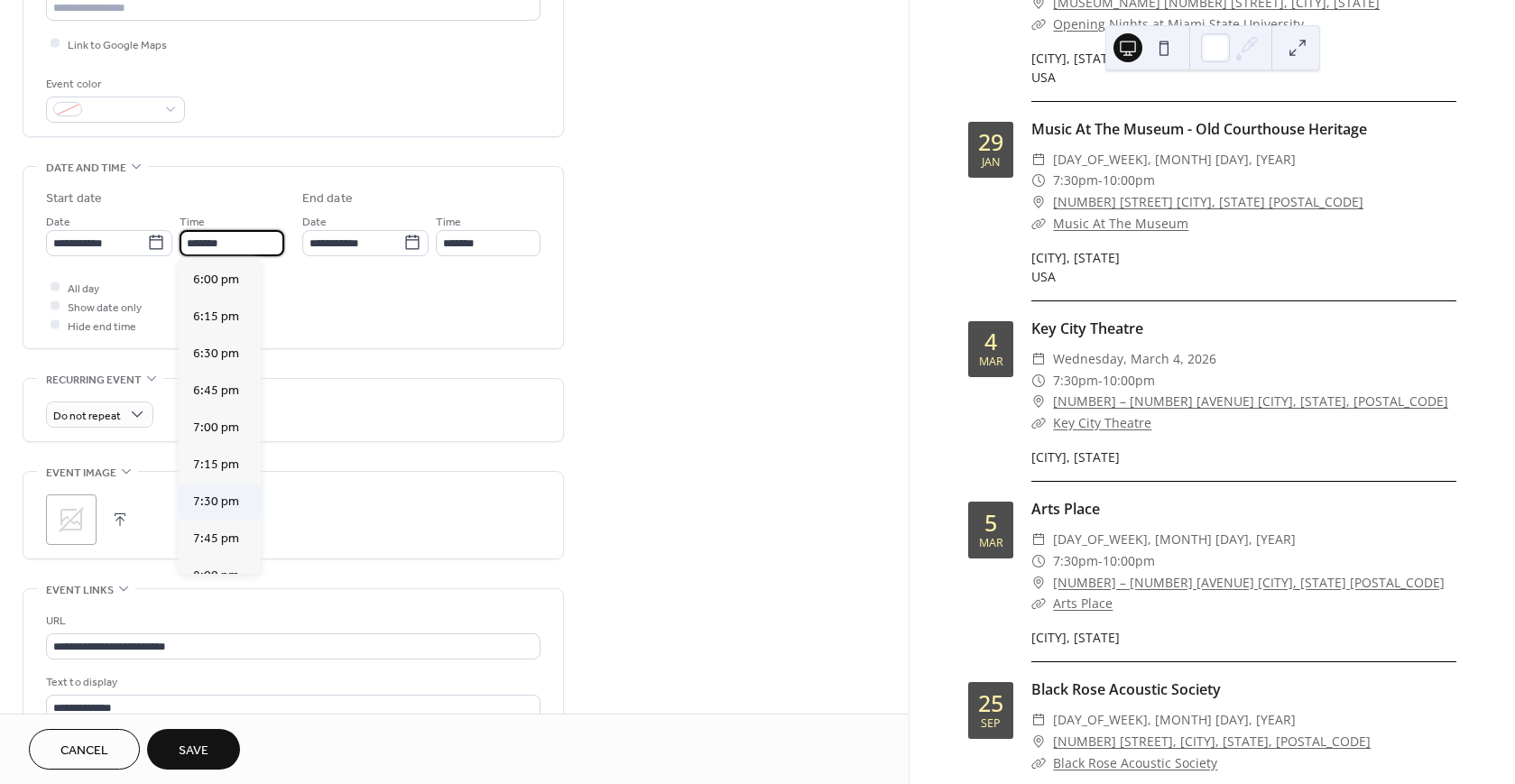 type on "*******" 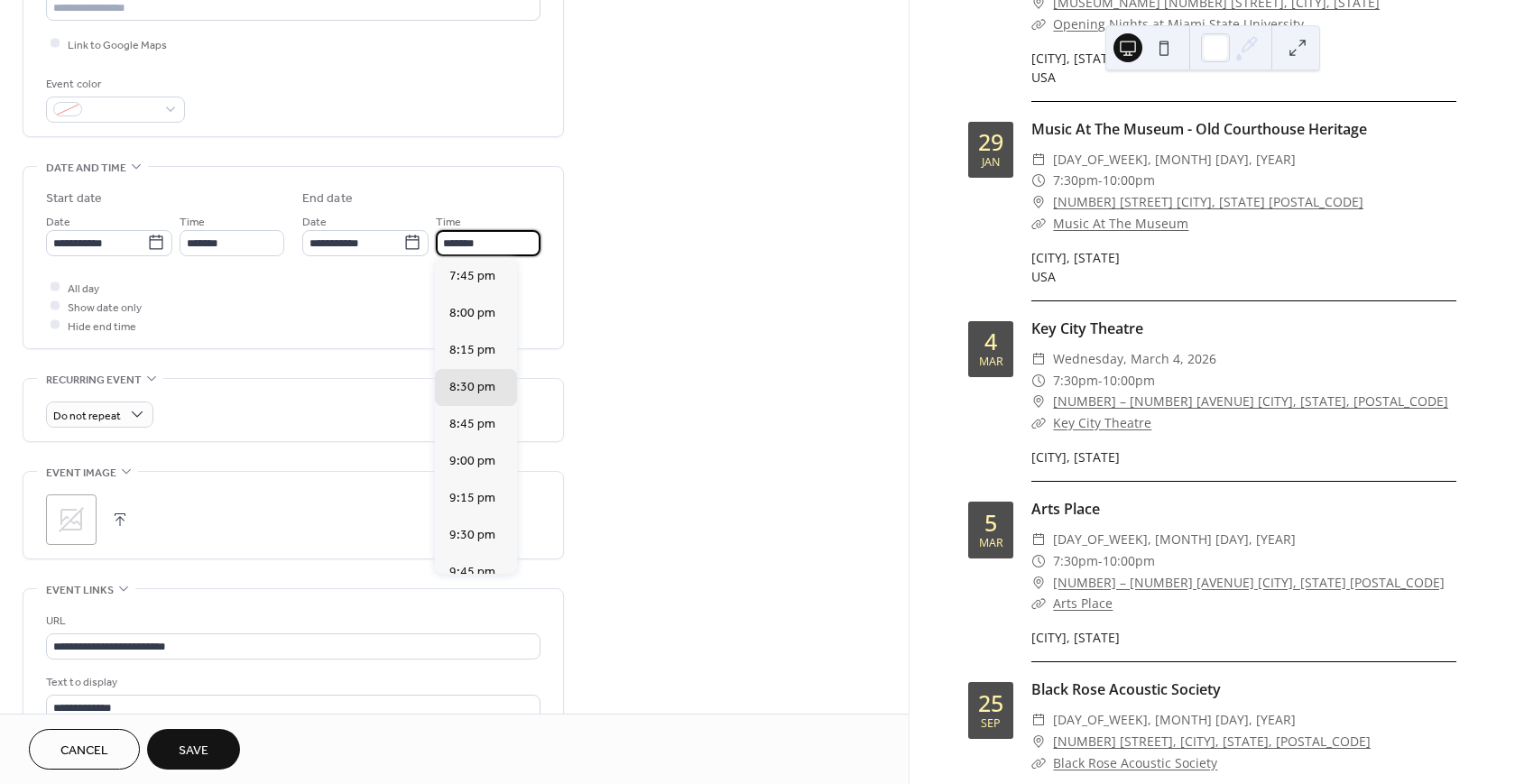 click on "*******" at bounding box center (488, 243) 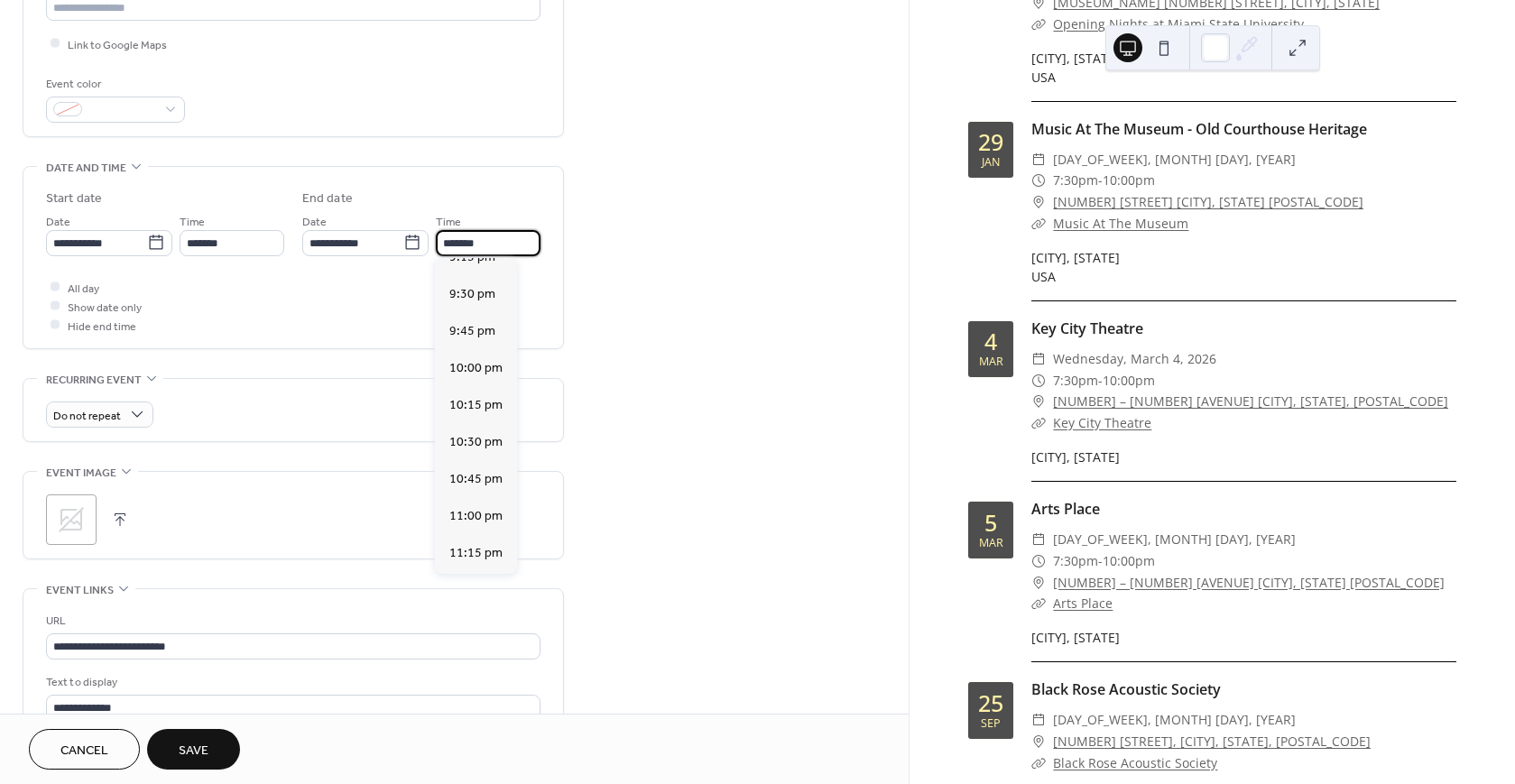 scroll, scrollTop: 254, scrollLeft: 0, axis: vertical 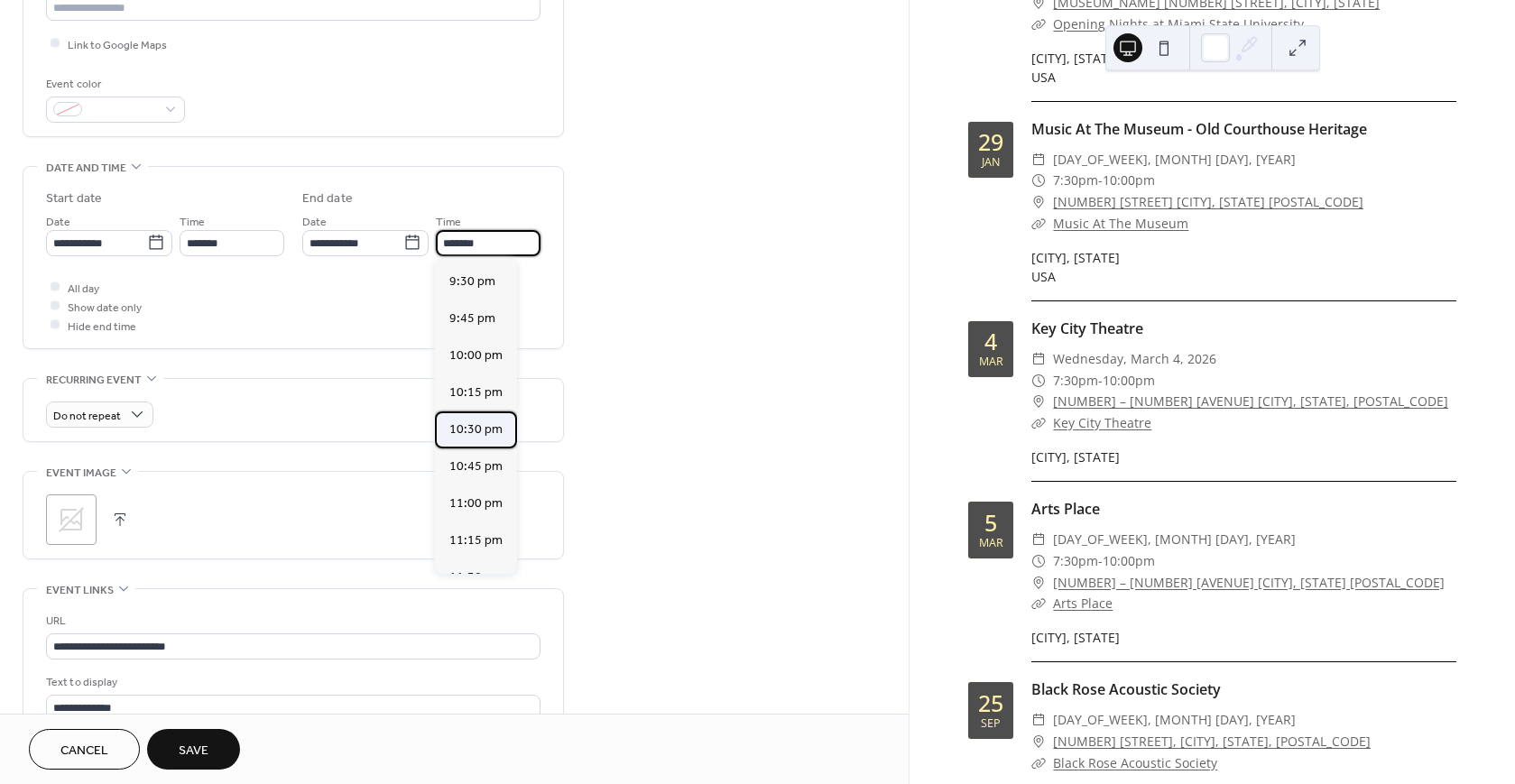 click on "10:30 pm" at bounding box center (476, 429) 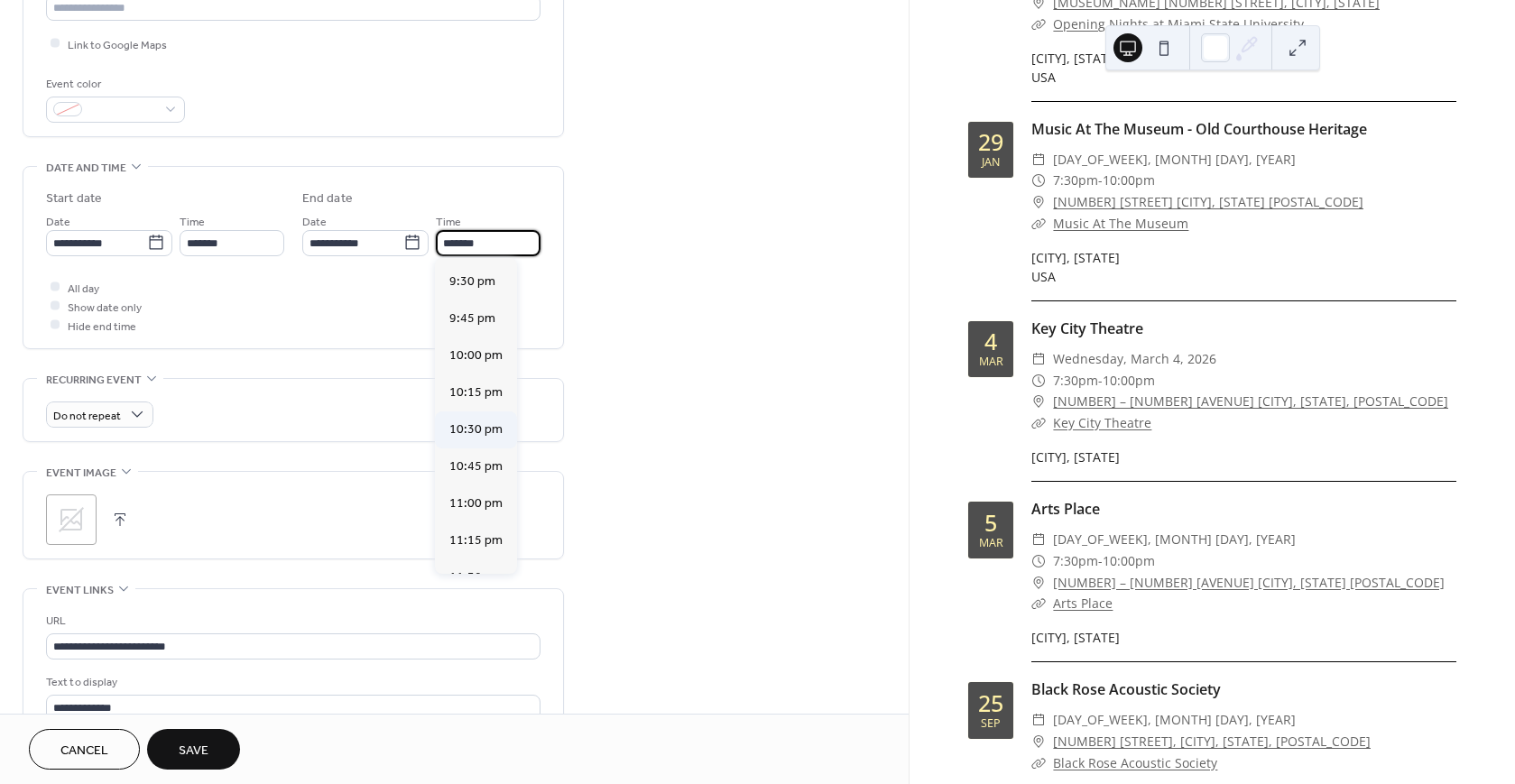 type on "********" 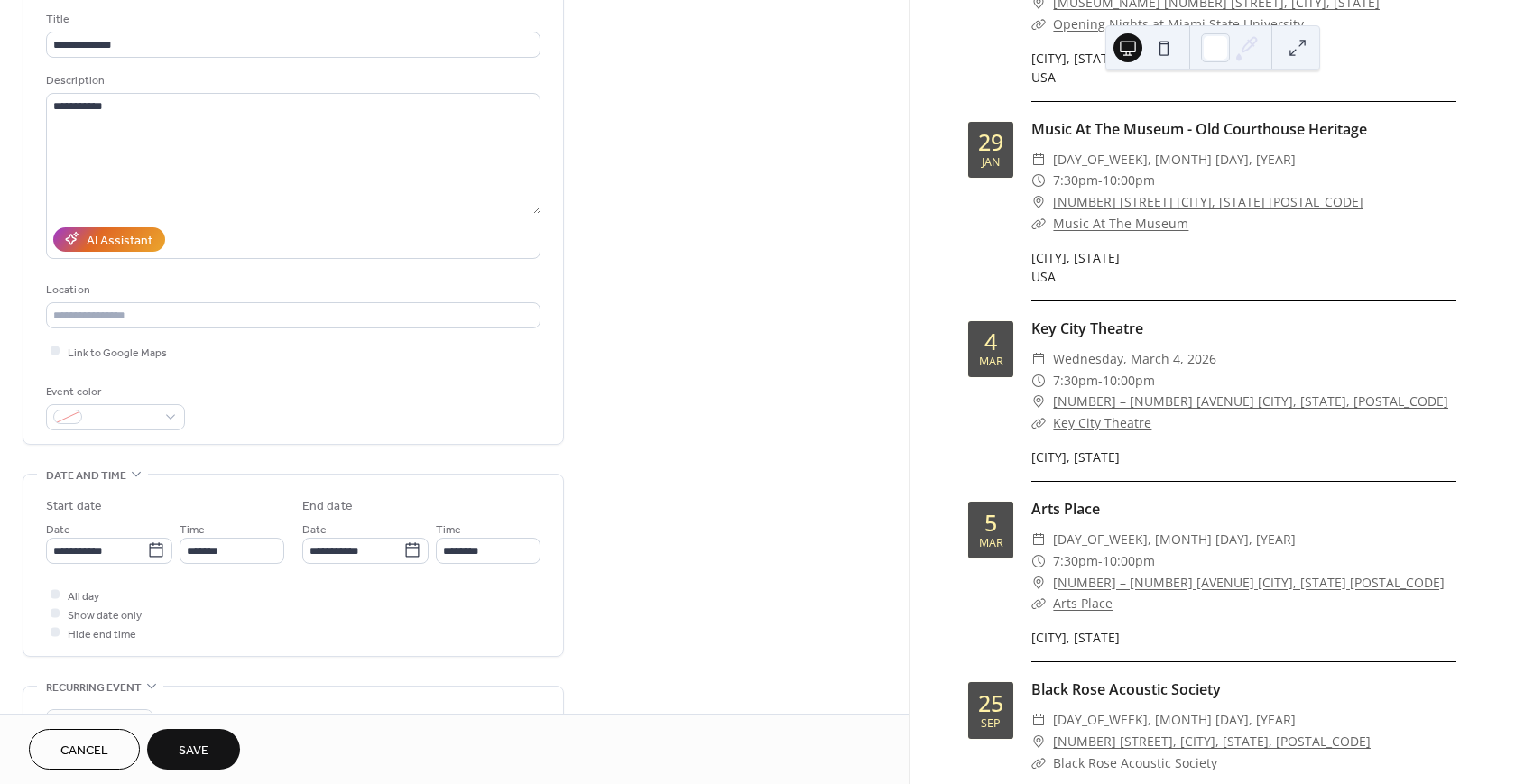 scroll, scrollTop: 41, scrollLeft: 0, axis: vertical 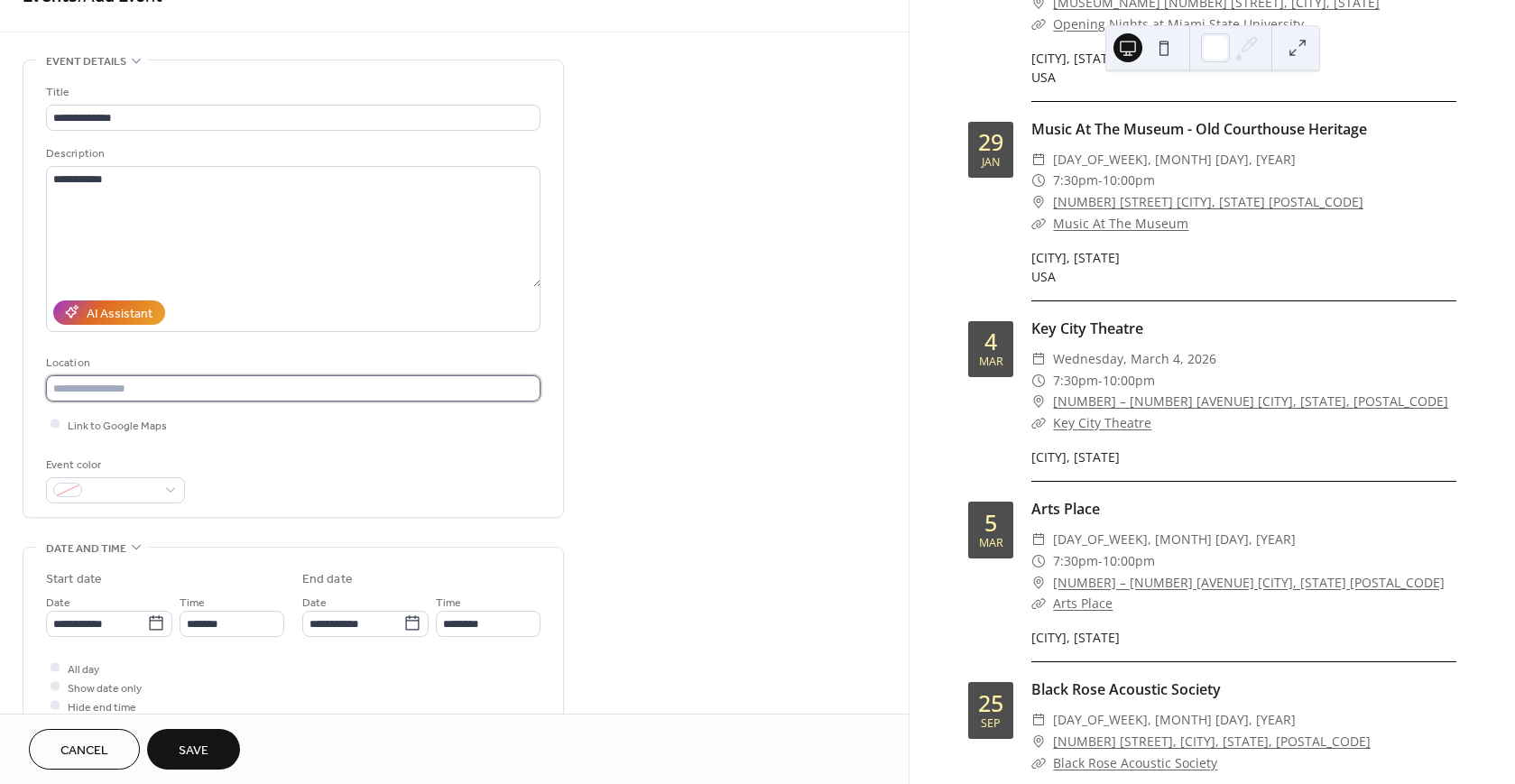 click at bounding box center (293, 388) 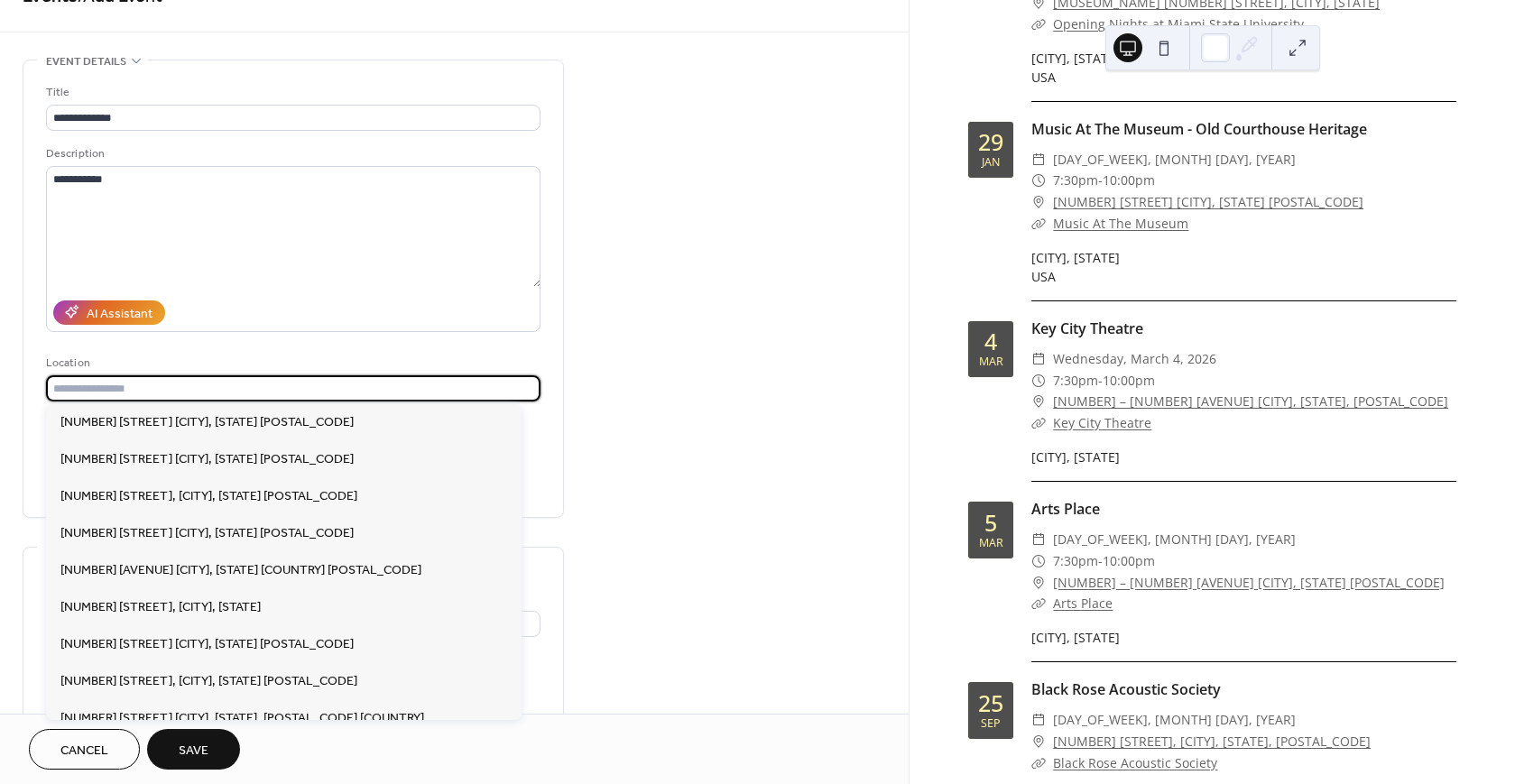 click on "**********" at bounding box center [454, 679] 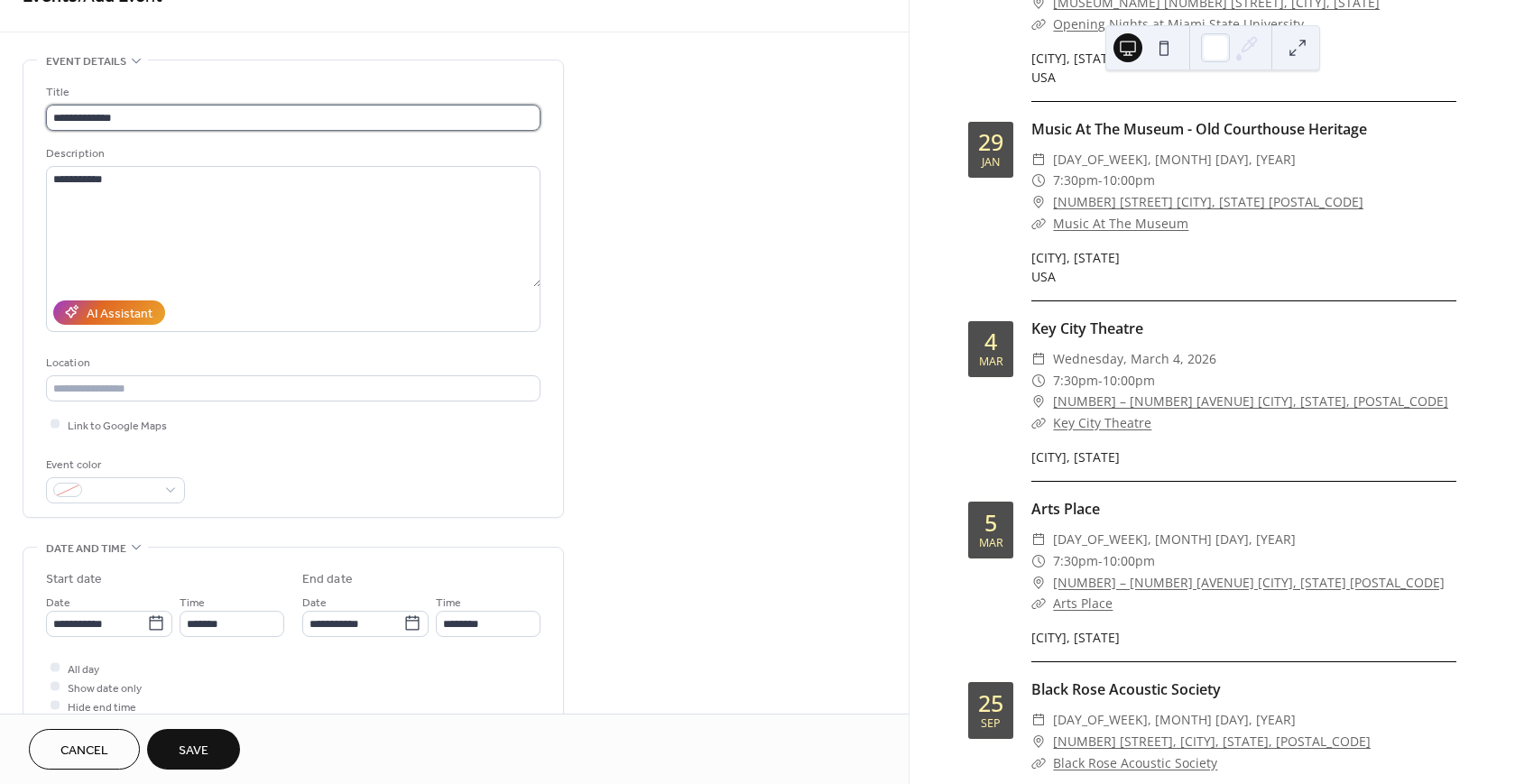 click on "**********" at bounding box center (293, 117) 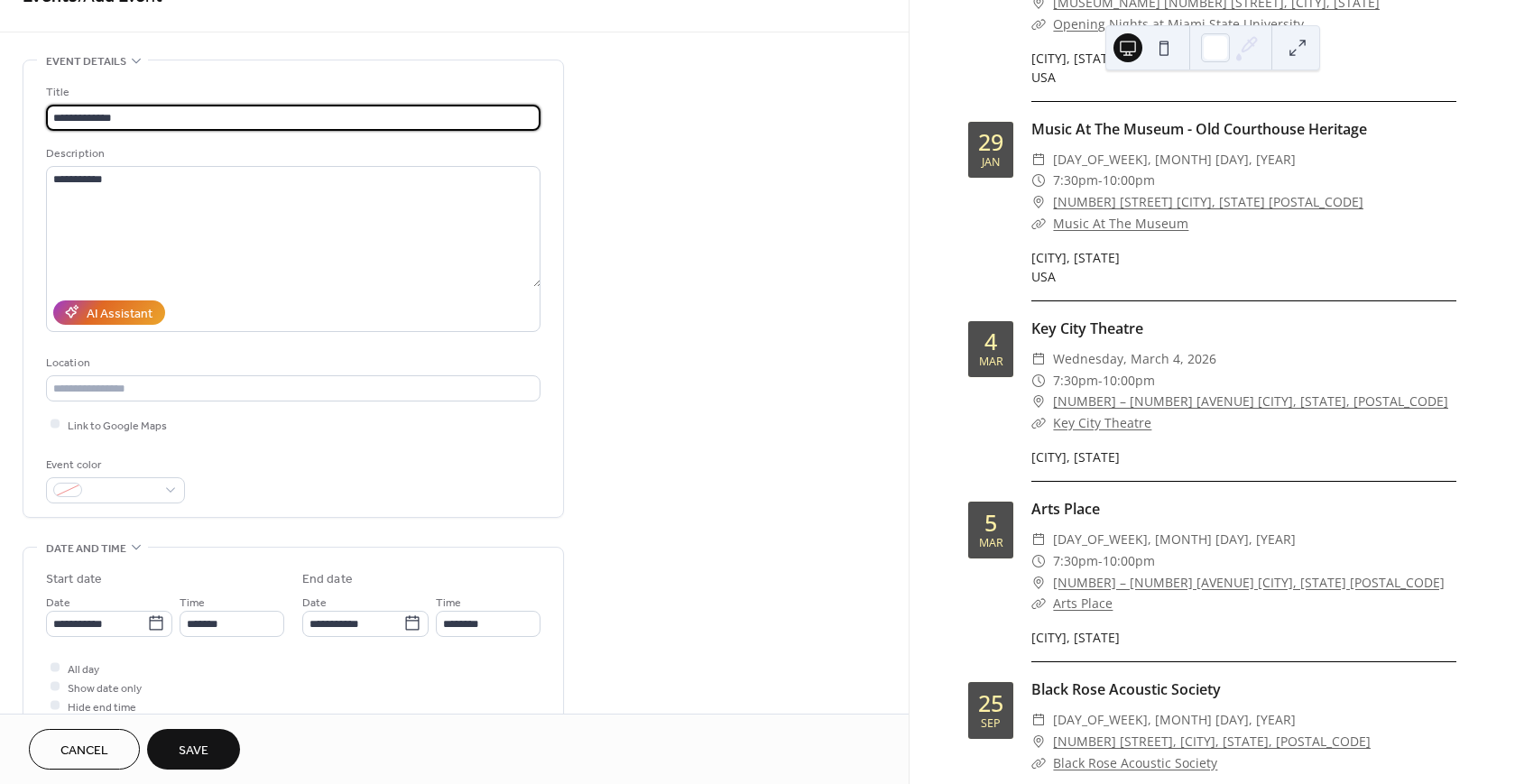 click on "**********" at bounding box center (293, 117) 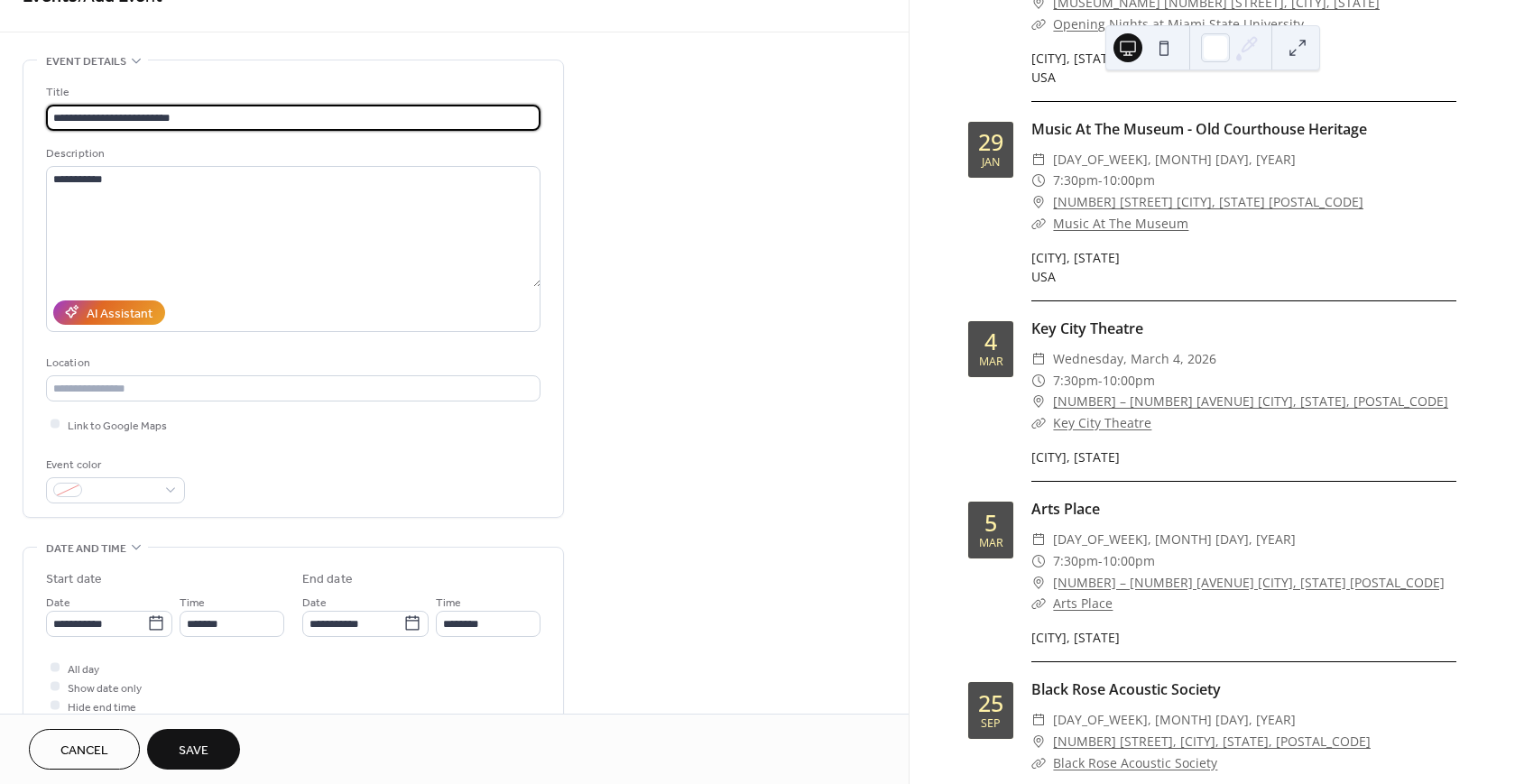 click on "**********" at bounding box center [293, 117] 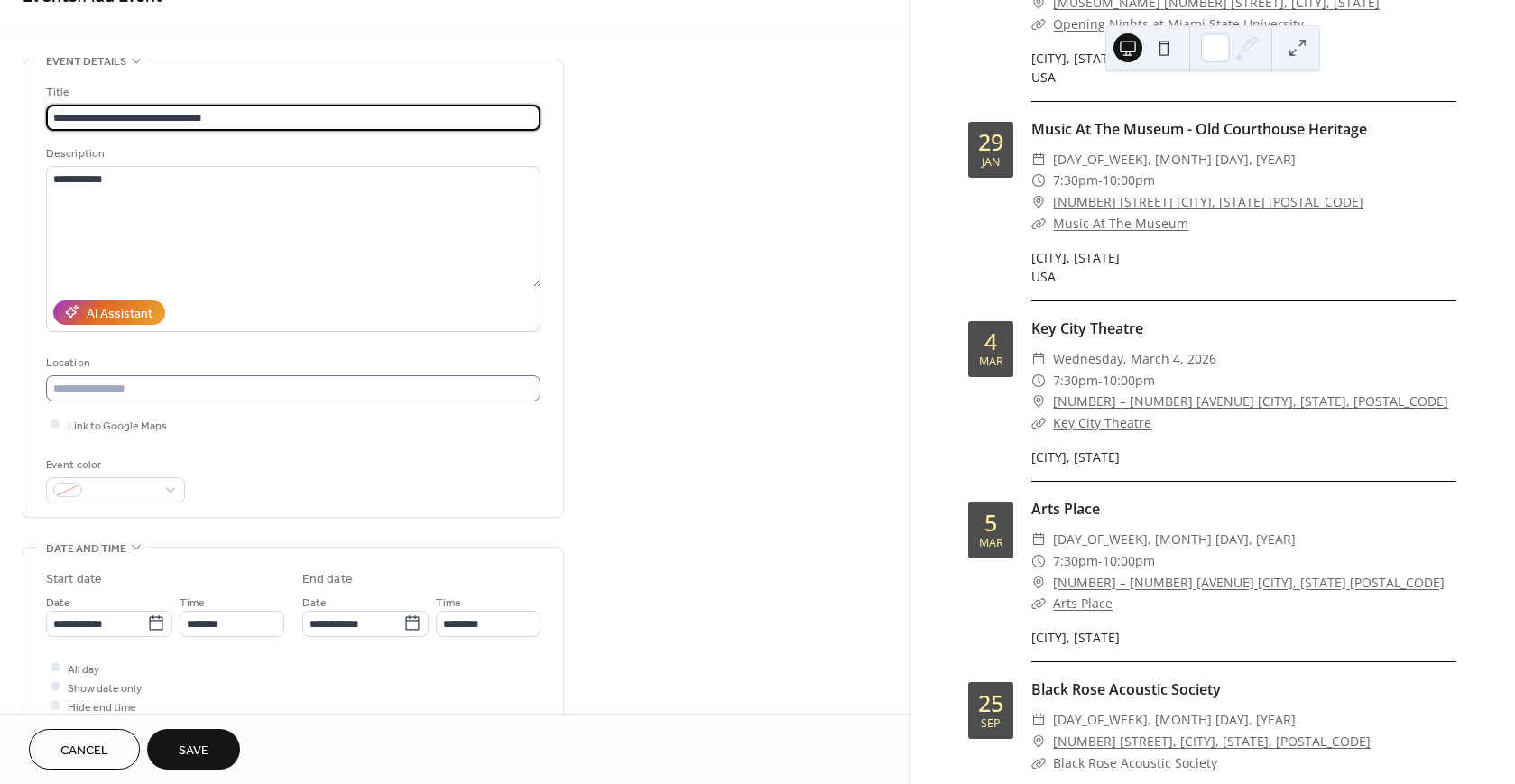 type on "**********" 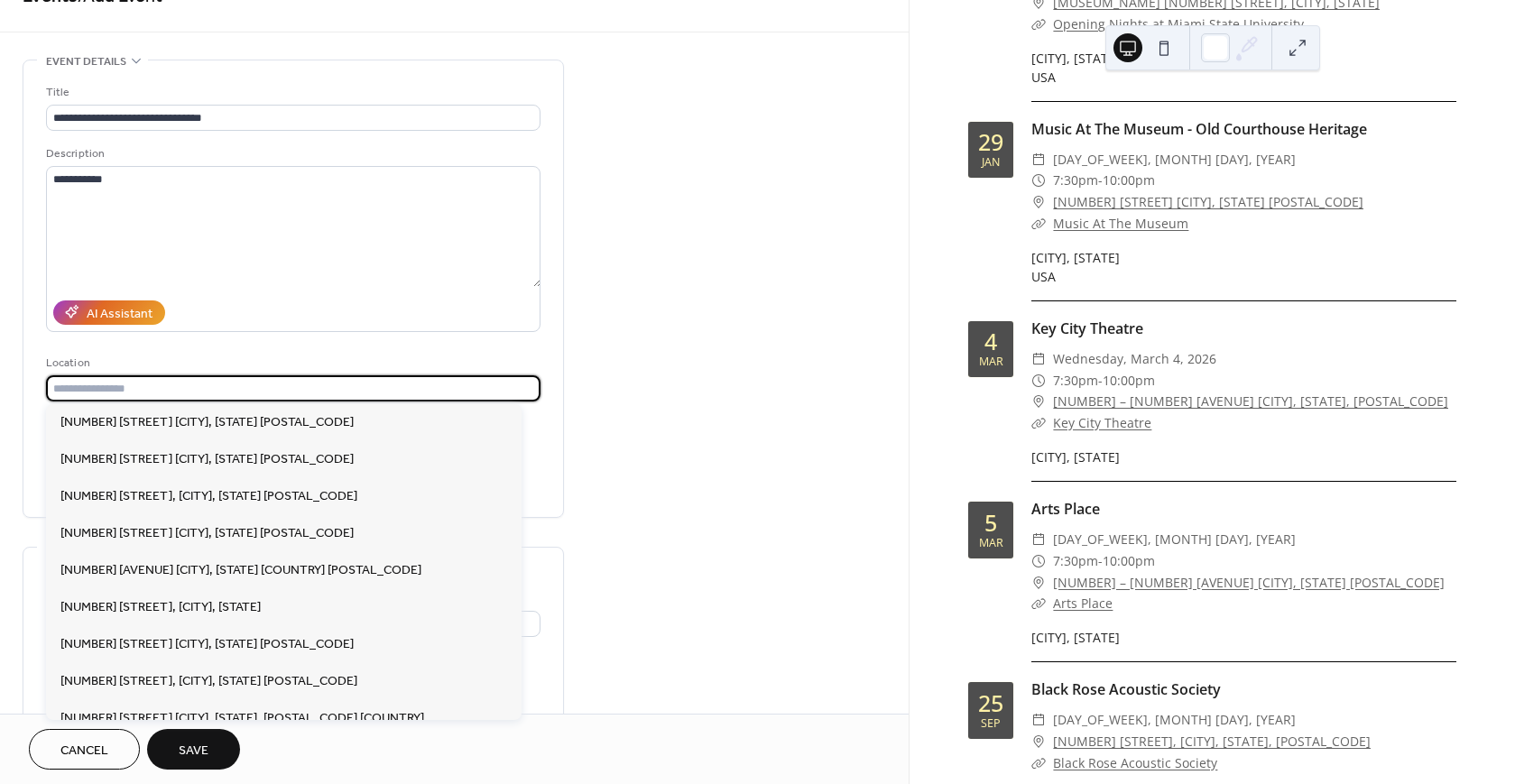 click at bounding box center [293, 388] 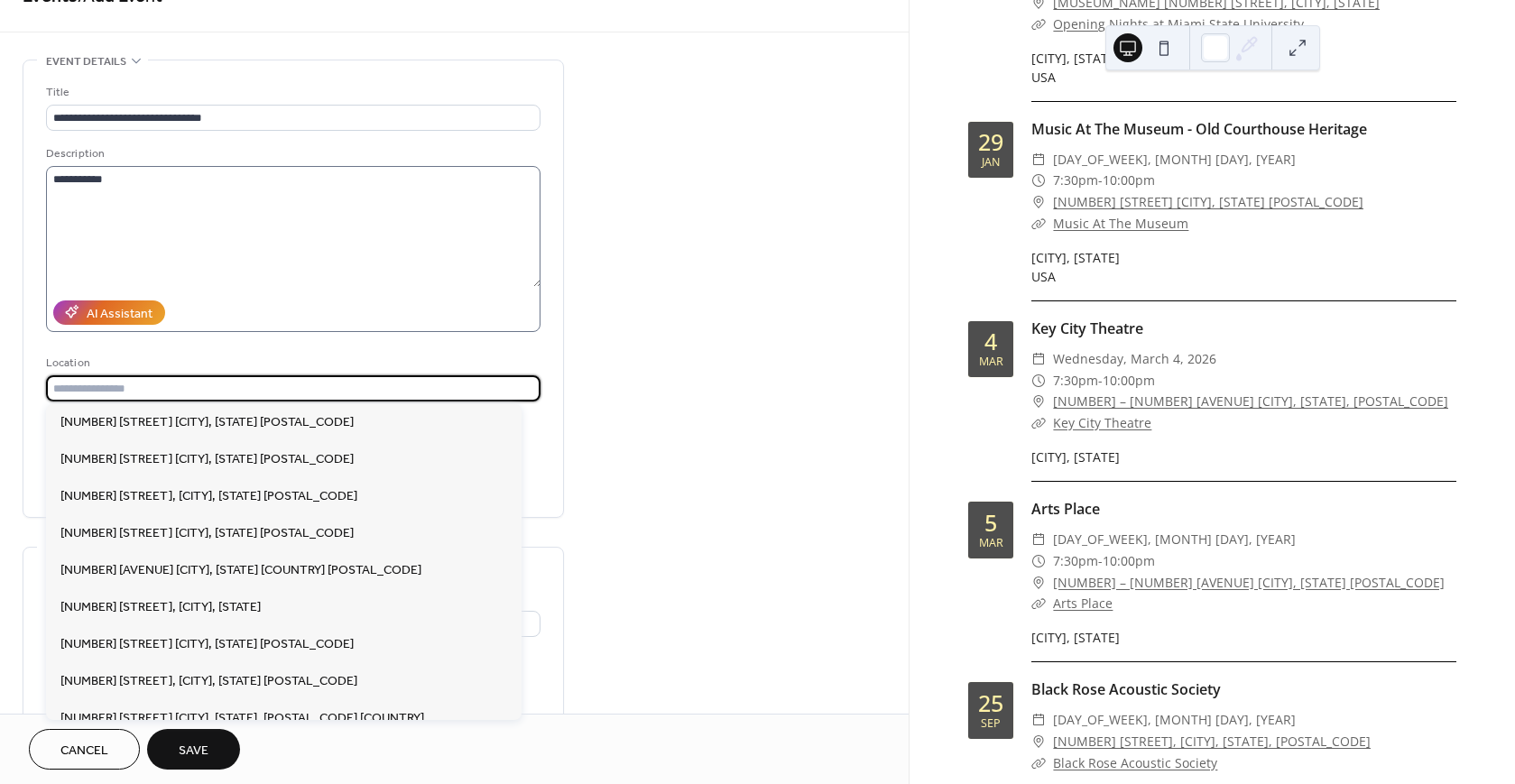 paste on "**********" 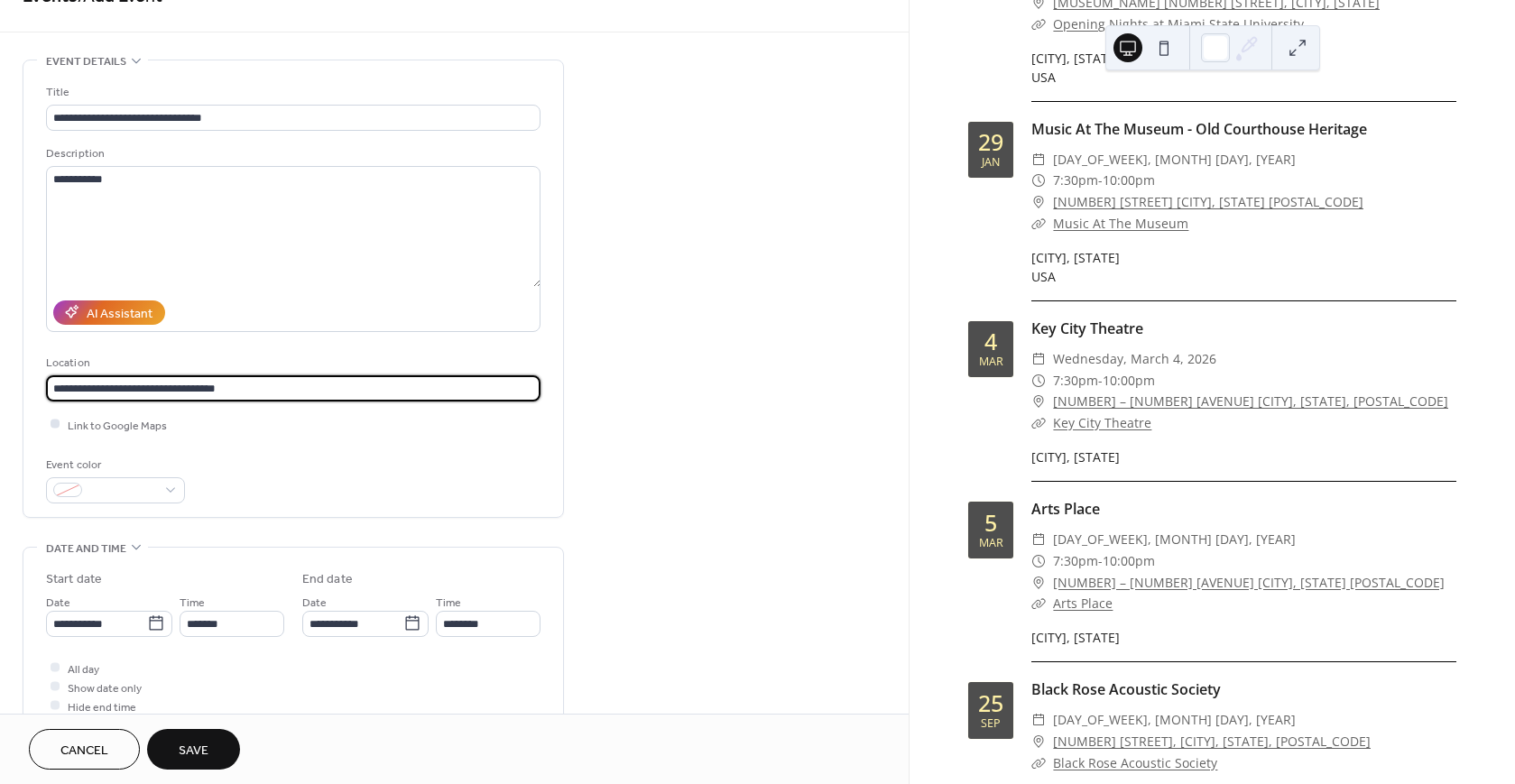 type on "**********" 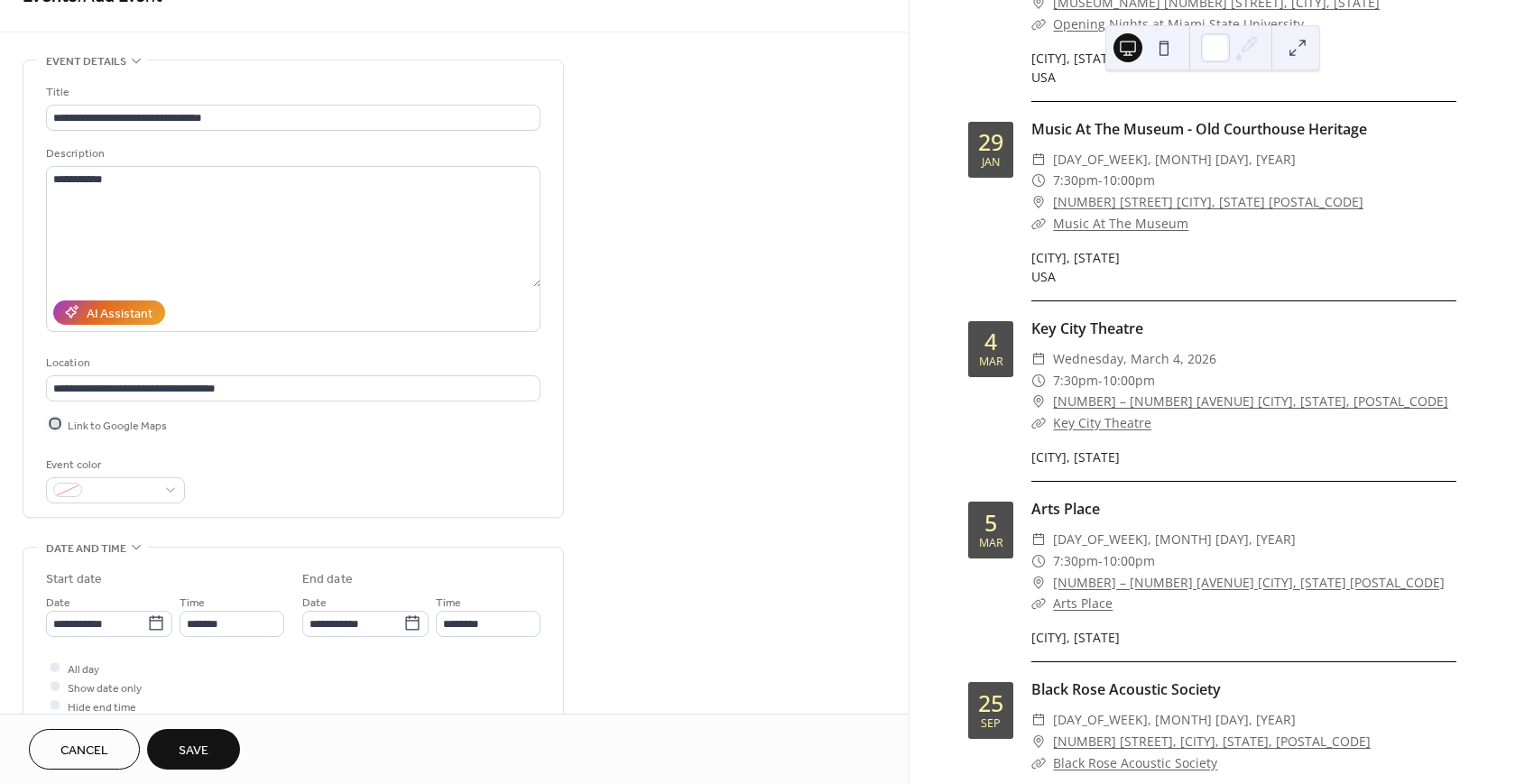click at bounding box center [55, 424] 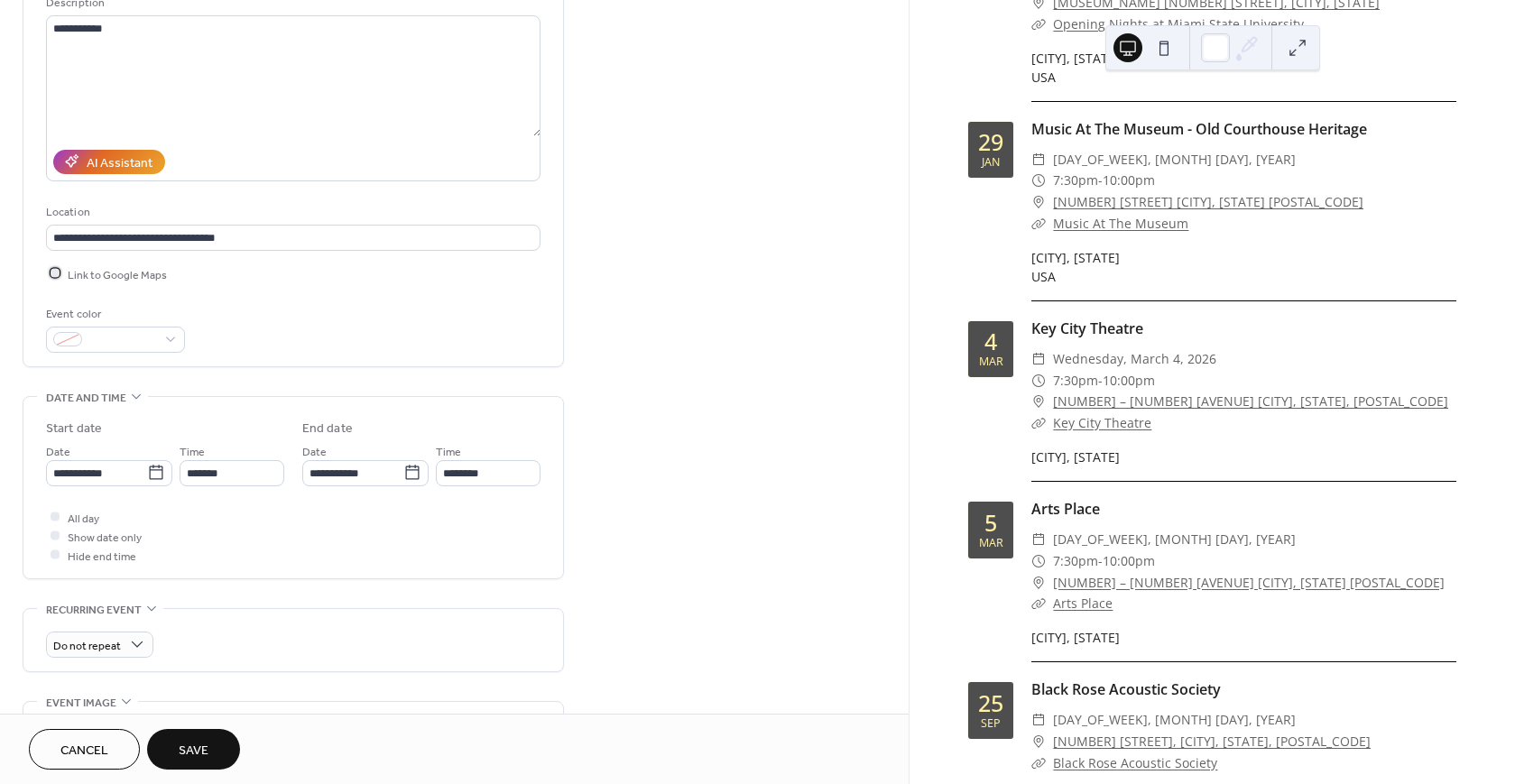 scroll, scrollTop: 0, scrollLeft: 0, axis: both 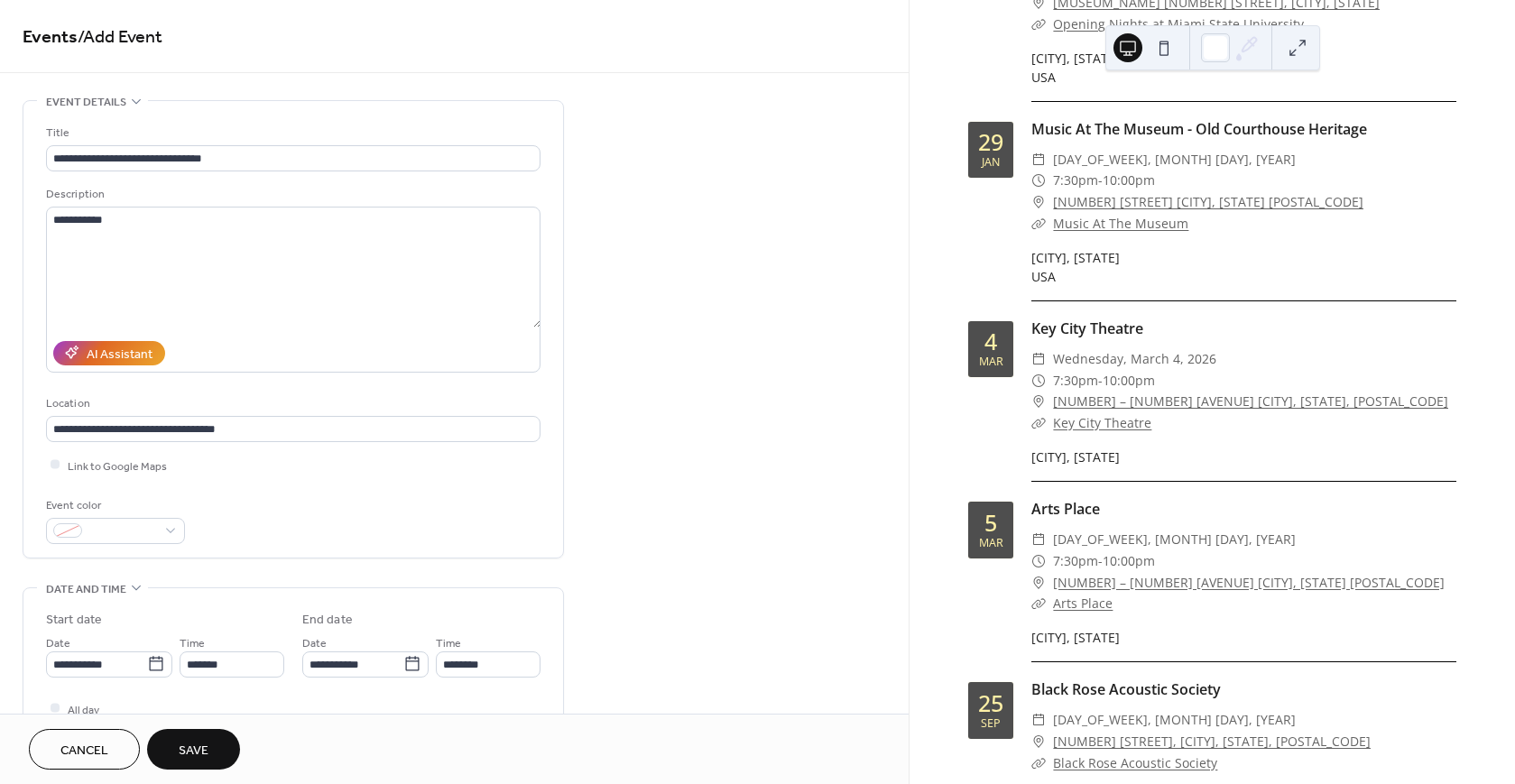 click on "Save" at bounding box center (193, 749) 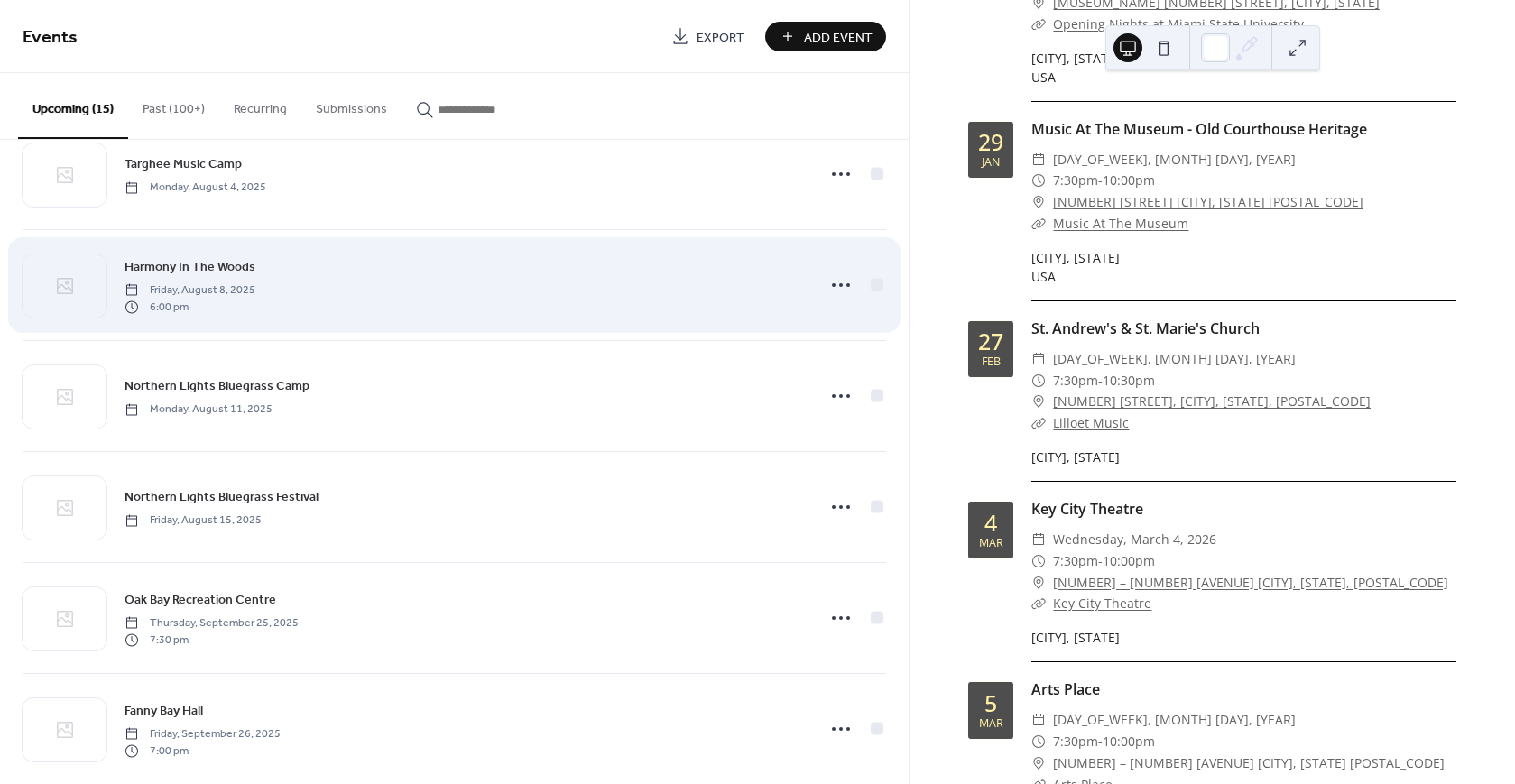 scroll, scrollTop: 0, scrollLeft: 0, axis: both 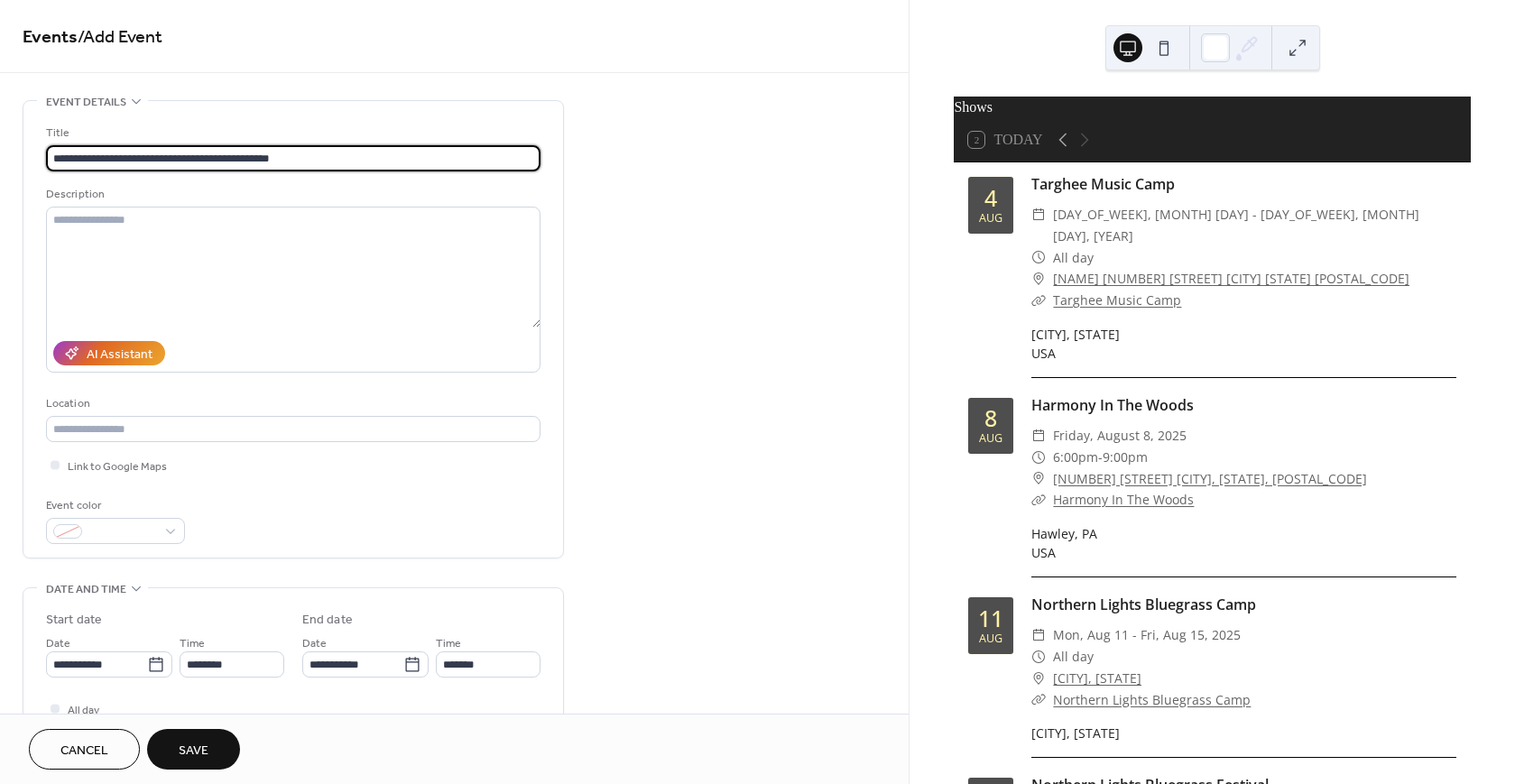type on "**********" 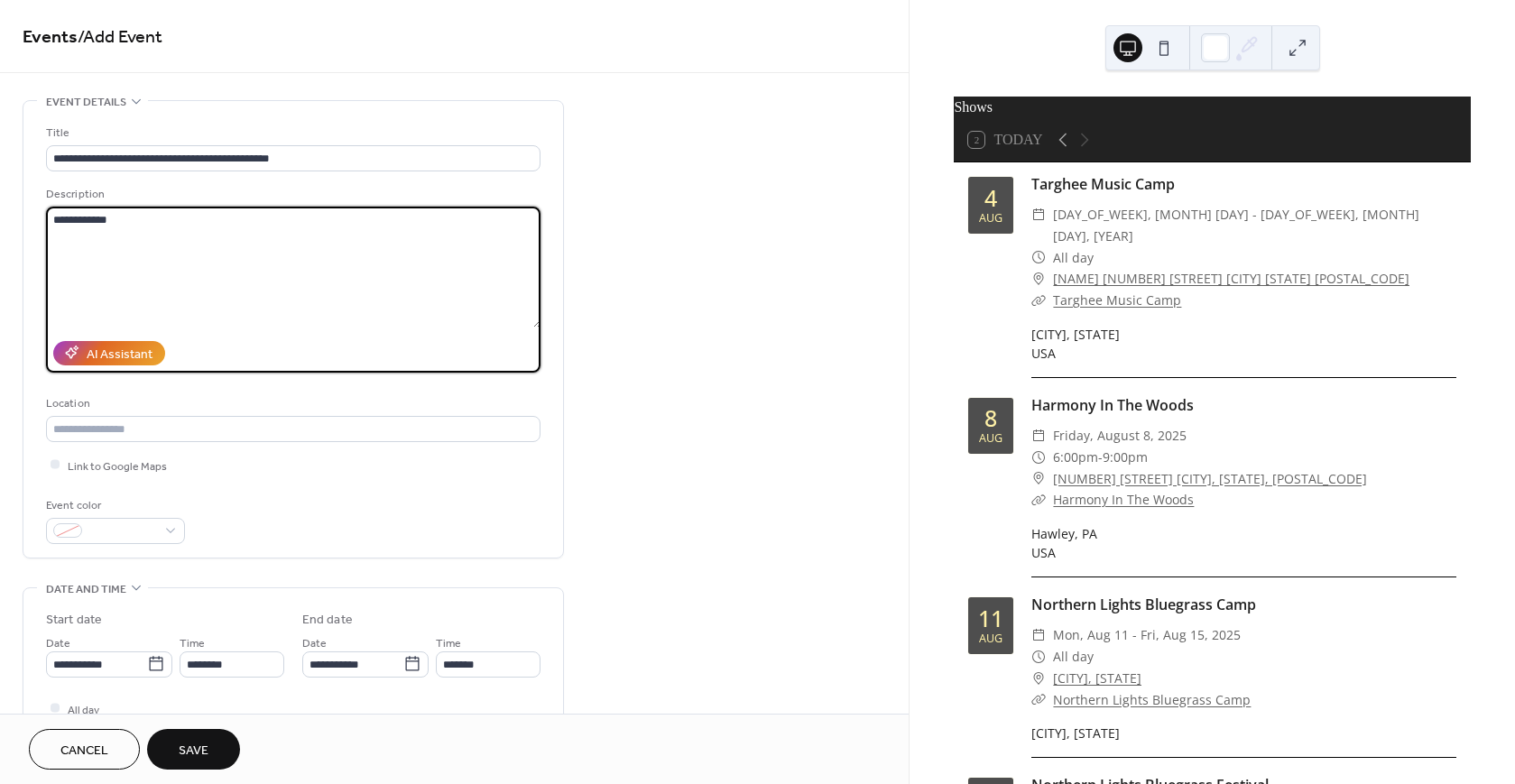 type on "**********" 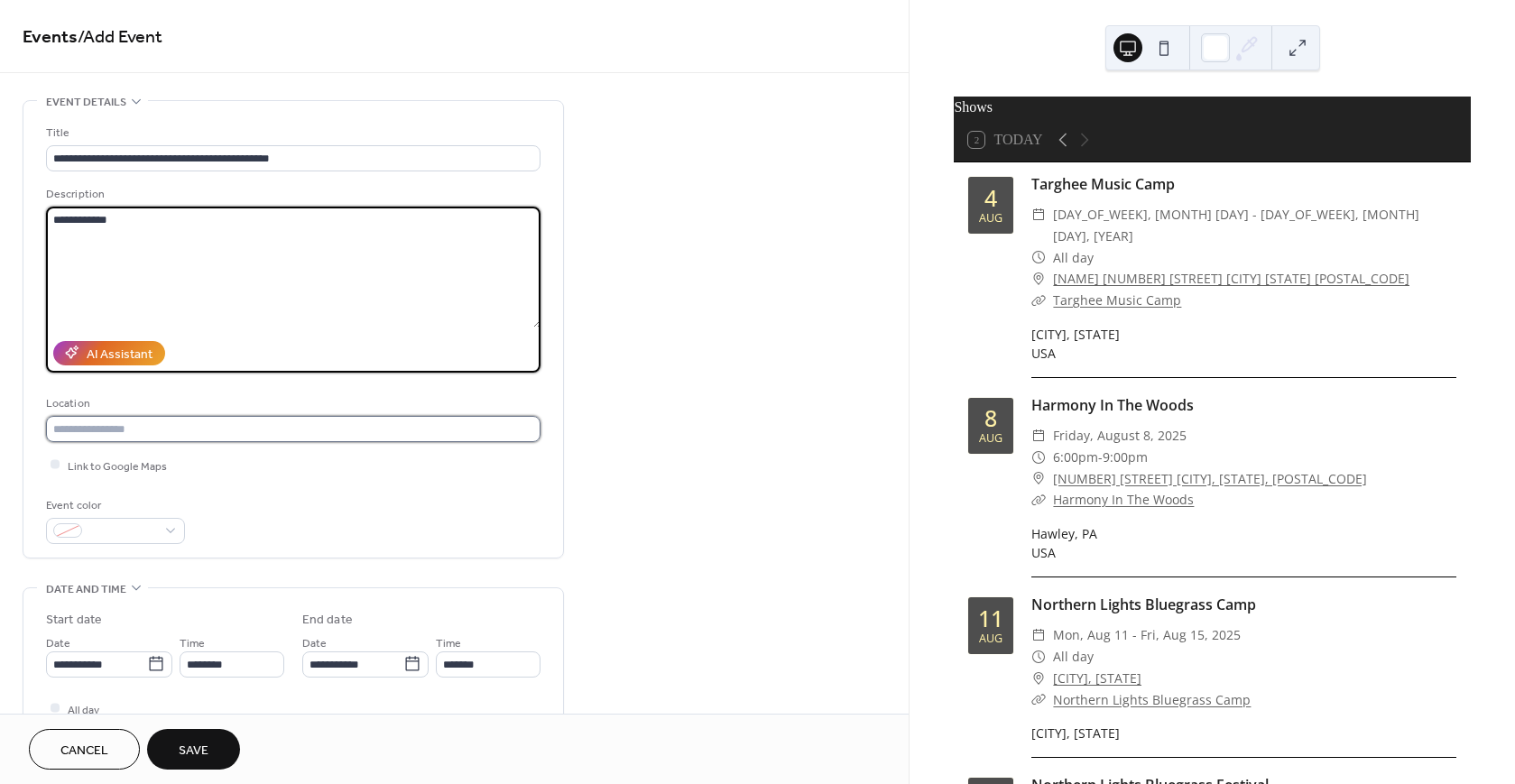 click at bounding box center (293, 429) 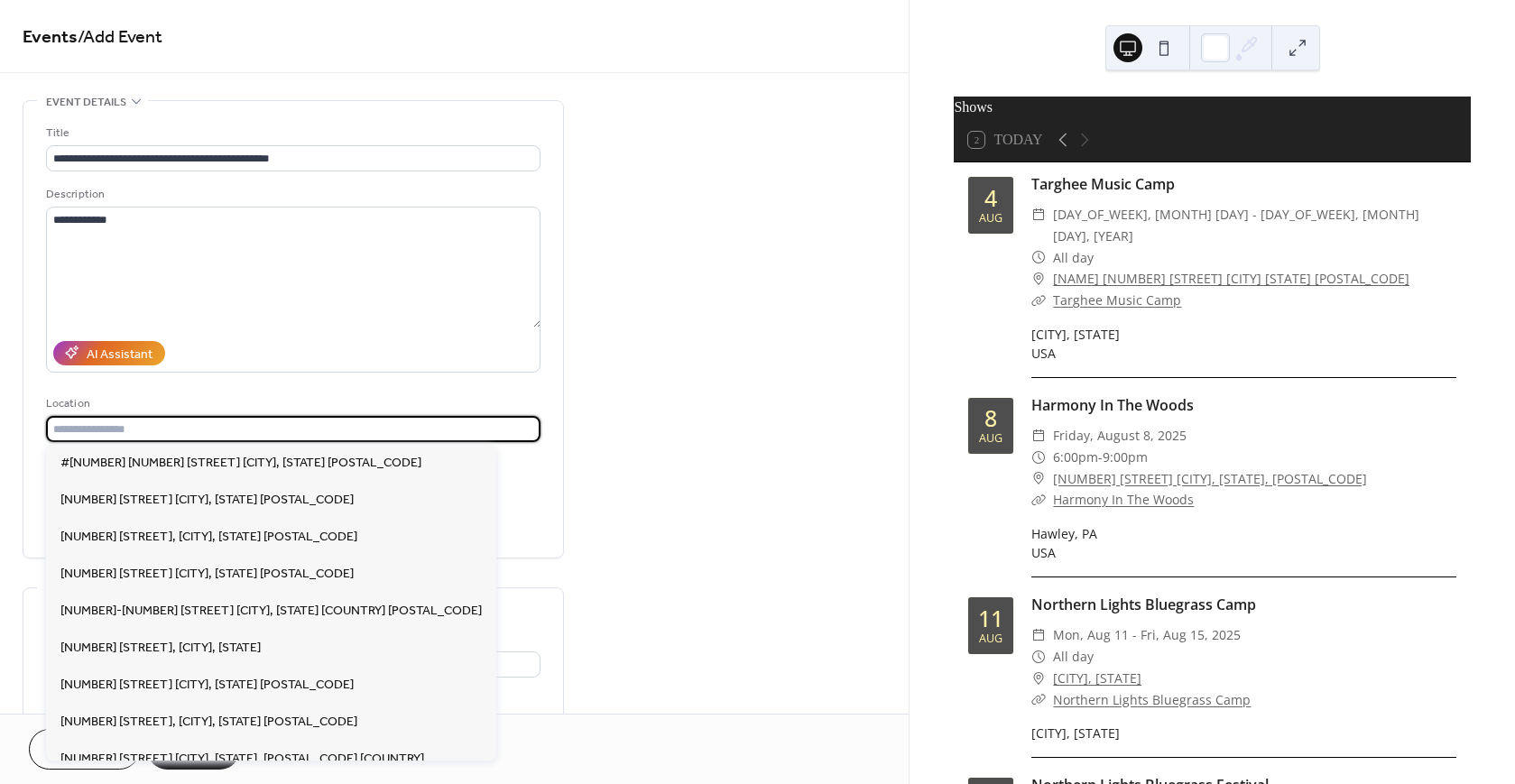 paste on "**********" 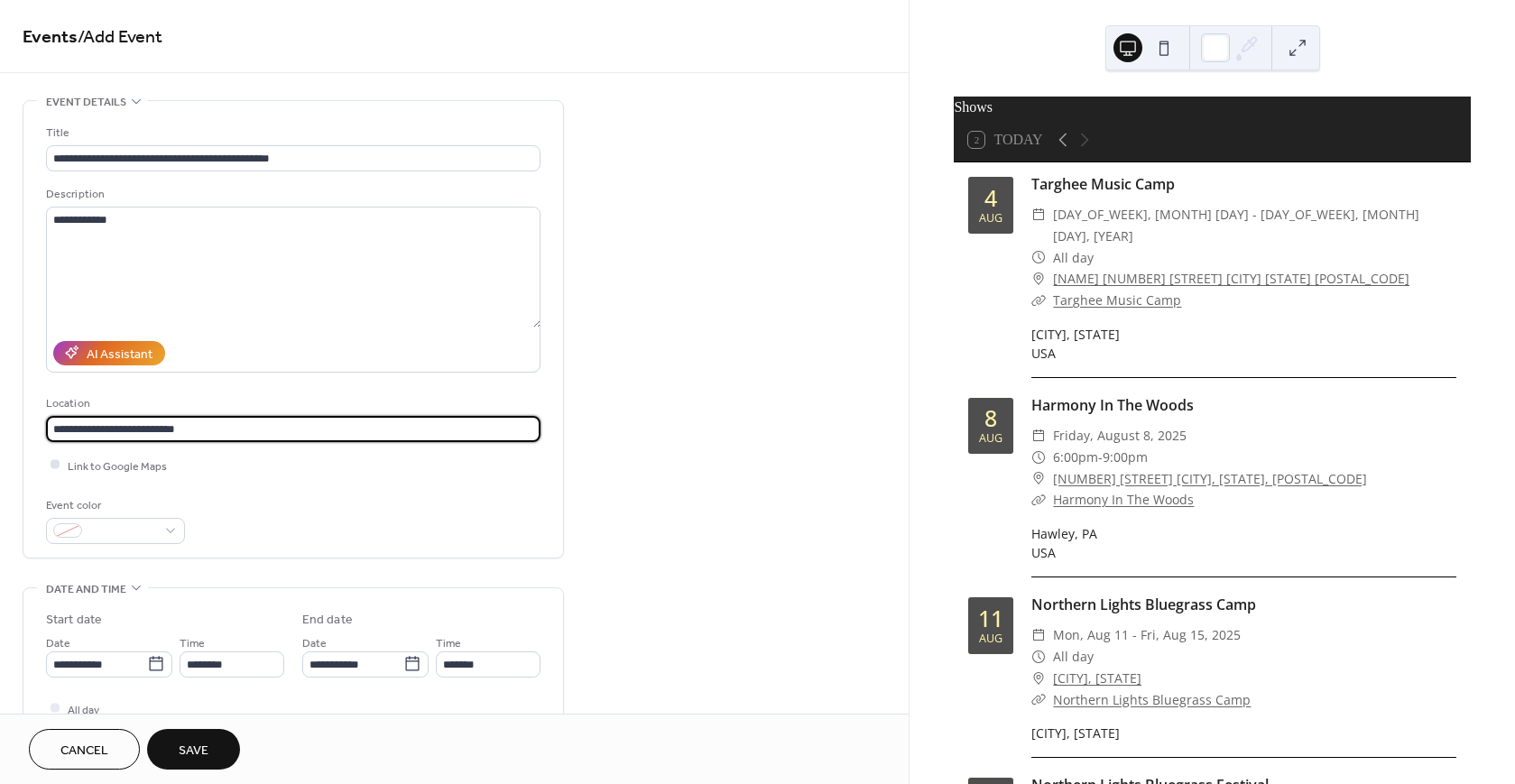 type on "**********" 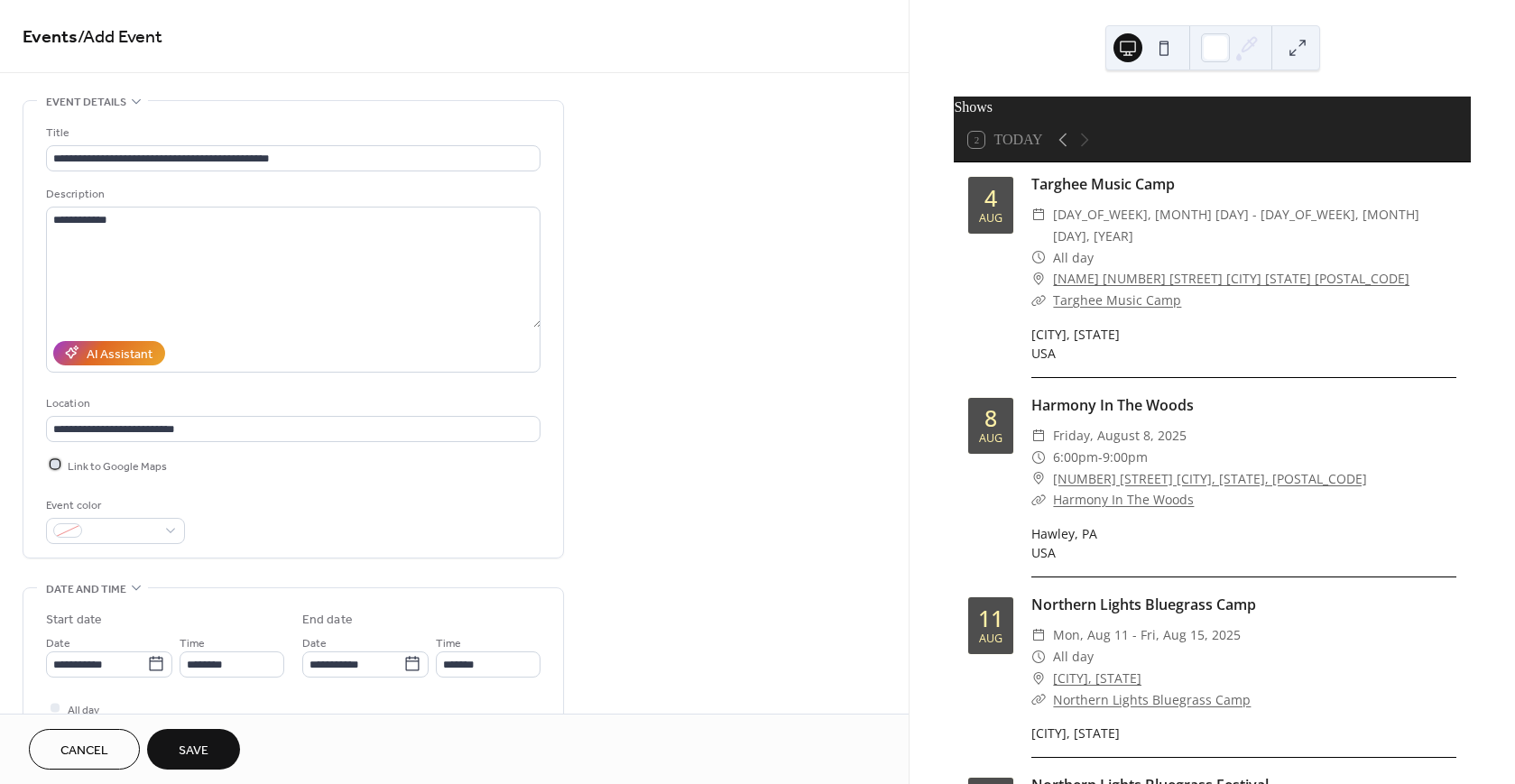 click at bounding box center [55, 465] 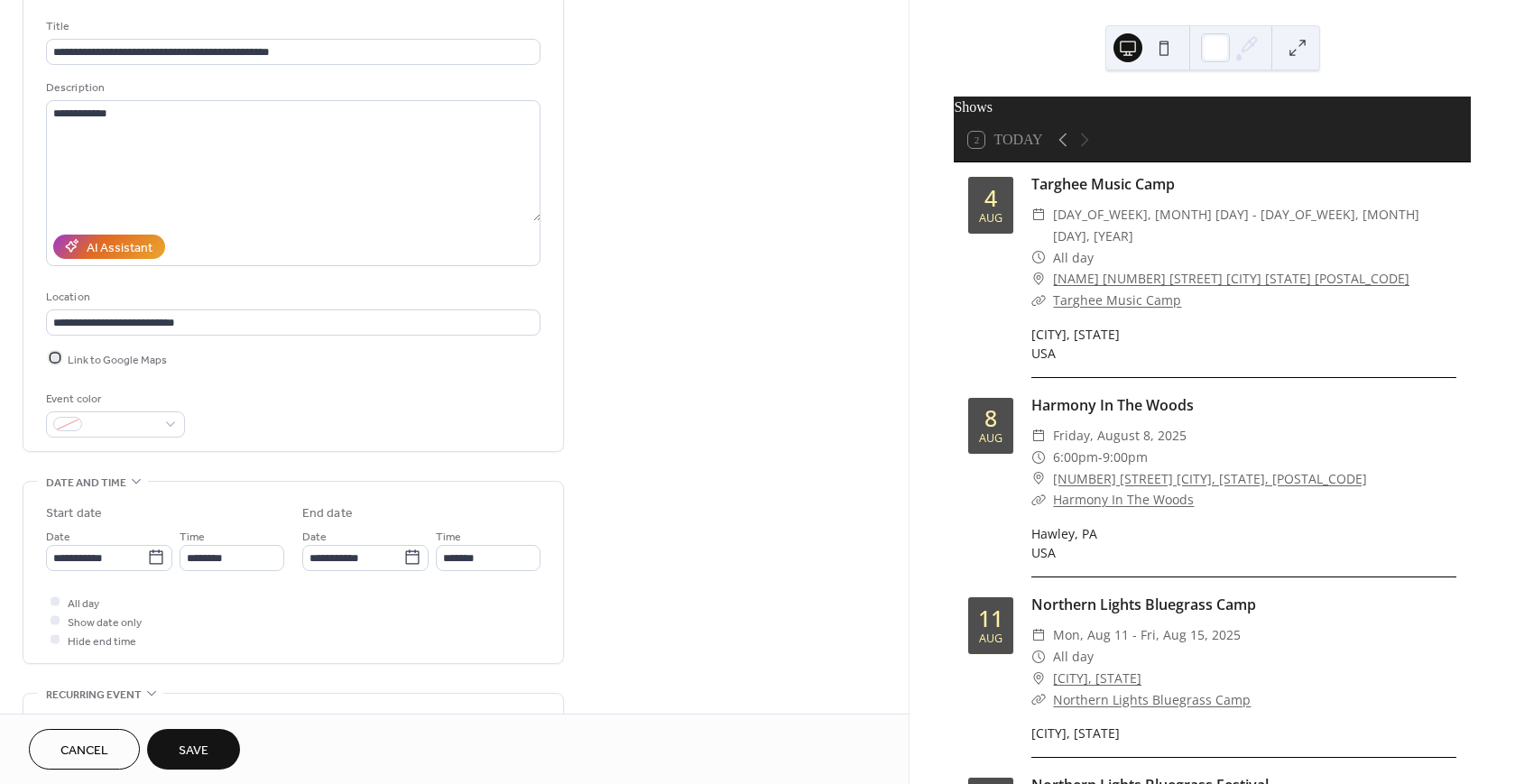 scroll, scrollTop: 133, scrollLeft: 0, axis: vertical 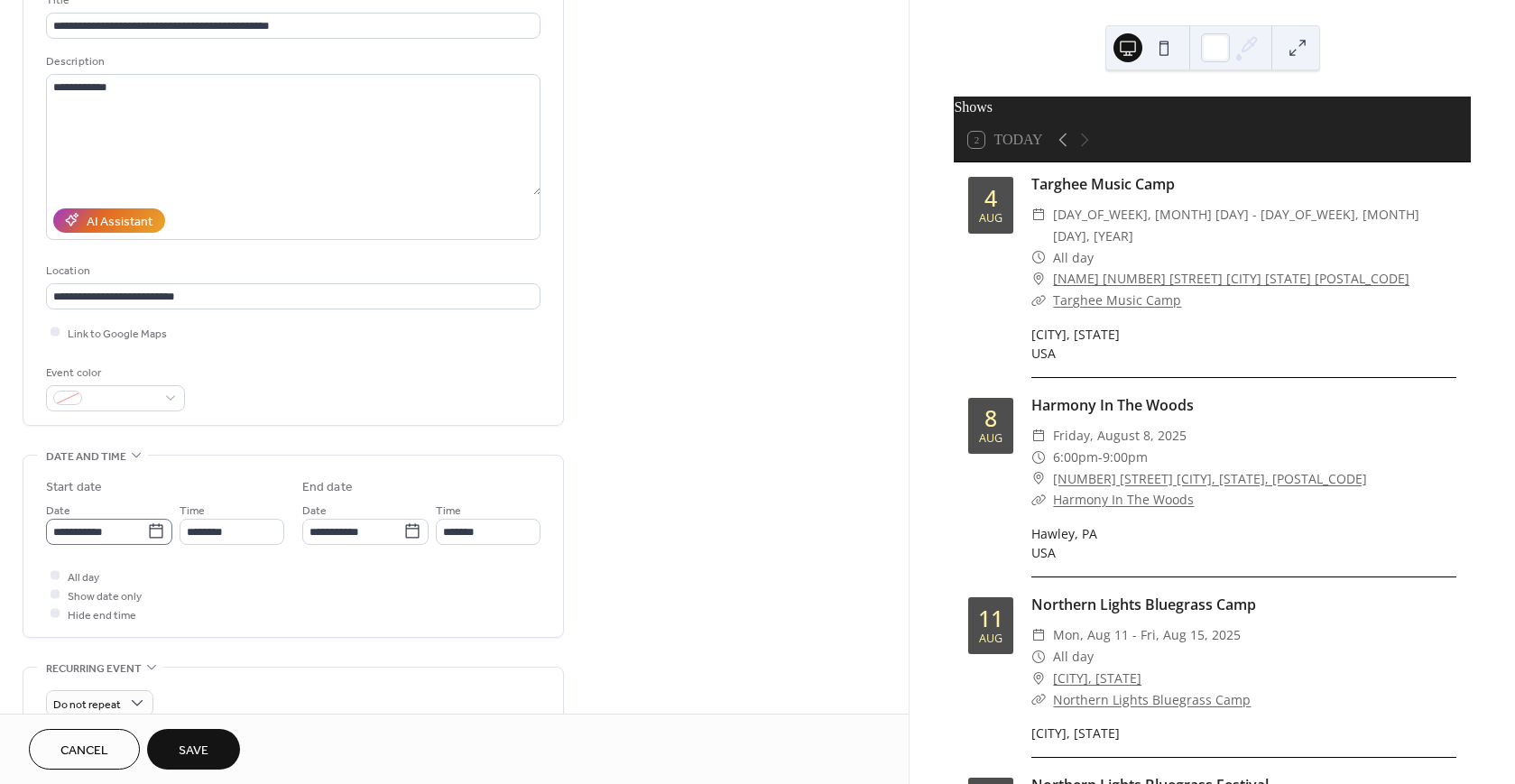 click 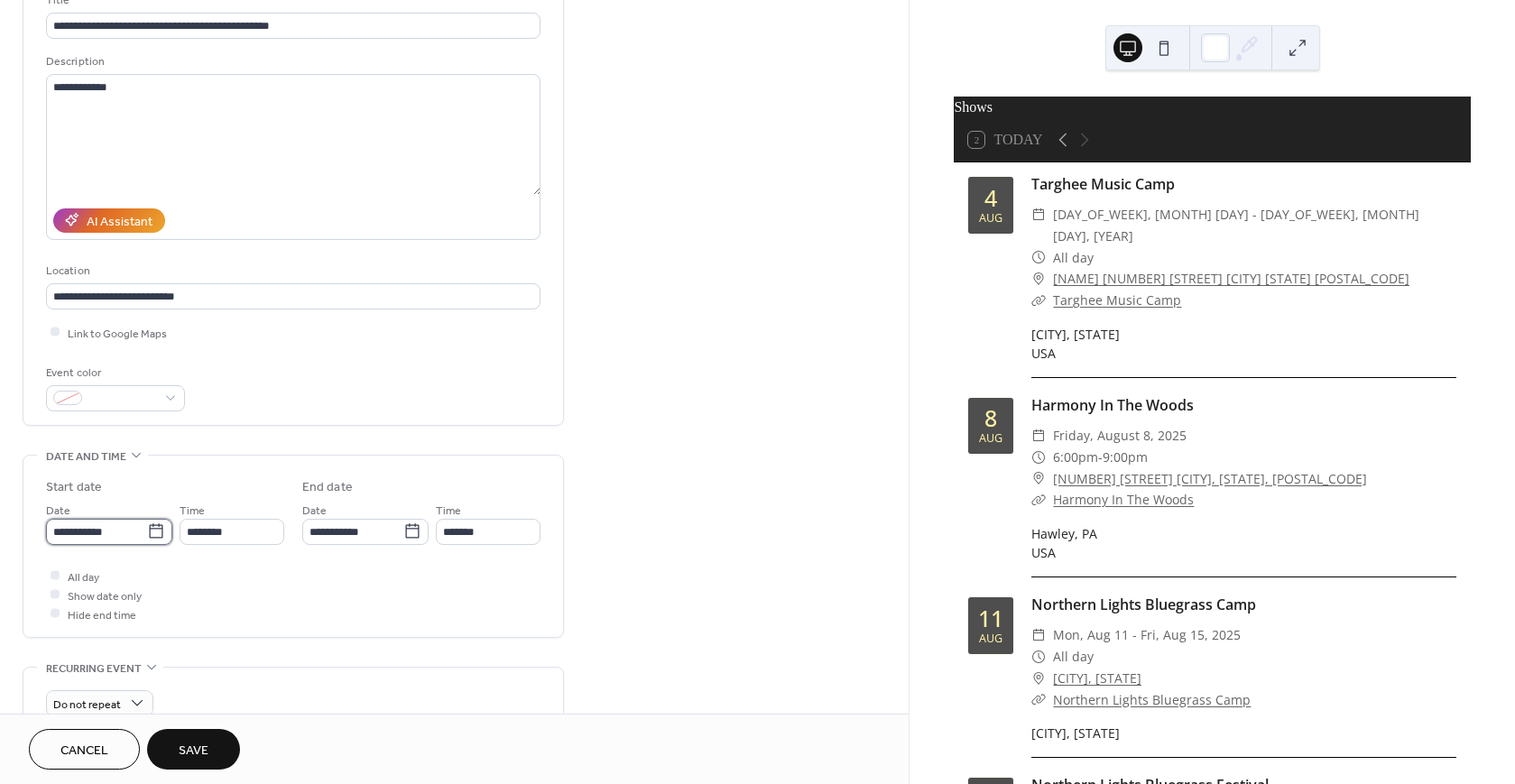 click on "**********" at bounding box center [97, 531] 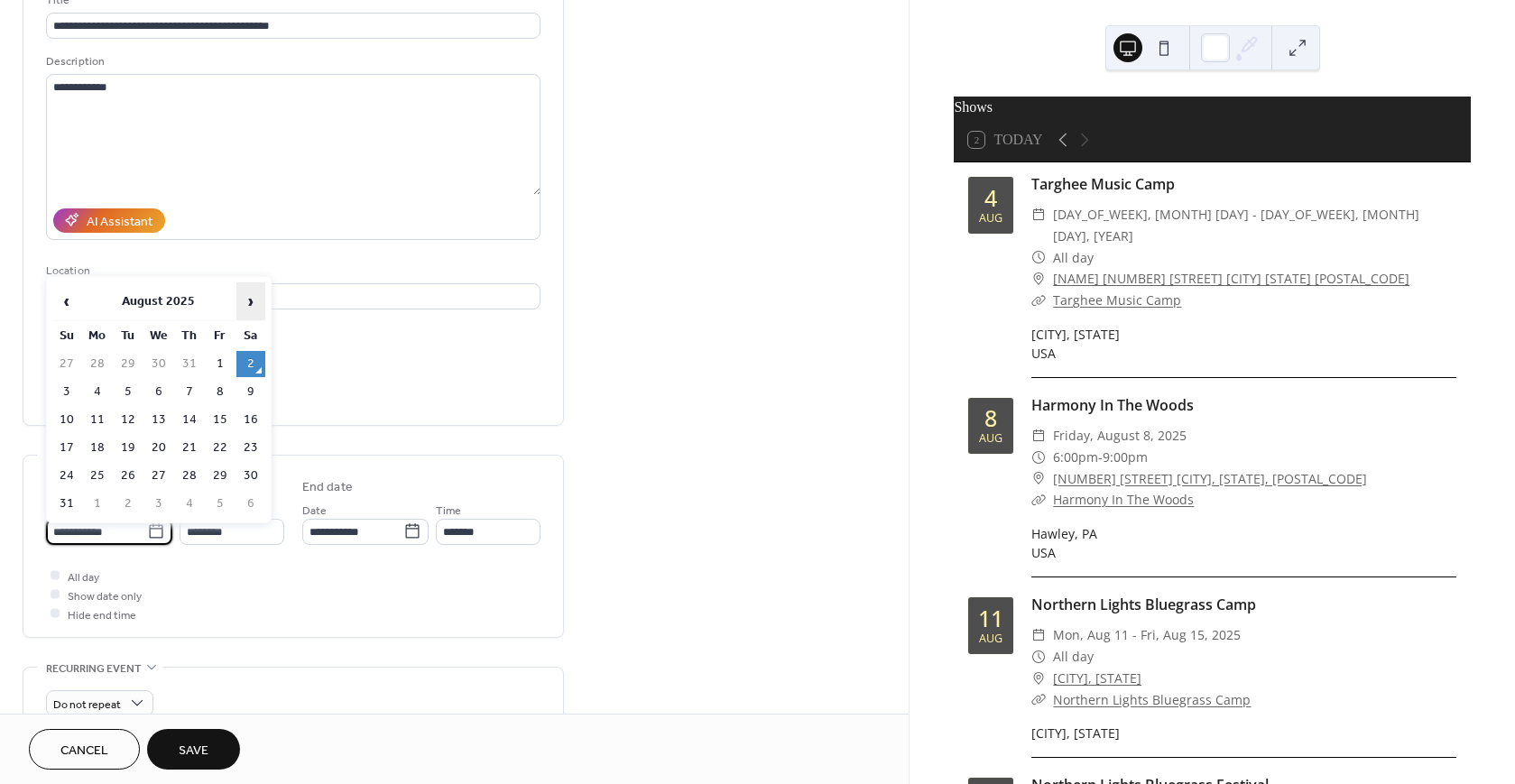 click on "›" at bounding box center [251, 301] 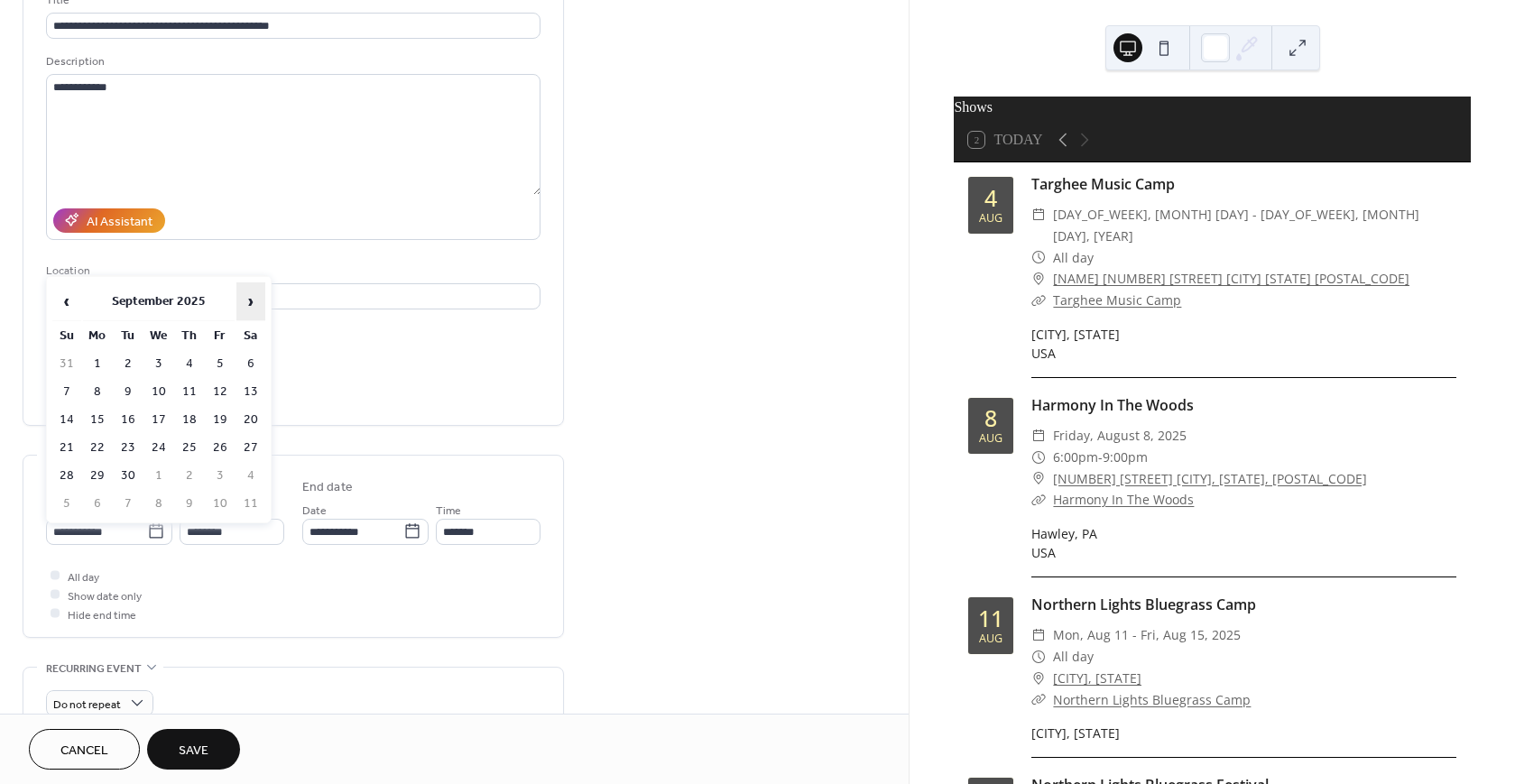 click on "›" at bounding box center (251, 301) 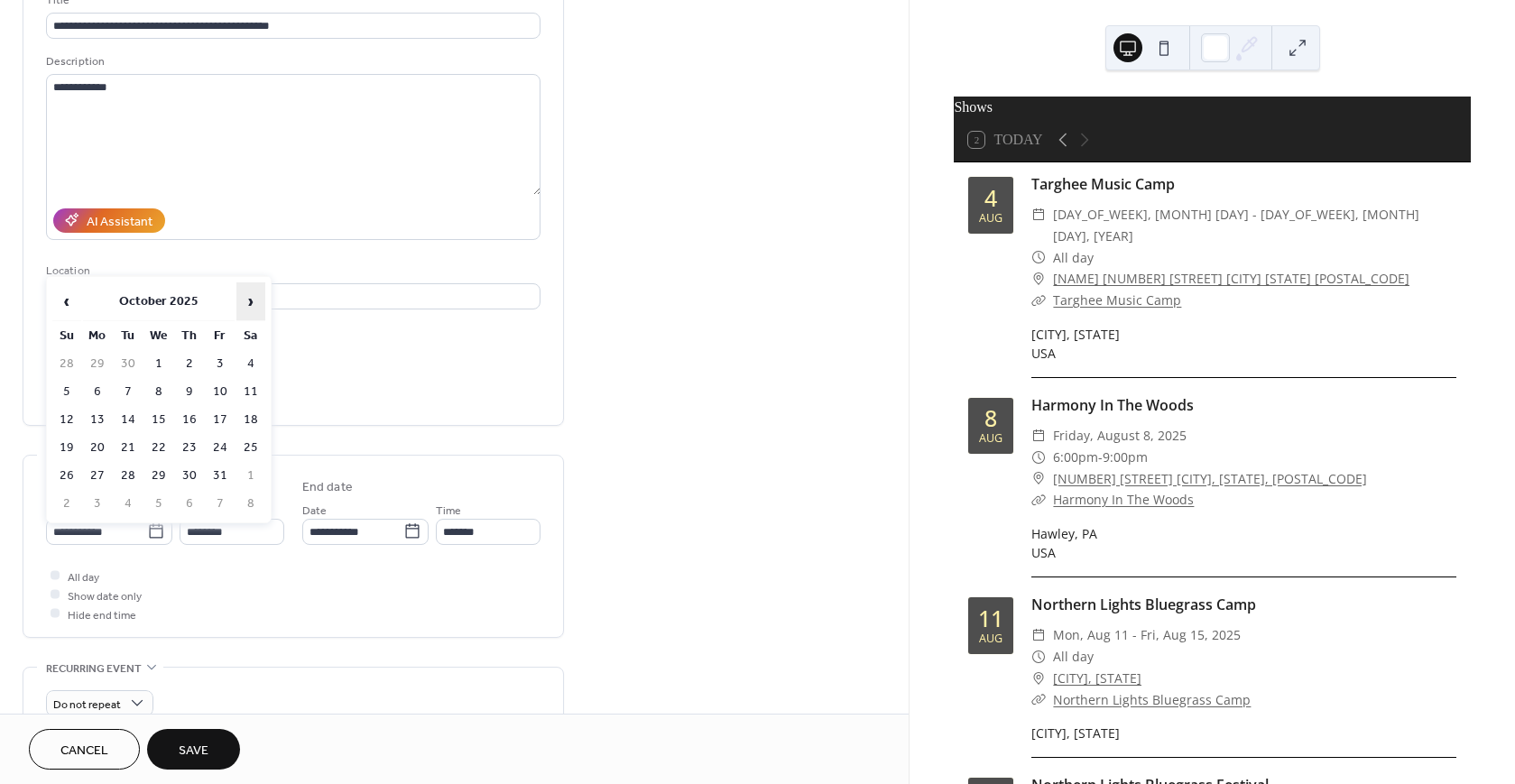 click on "›" at bounding box center [251, 301] 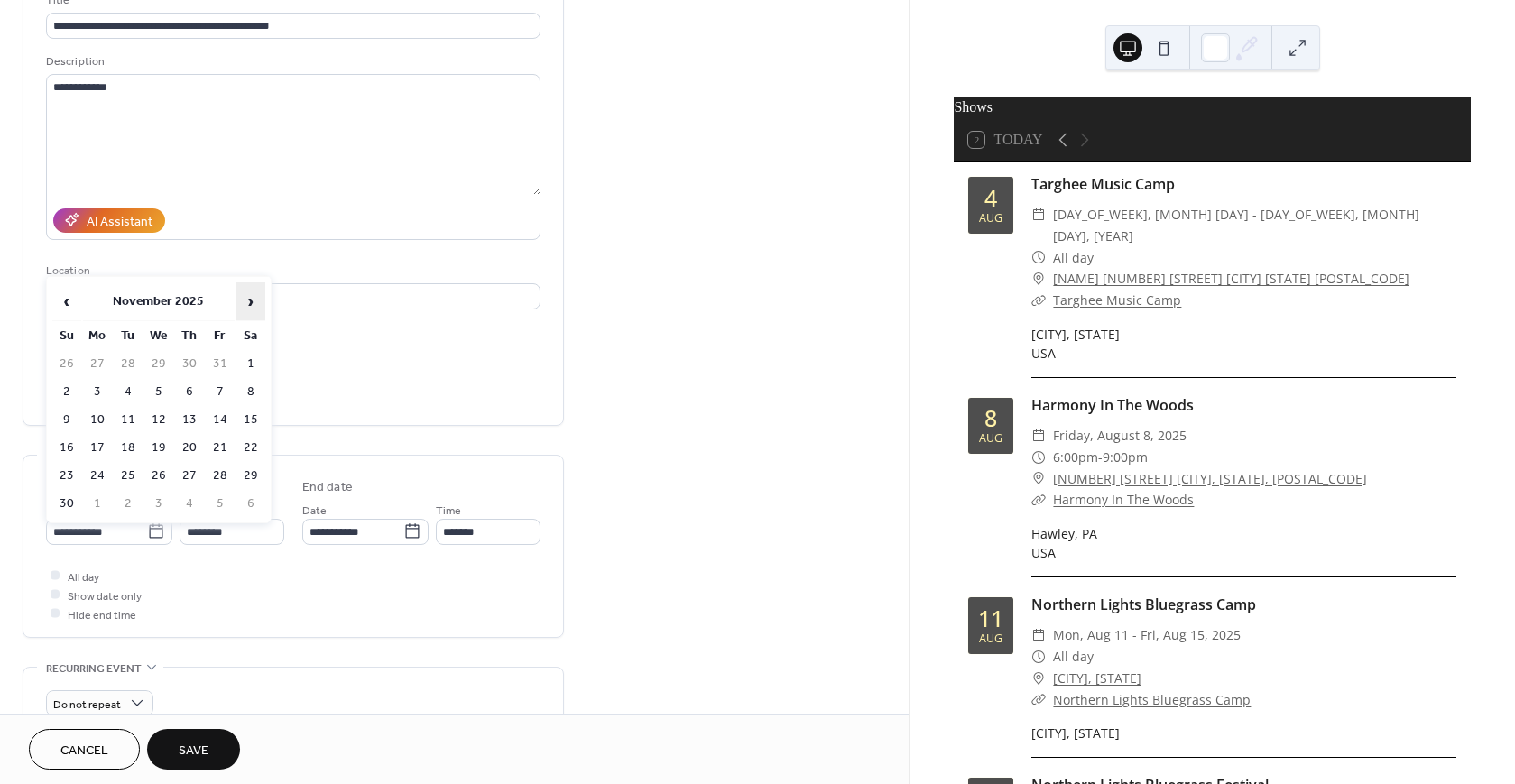 click on "›" at bounding box center (251, 301) 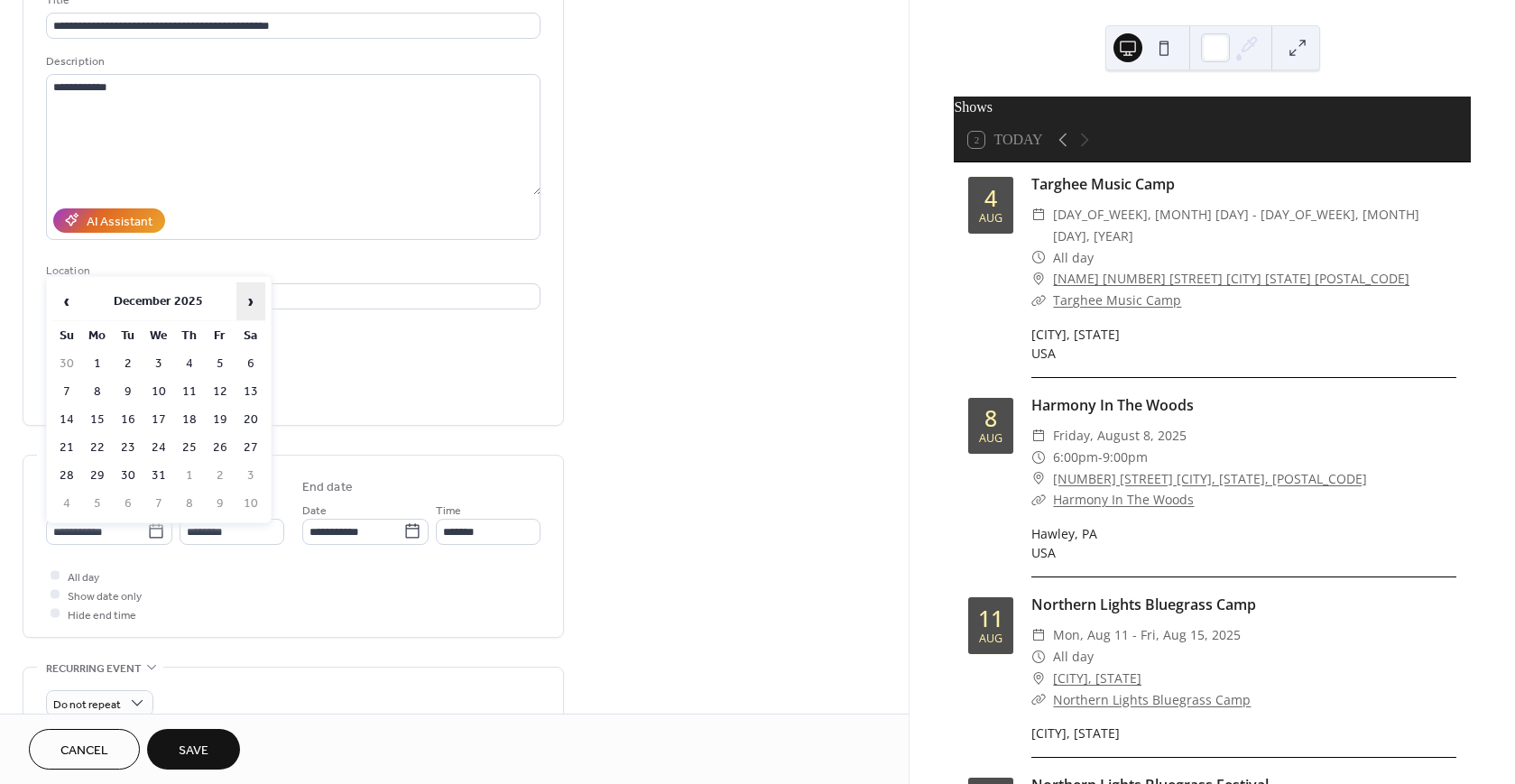 click on "›" at bounding box center [251, 301] 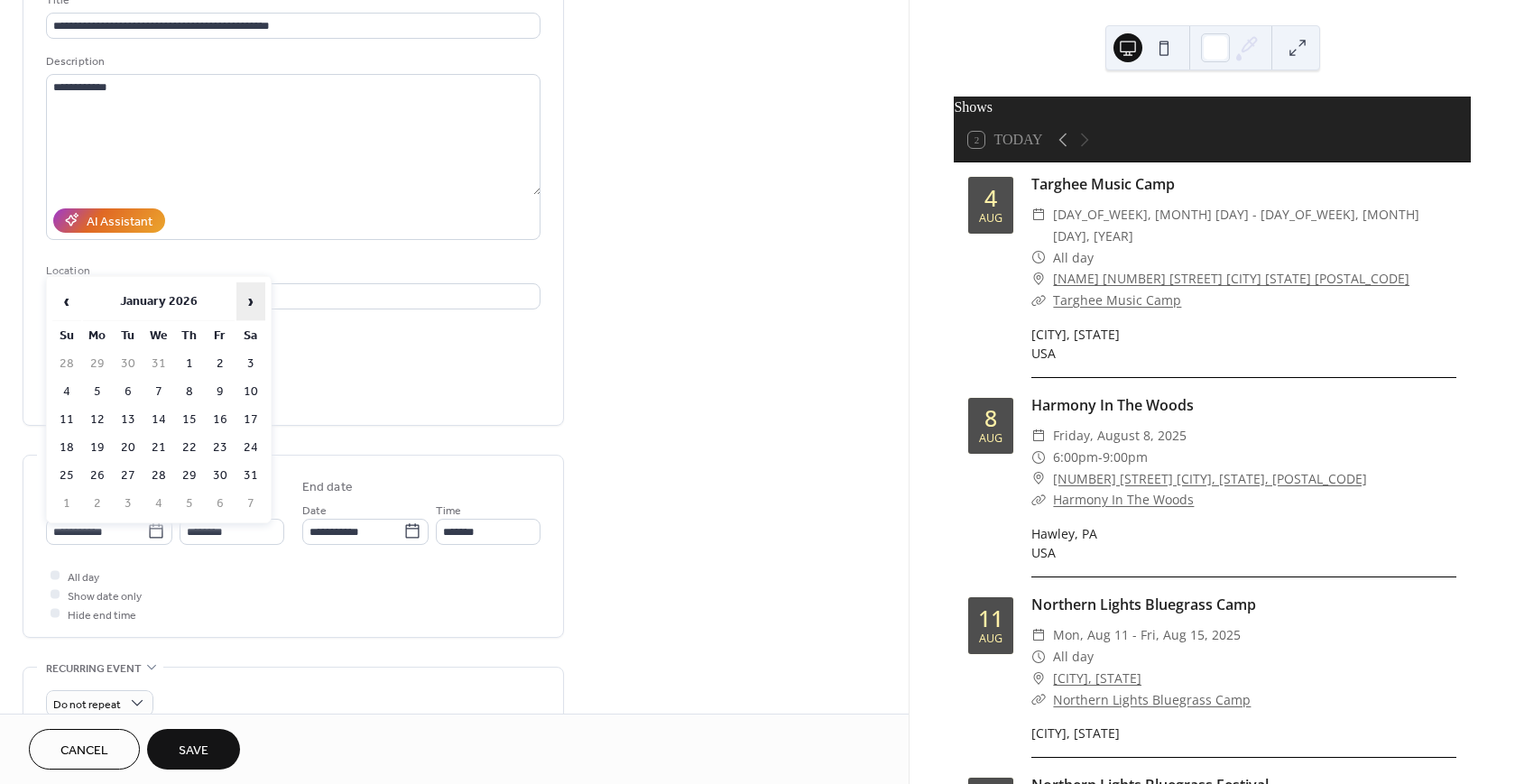 click on "›" at bounding box center (251, 301) 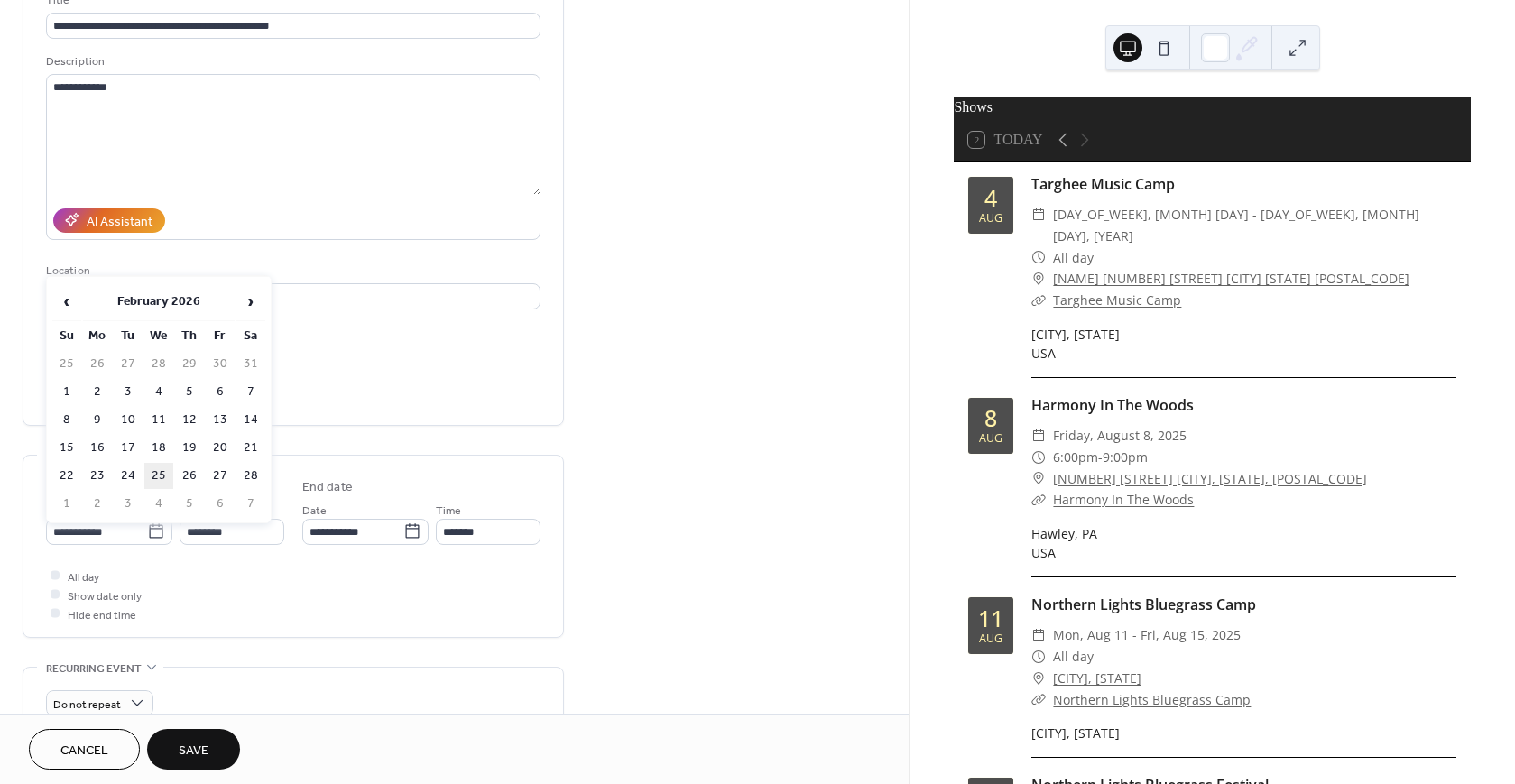 click on "25" at bounding box center (159, 475) 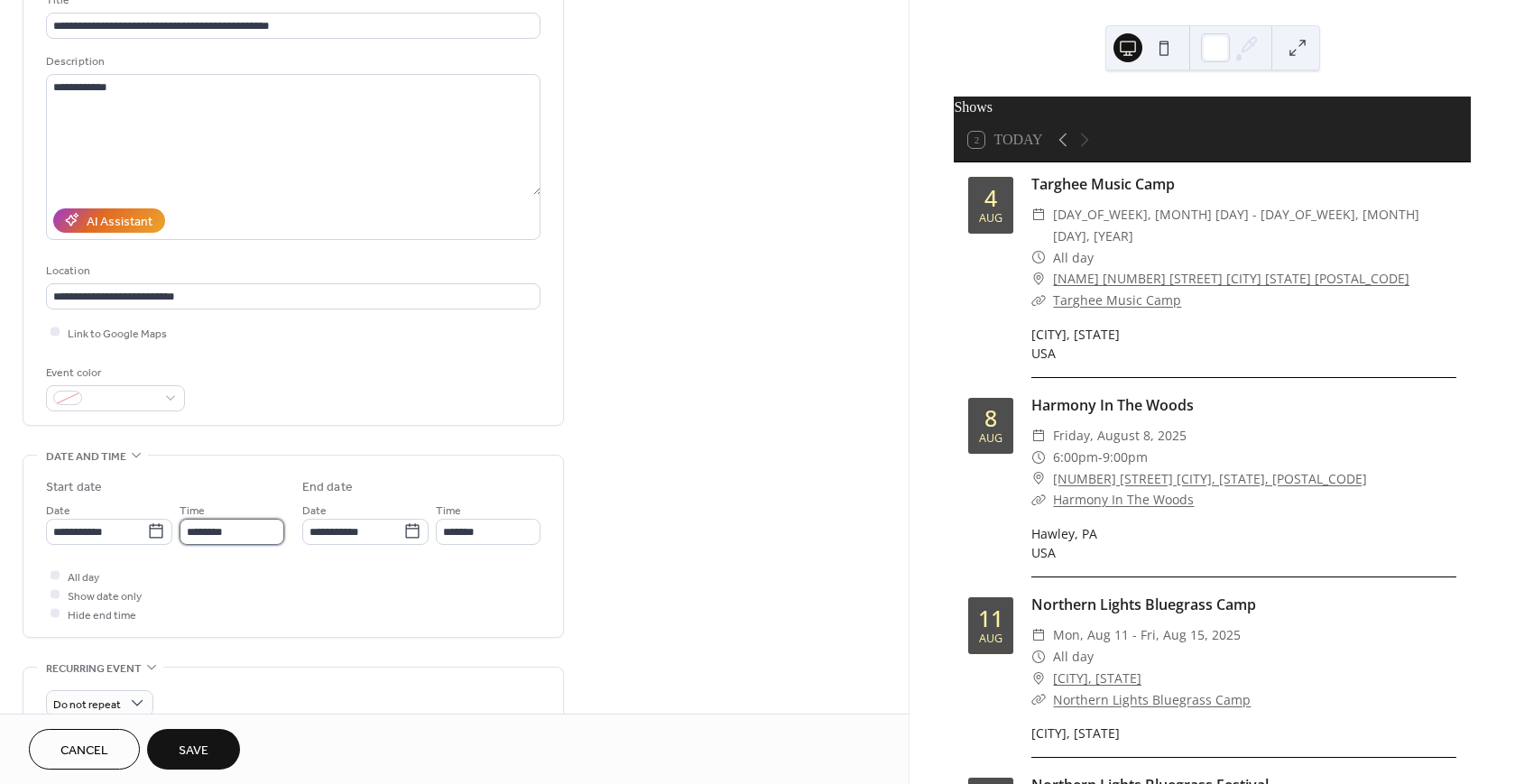 click on "********" at bounding box center [232, 531] 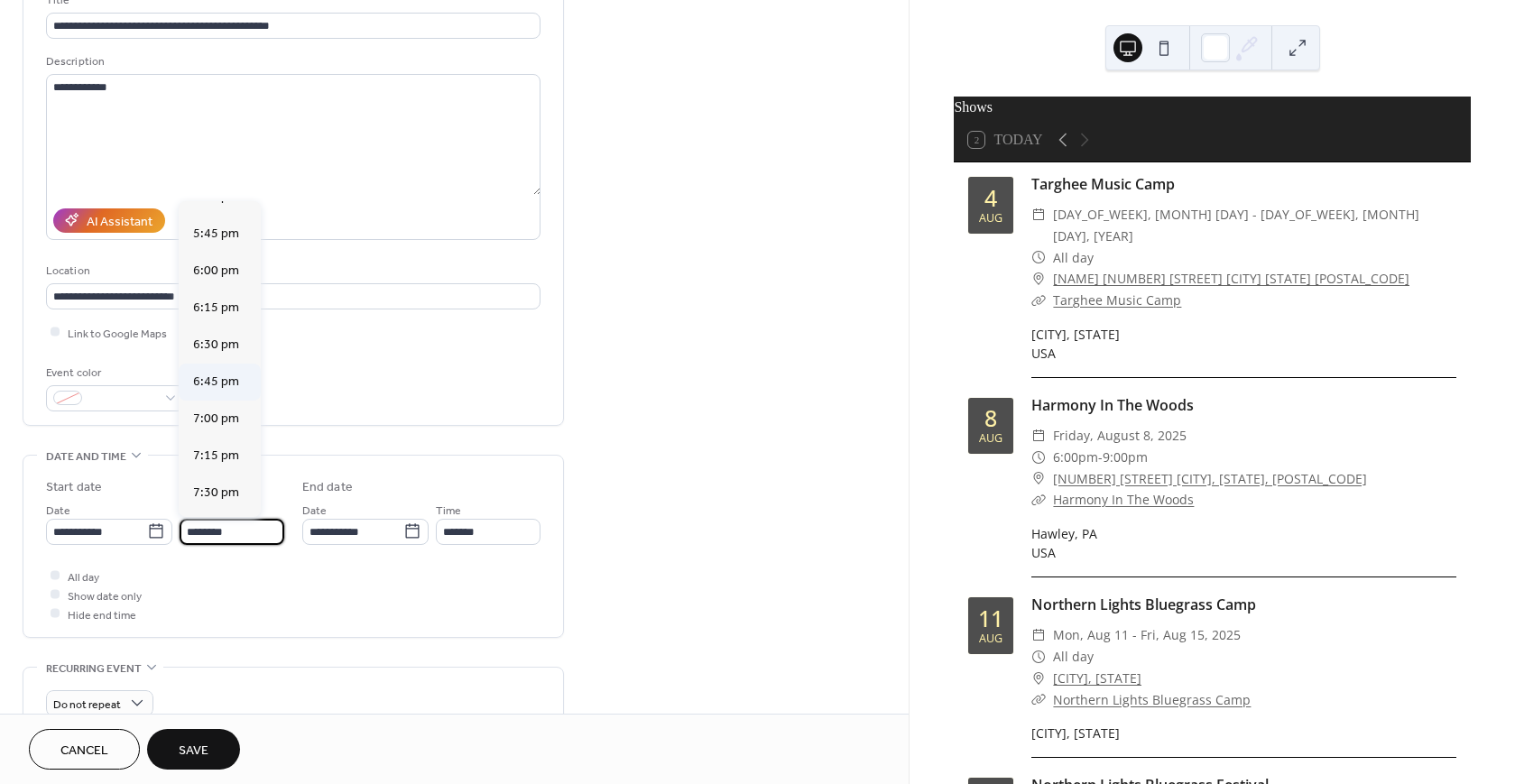 scroll, scrollTop: 2651, scrollLeft: 0, axis: vertical 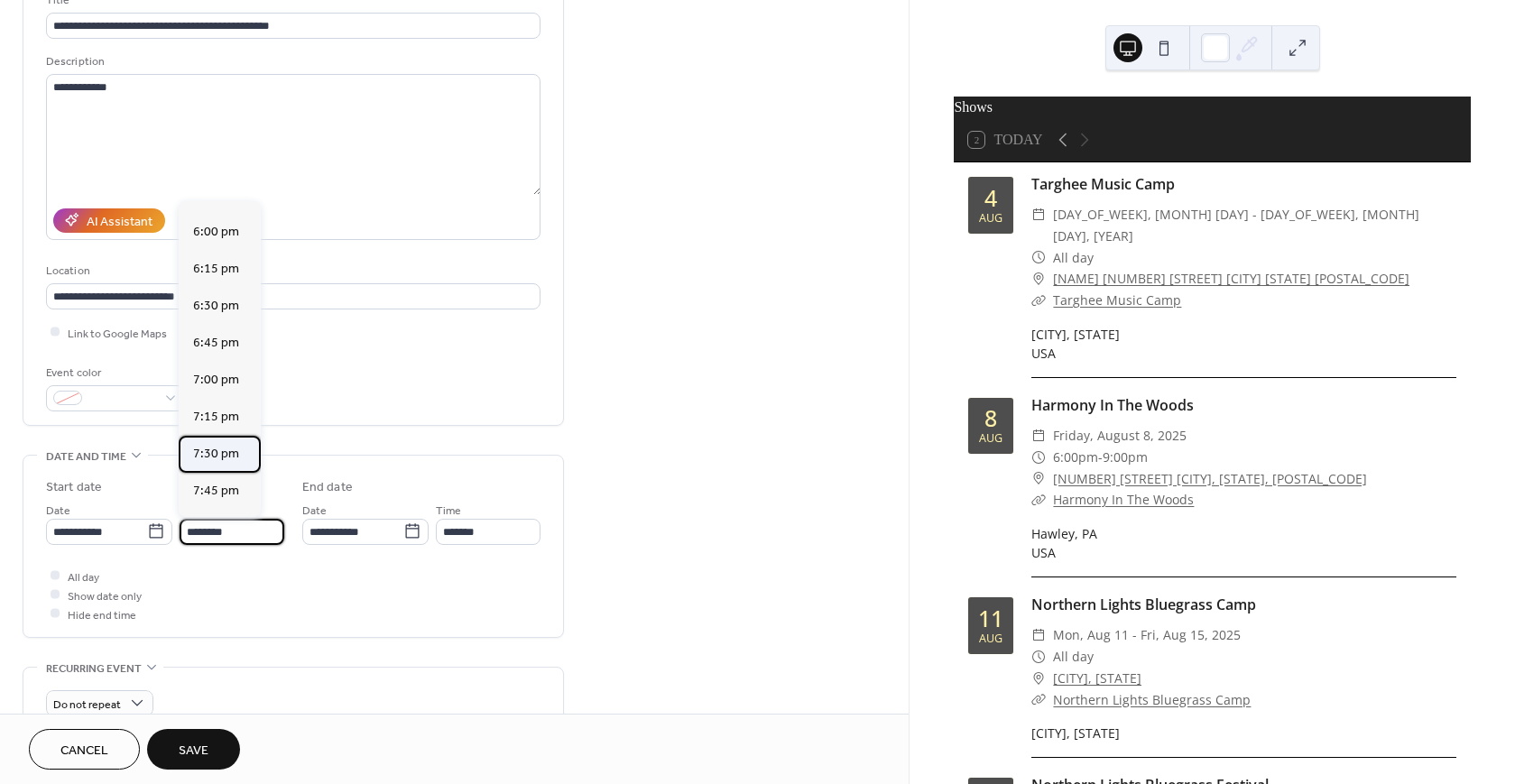 click on "7:30 pm" at bounding box center (216, 453) 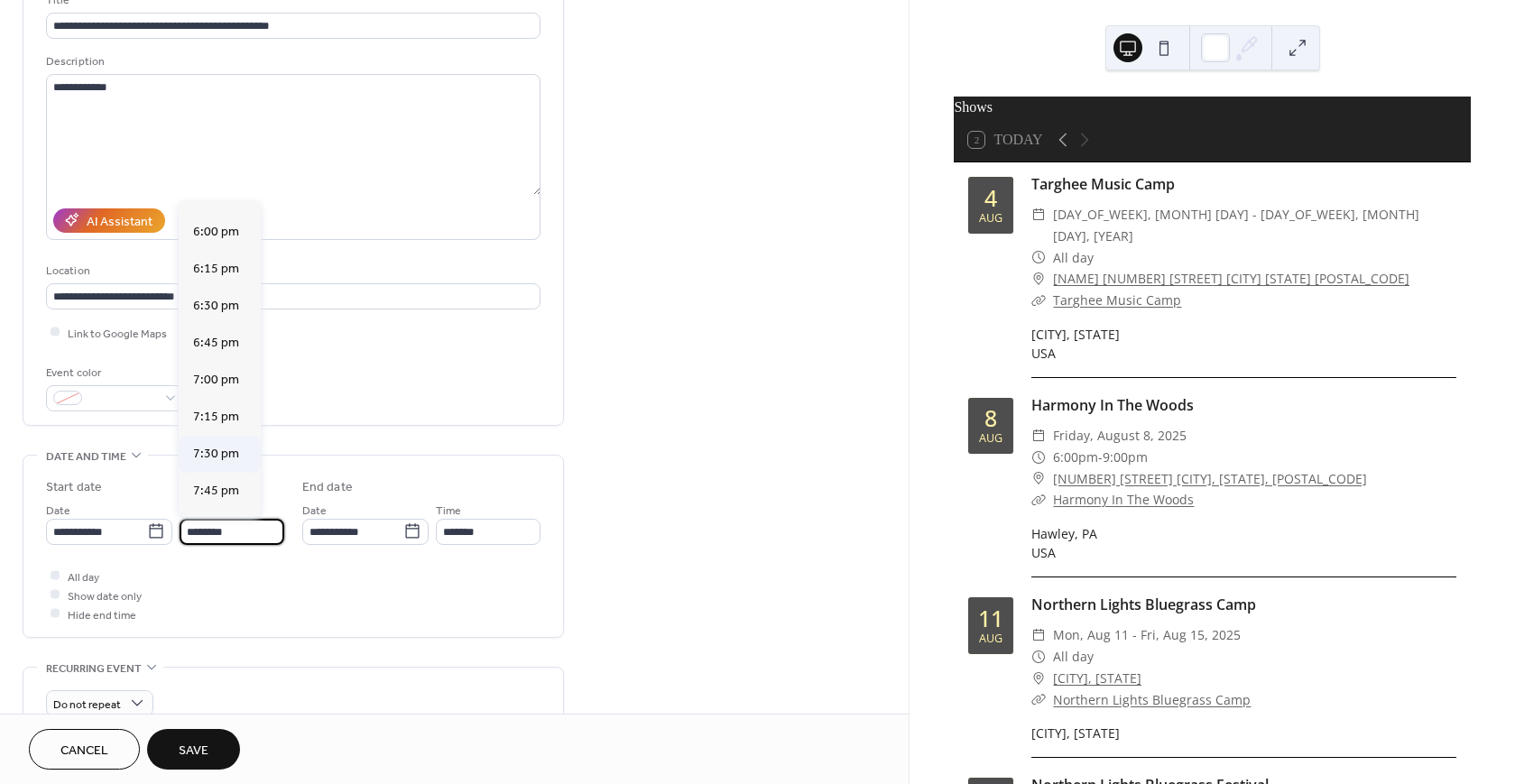 type on "*******" 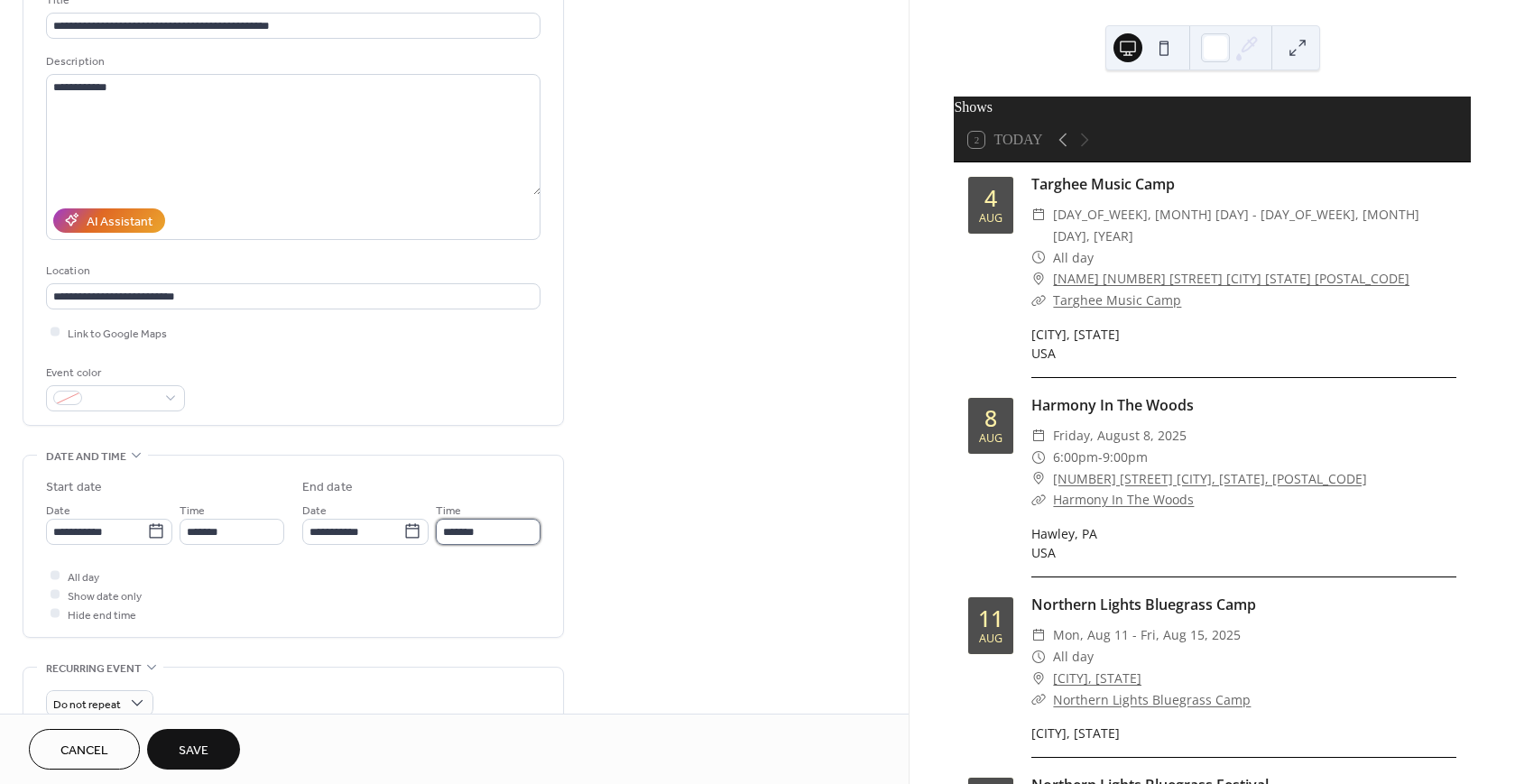 click on "*******" at bounding box center [488, 531] 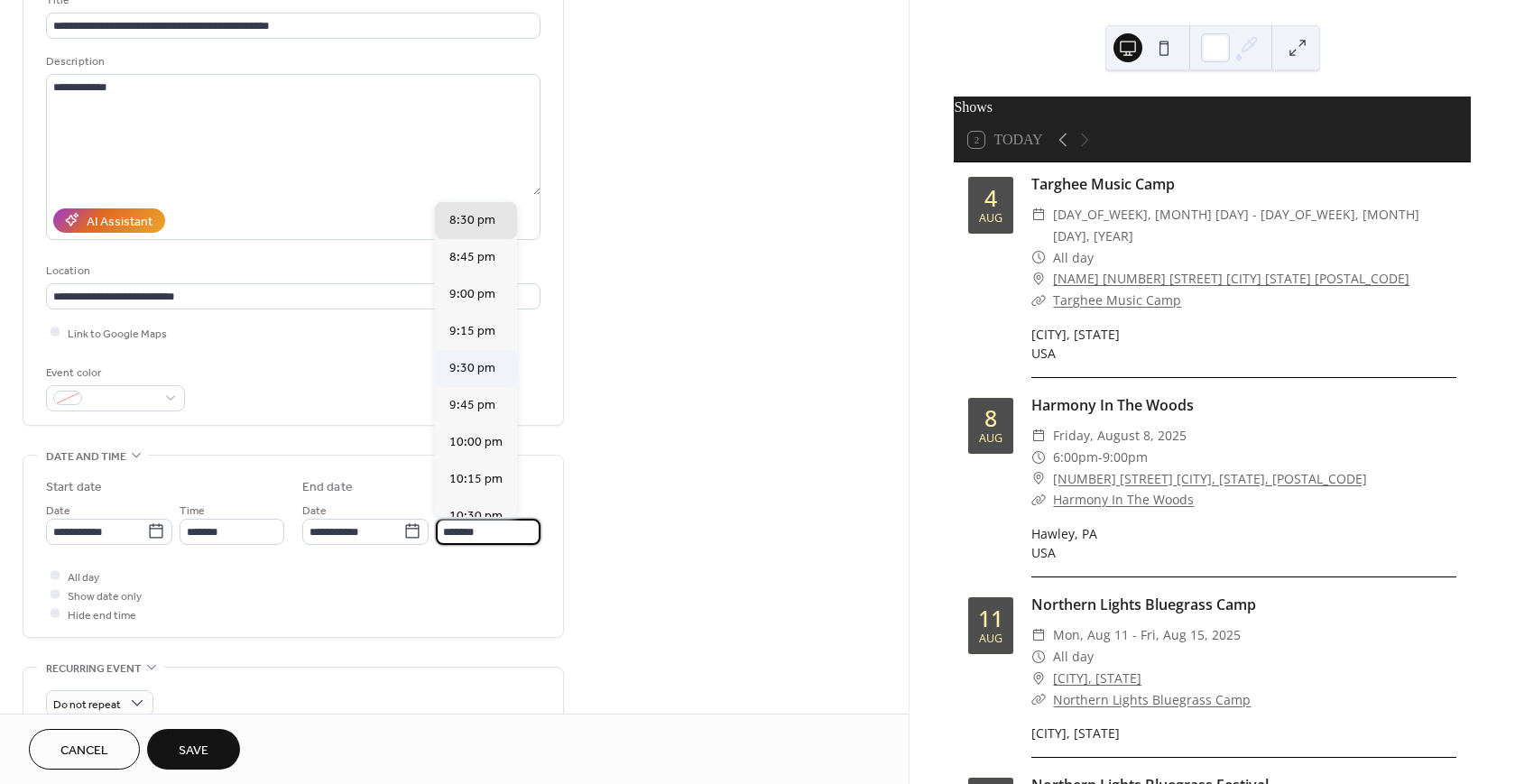 scroll, scrollTop: 138, scrollLeft: 0, axis: vertical 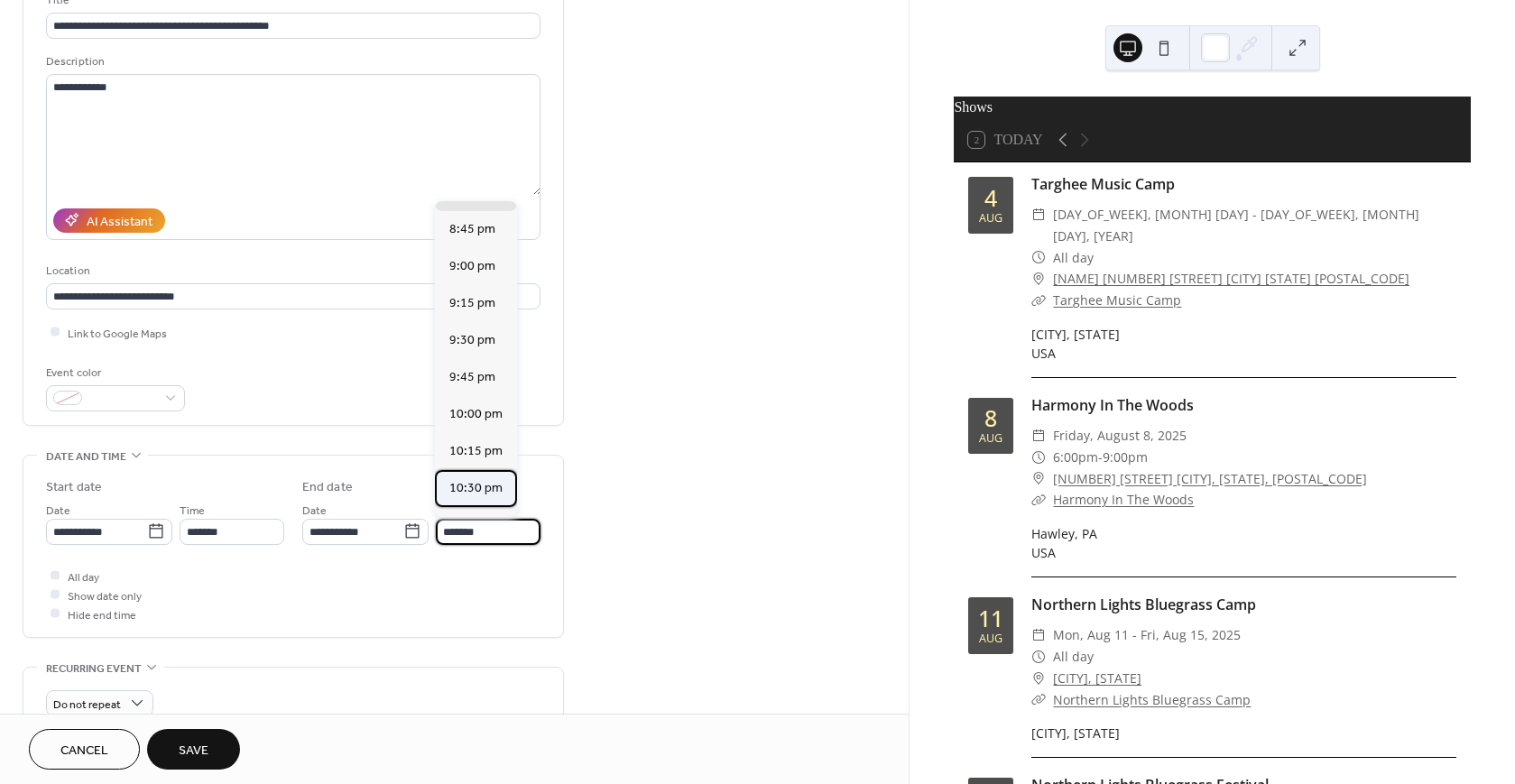 click on "10:30 pm" at bounding box center (476, 487) 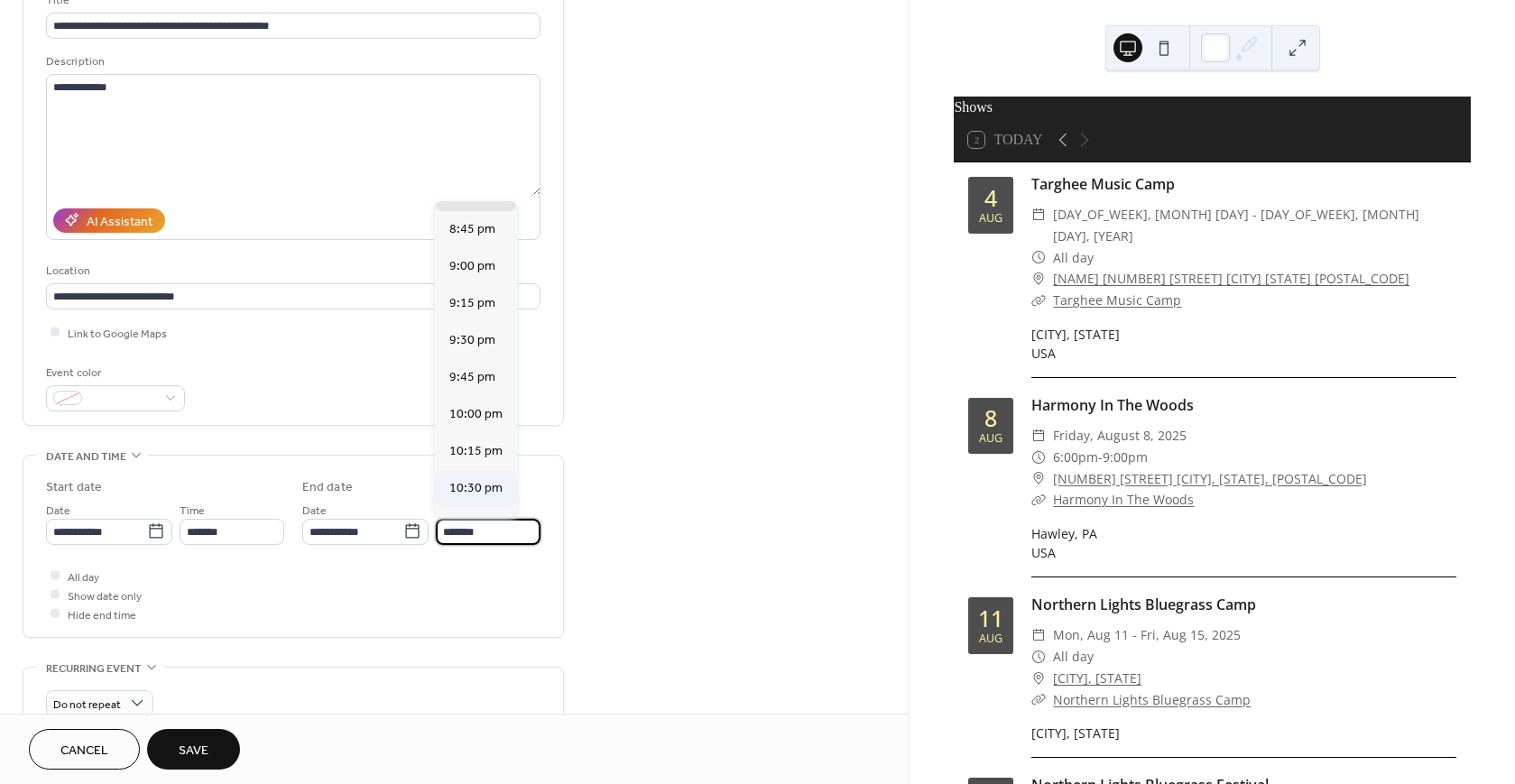 type on "********" 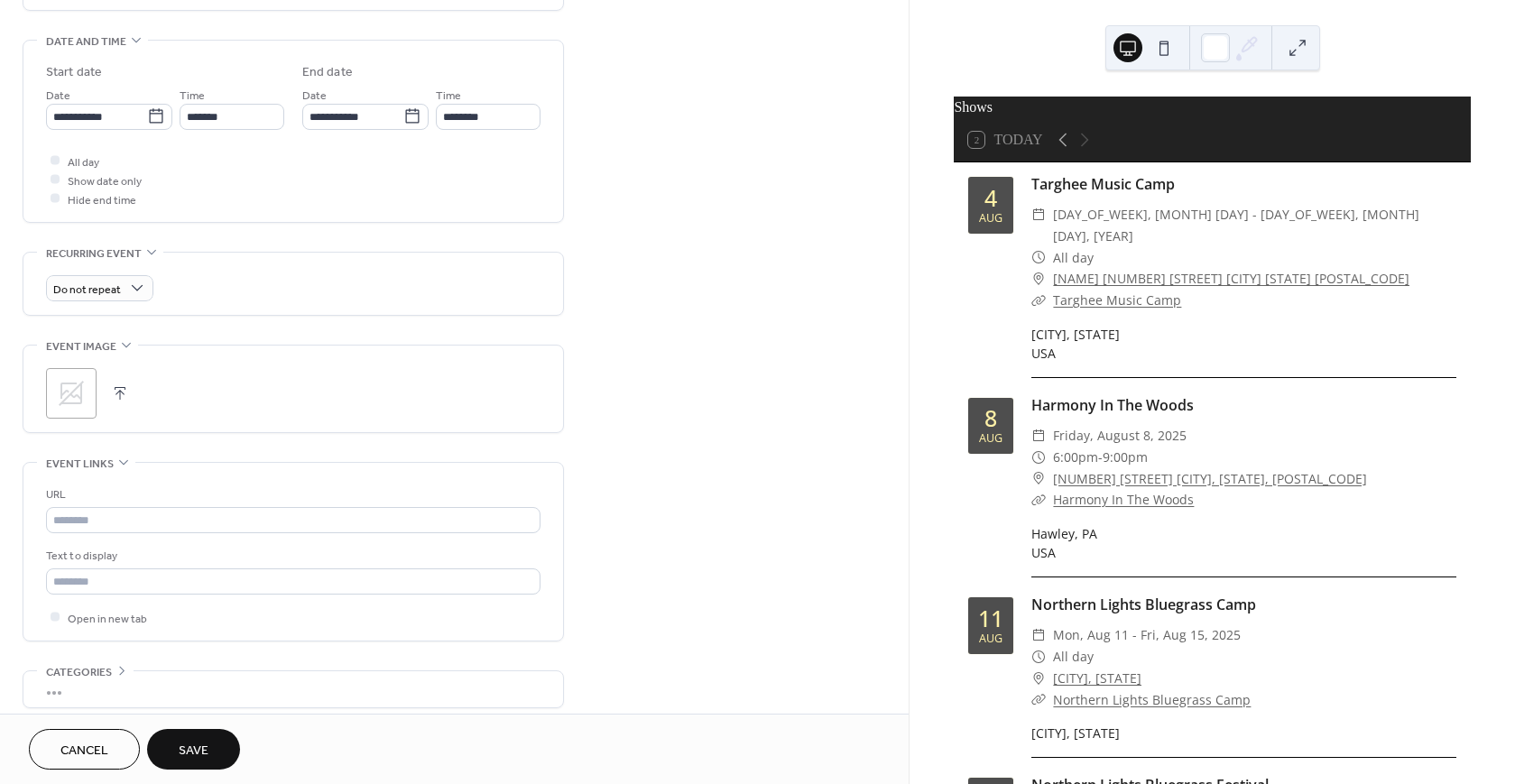 scroll, scrollTop: 549, scrollLeft: 0, axis: vertical 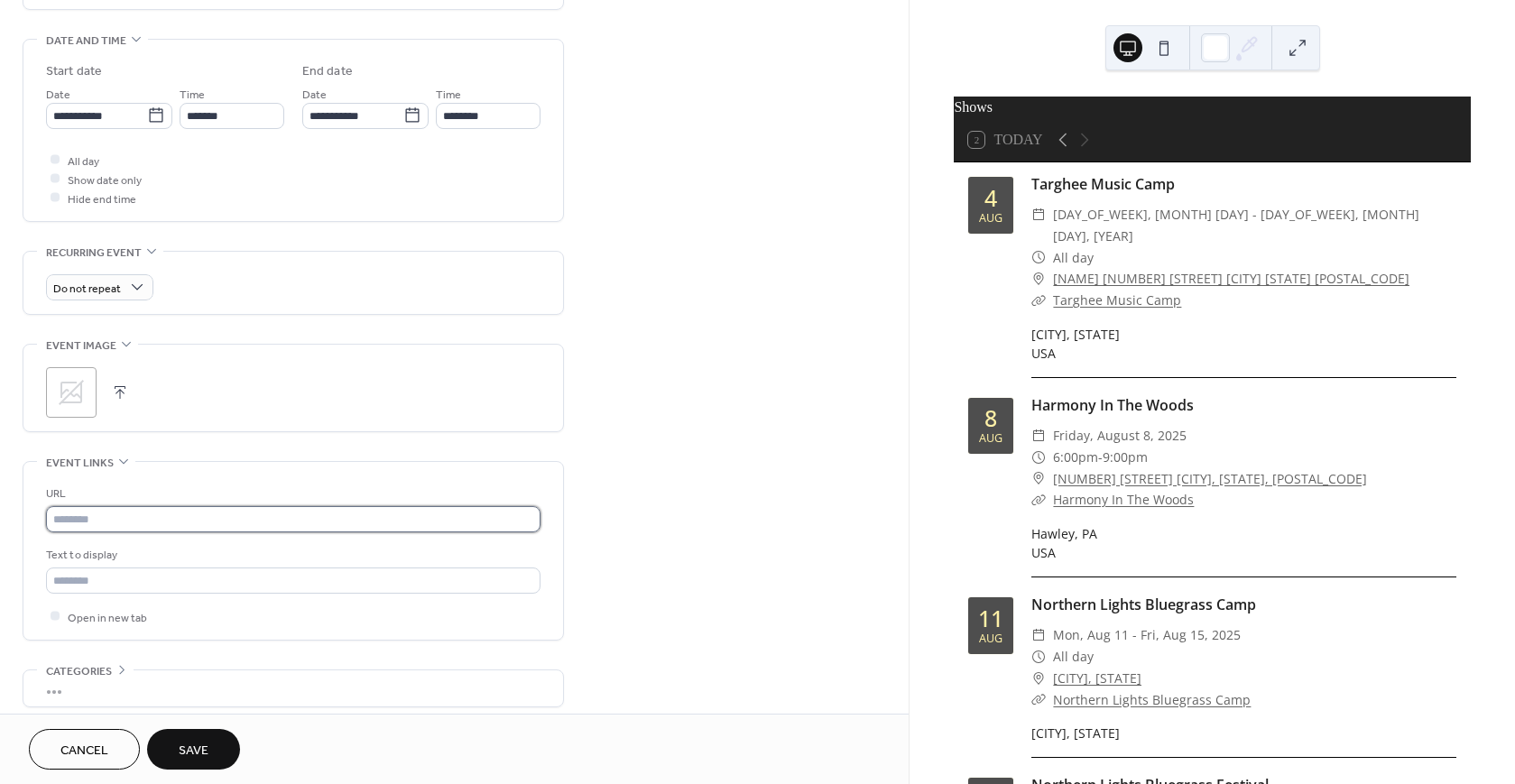 click at bounding box center [293, 519] 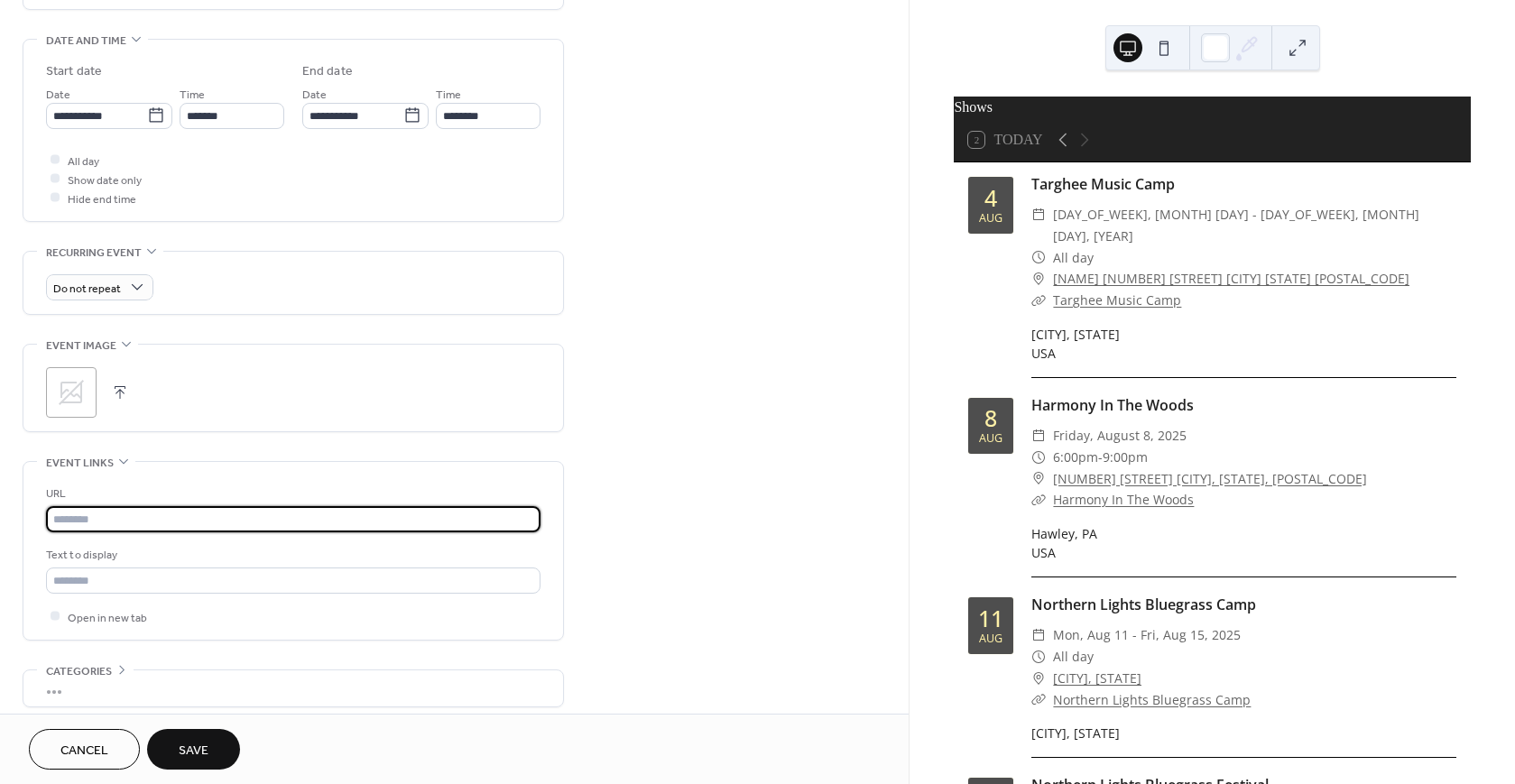 paste on "**********" 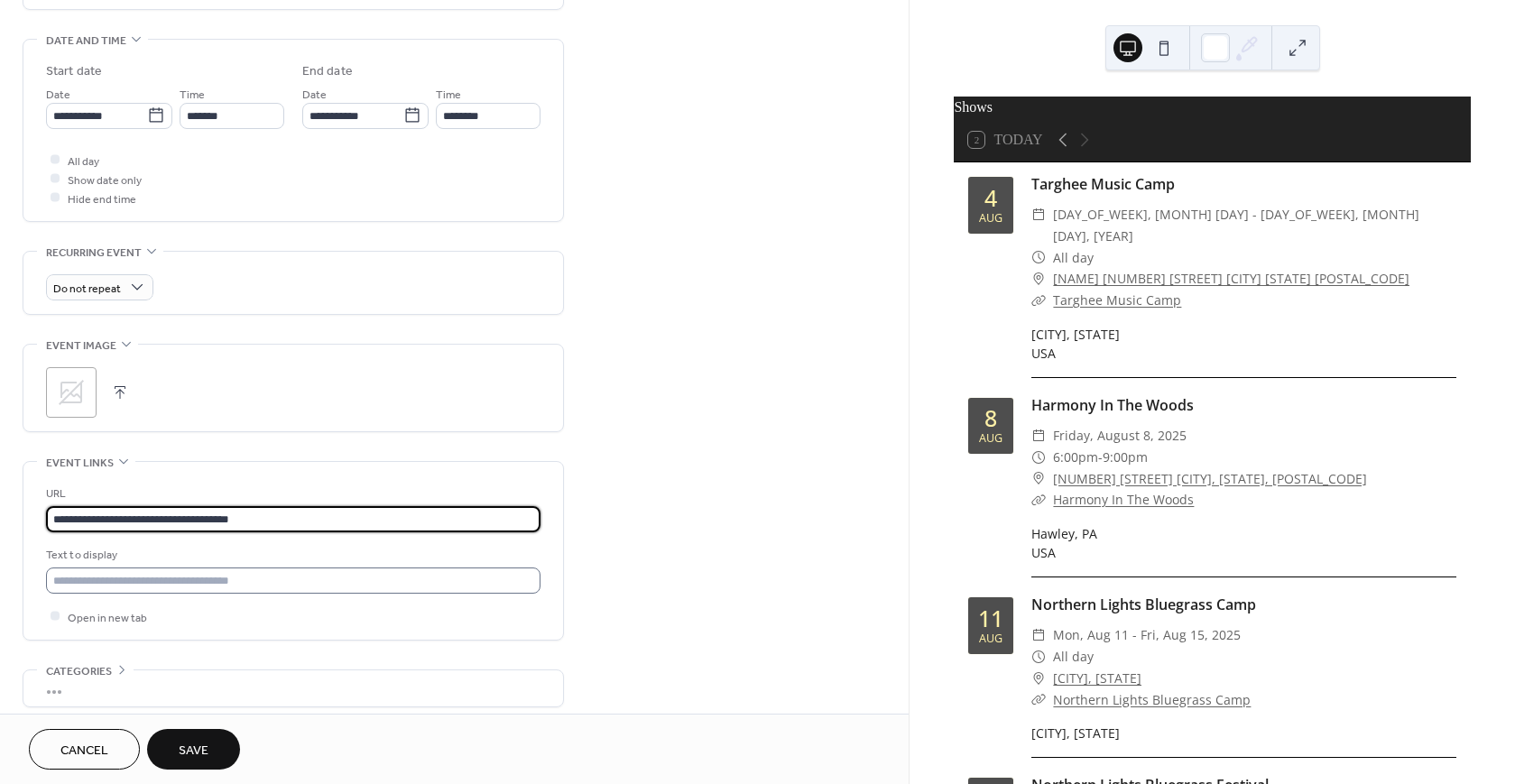 type on "**********" 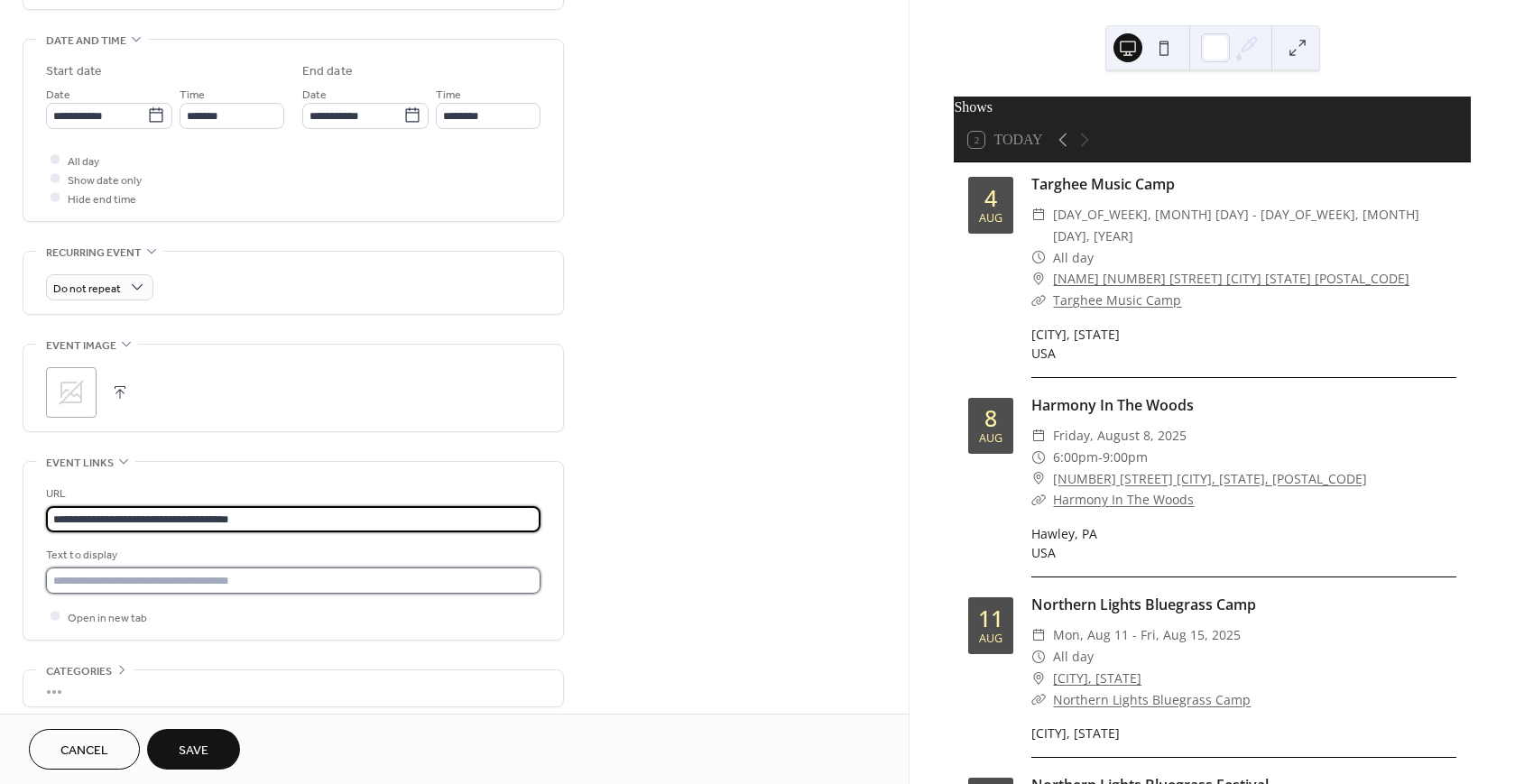 click at bounding box center [293, 580] 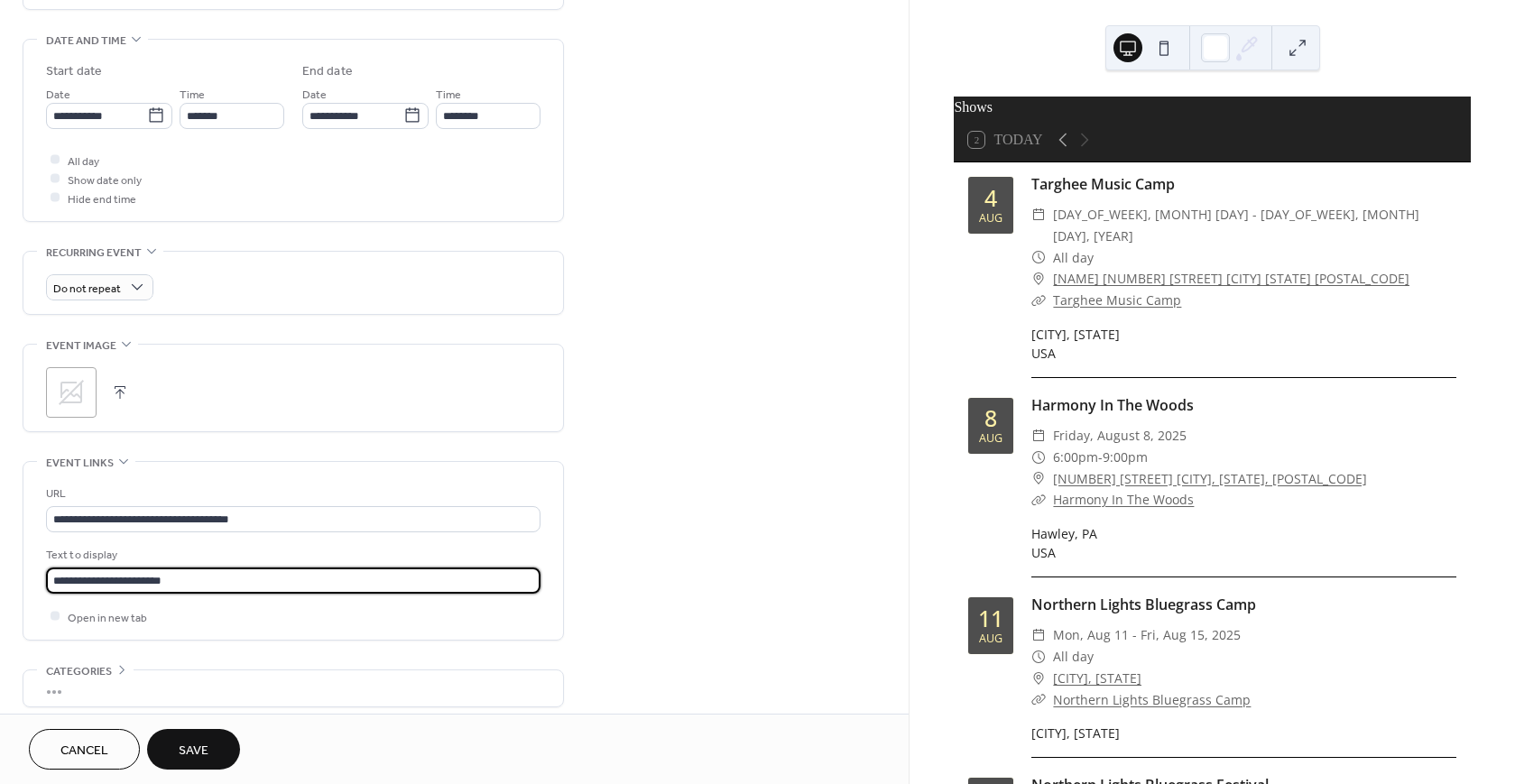 type on "**********" 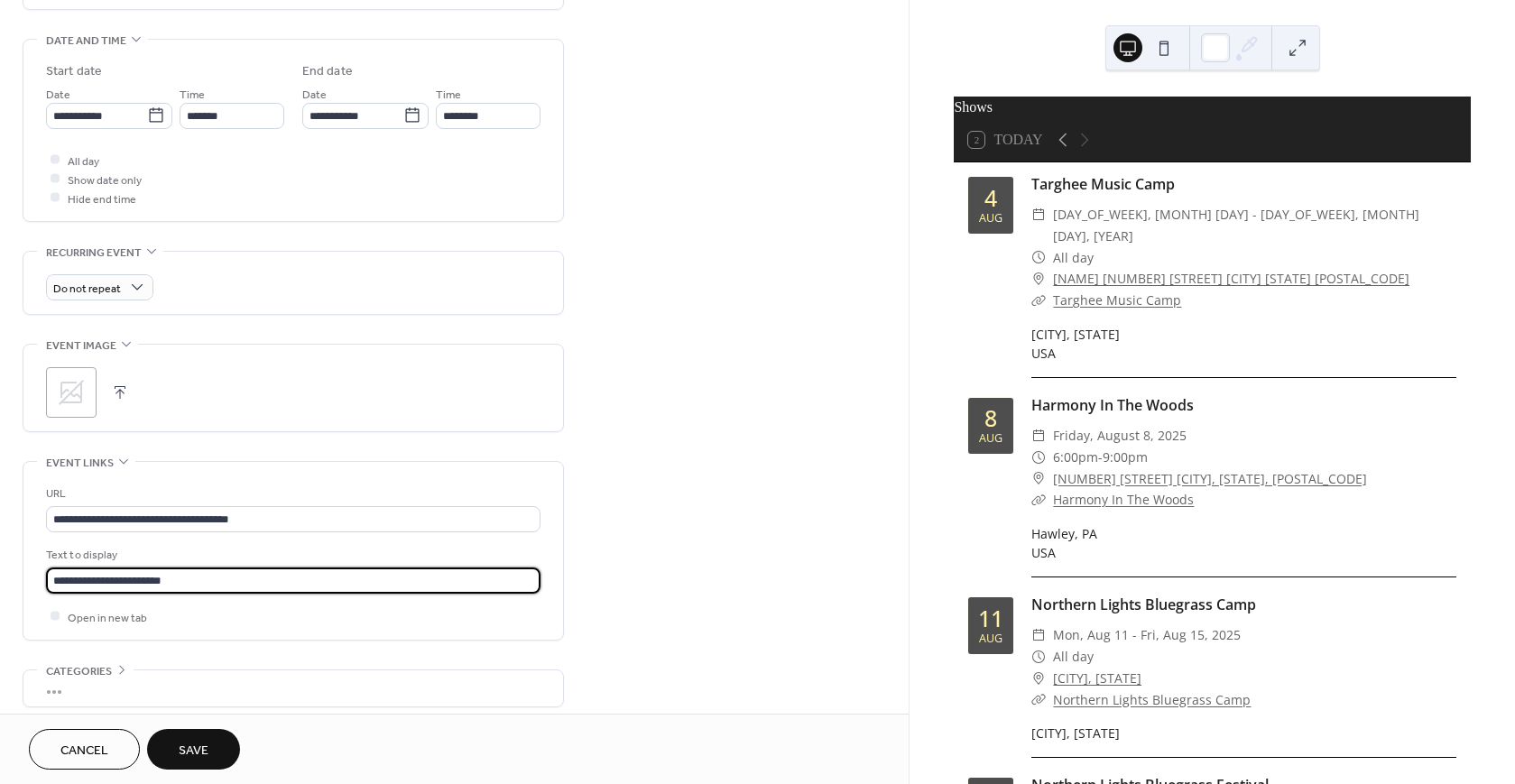 click on "**********" at bounding box center [454, 171] 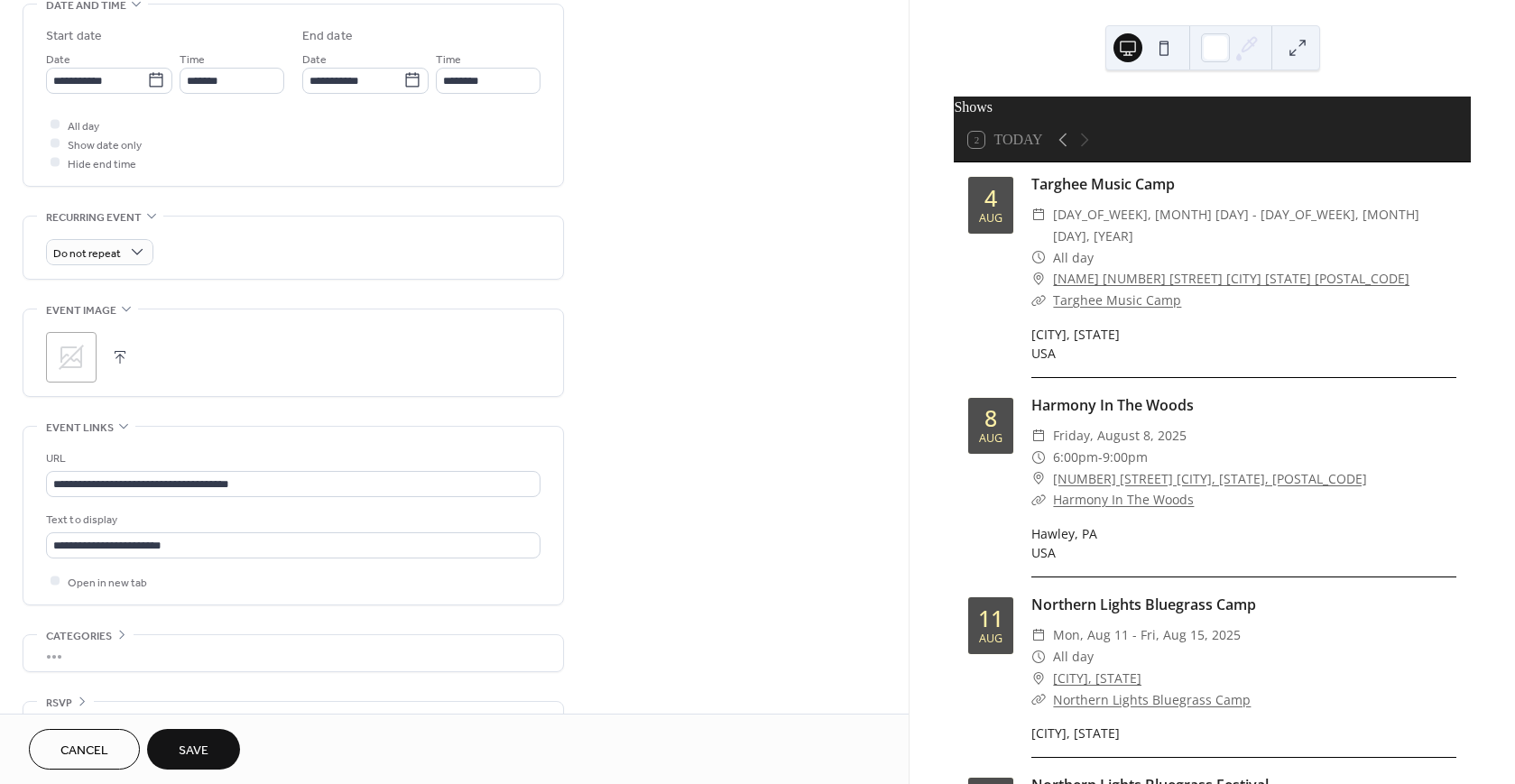 scroll, scrollTop: 621, scrollLeft: 0, axis: vertical 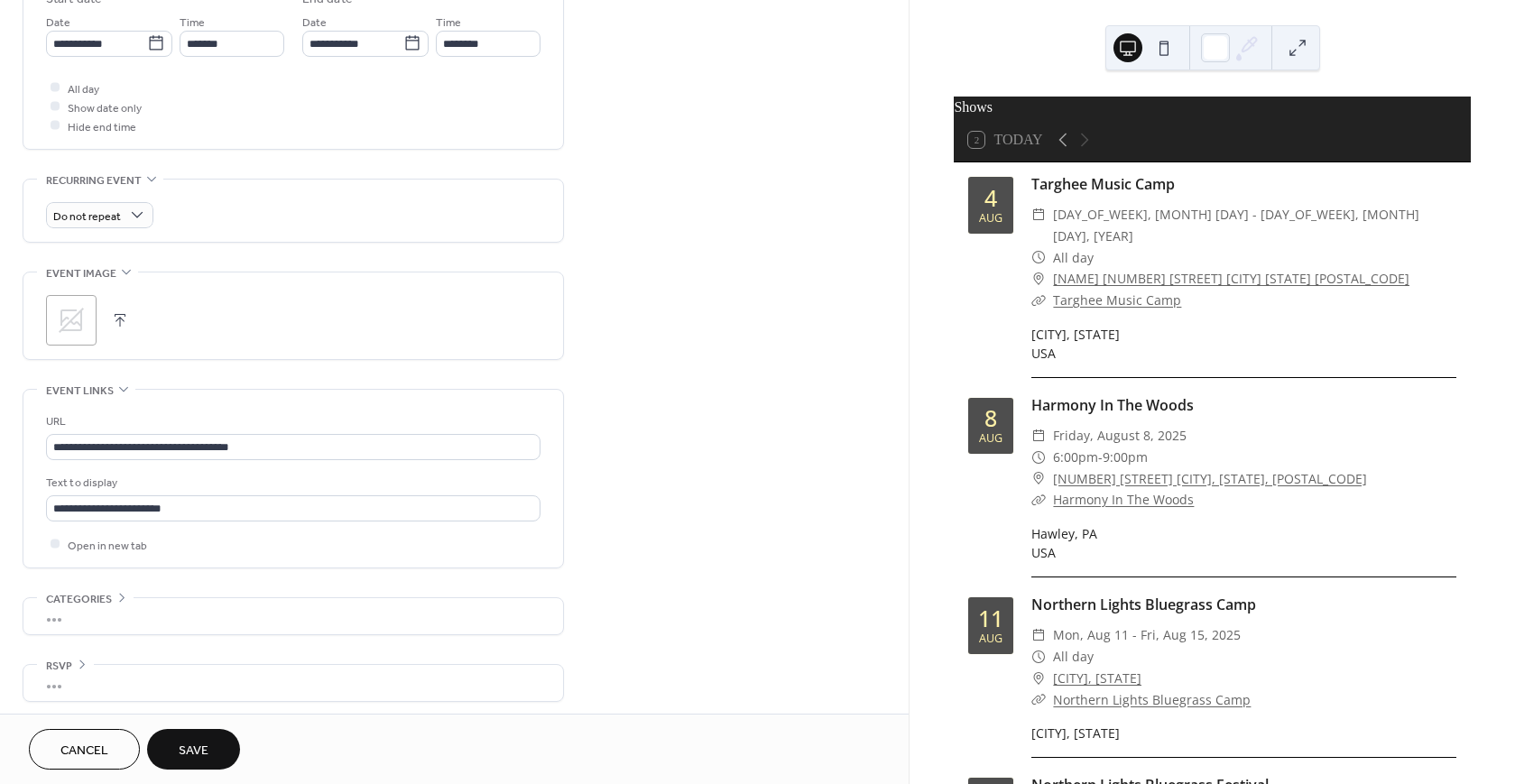 click on "Save" at bounding box center [193, 751] 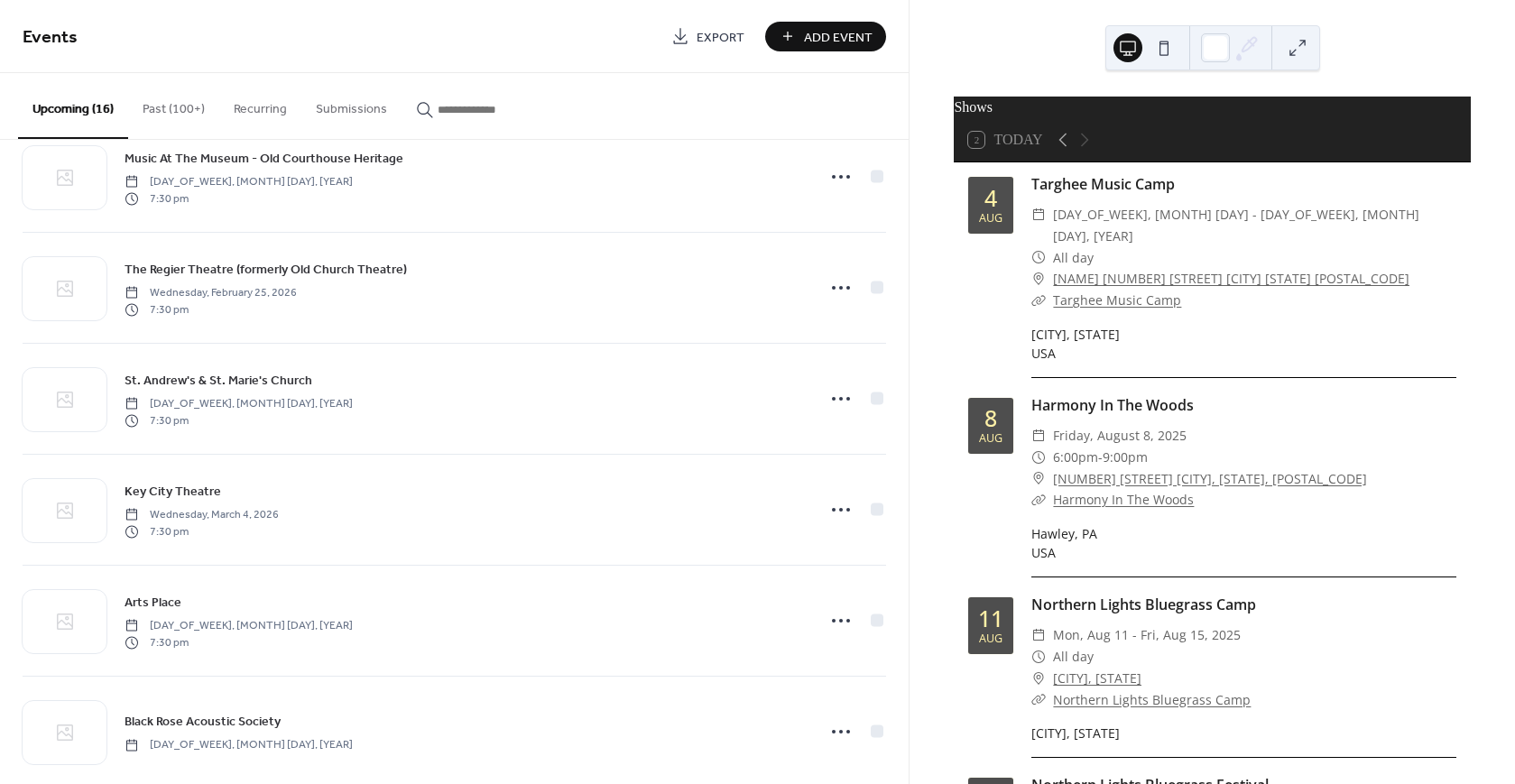 scroll, scrollTop: 1178, scrollLeft: 0, axis: vertical 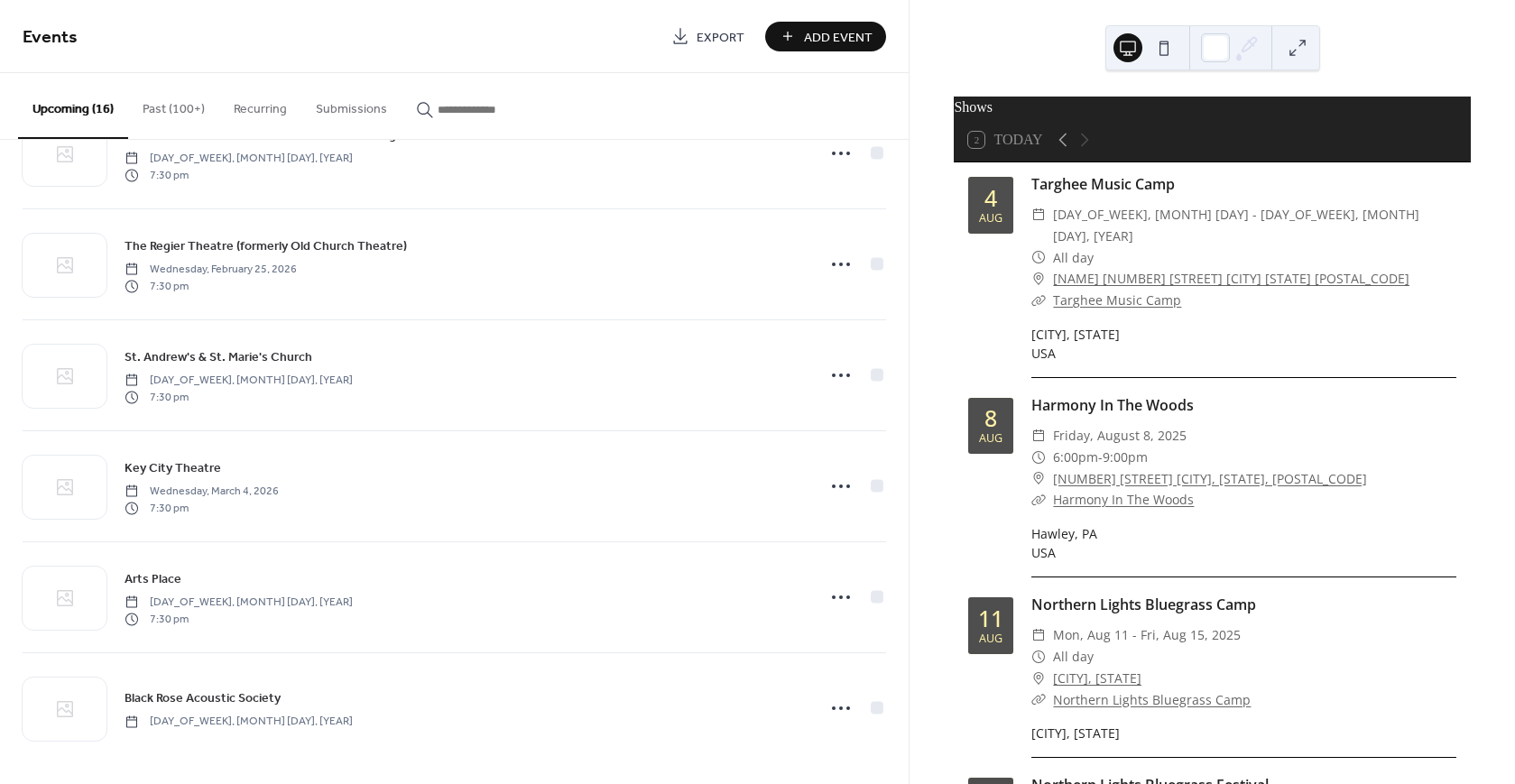 click on "Add Event" at bounding box center [838, 37] 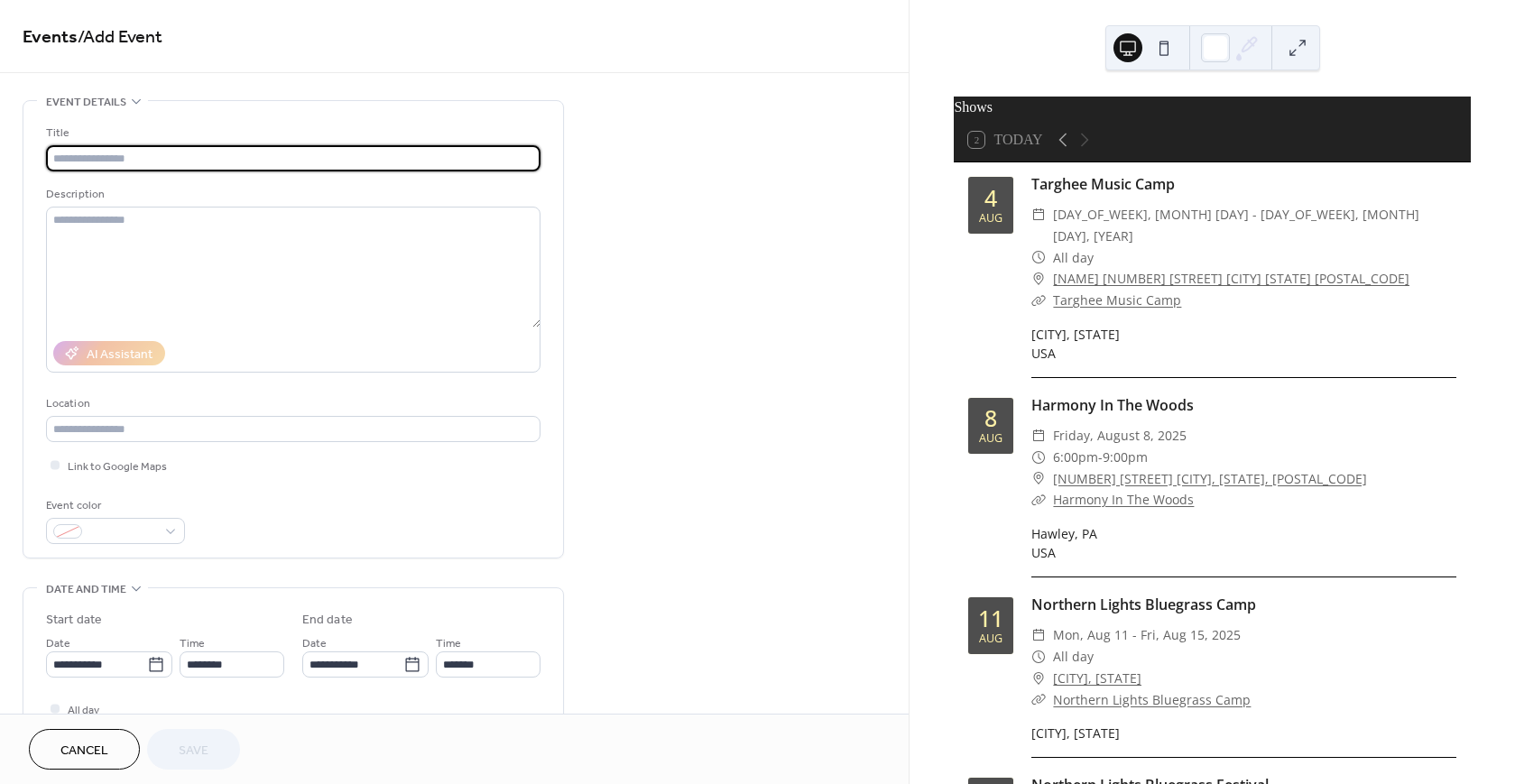click at bounding box center [293, 158] 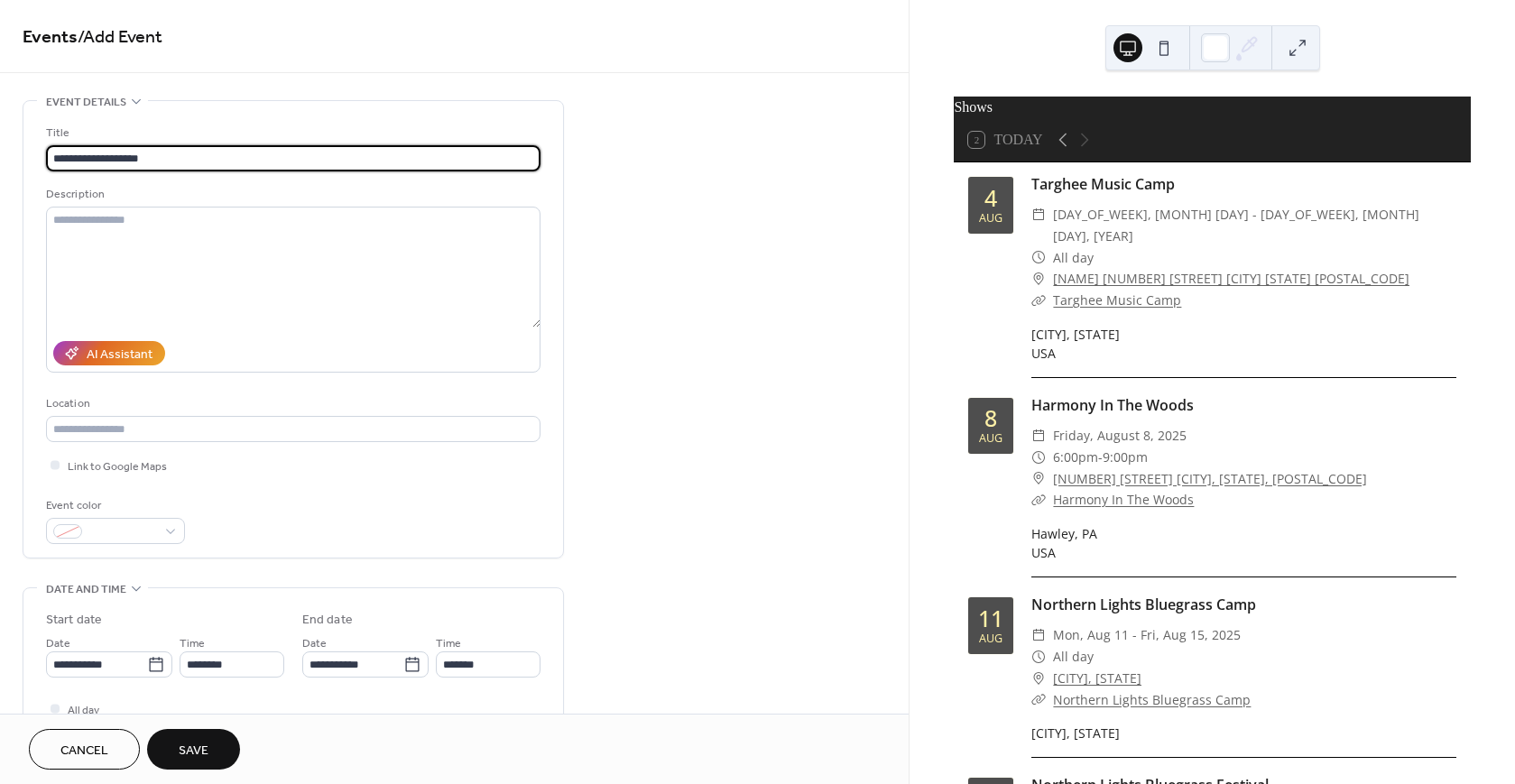 type on "**********" 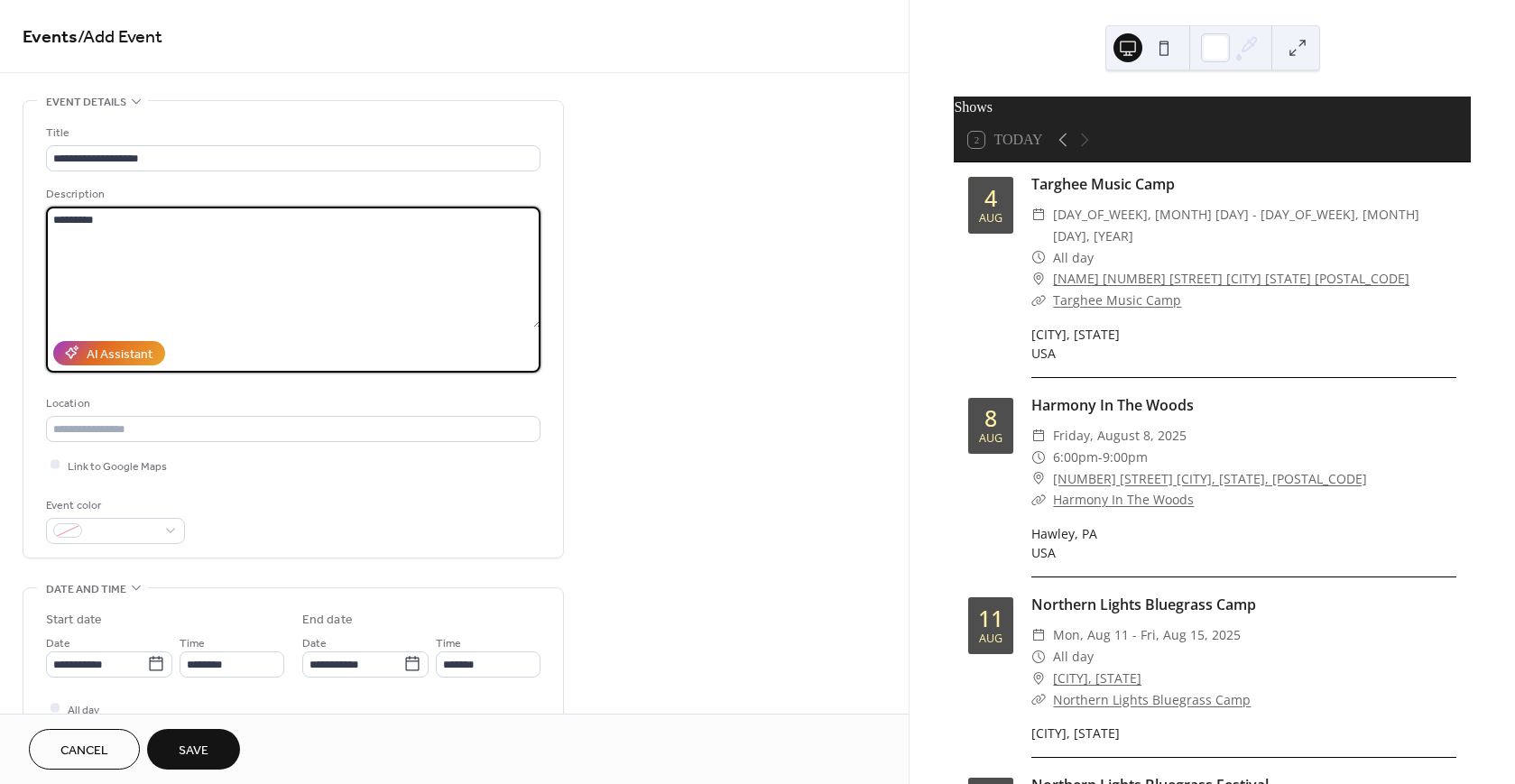 type on "*********" 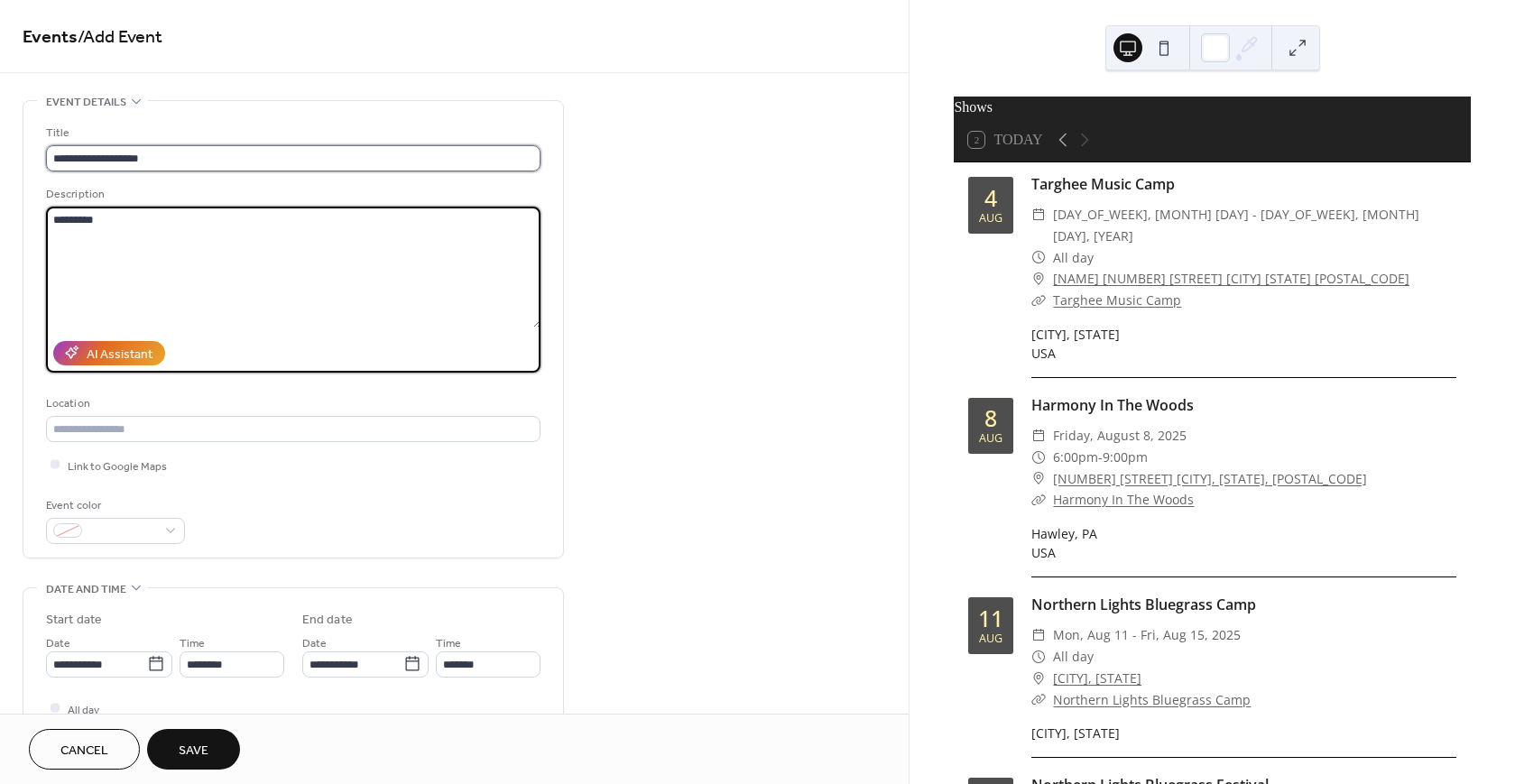 click on "**********" at bounding box center (293, 158) 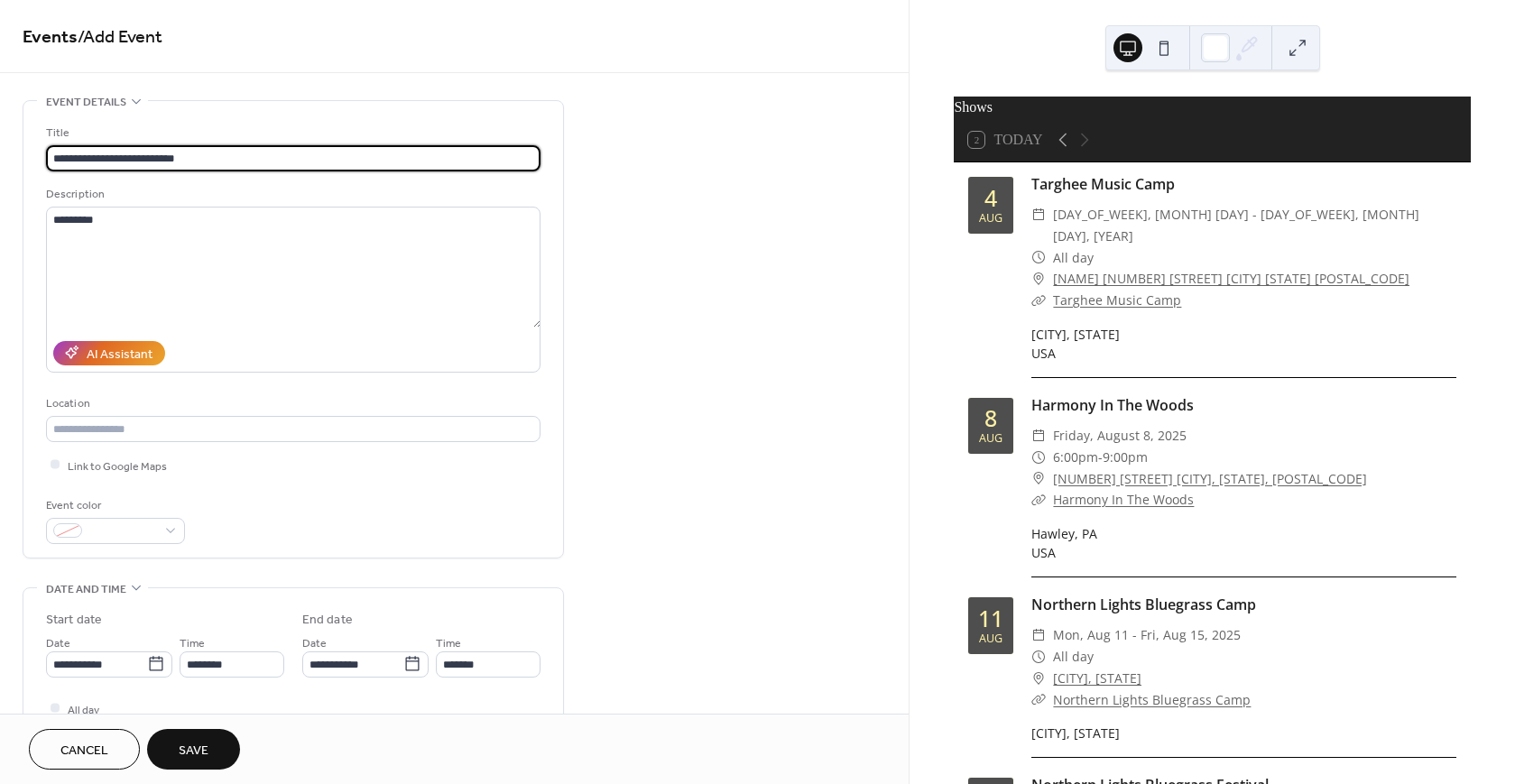 type on "**********" 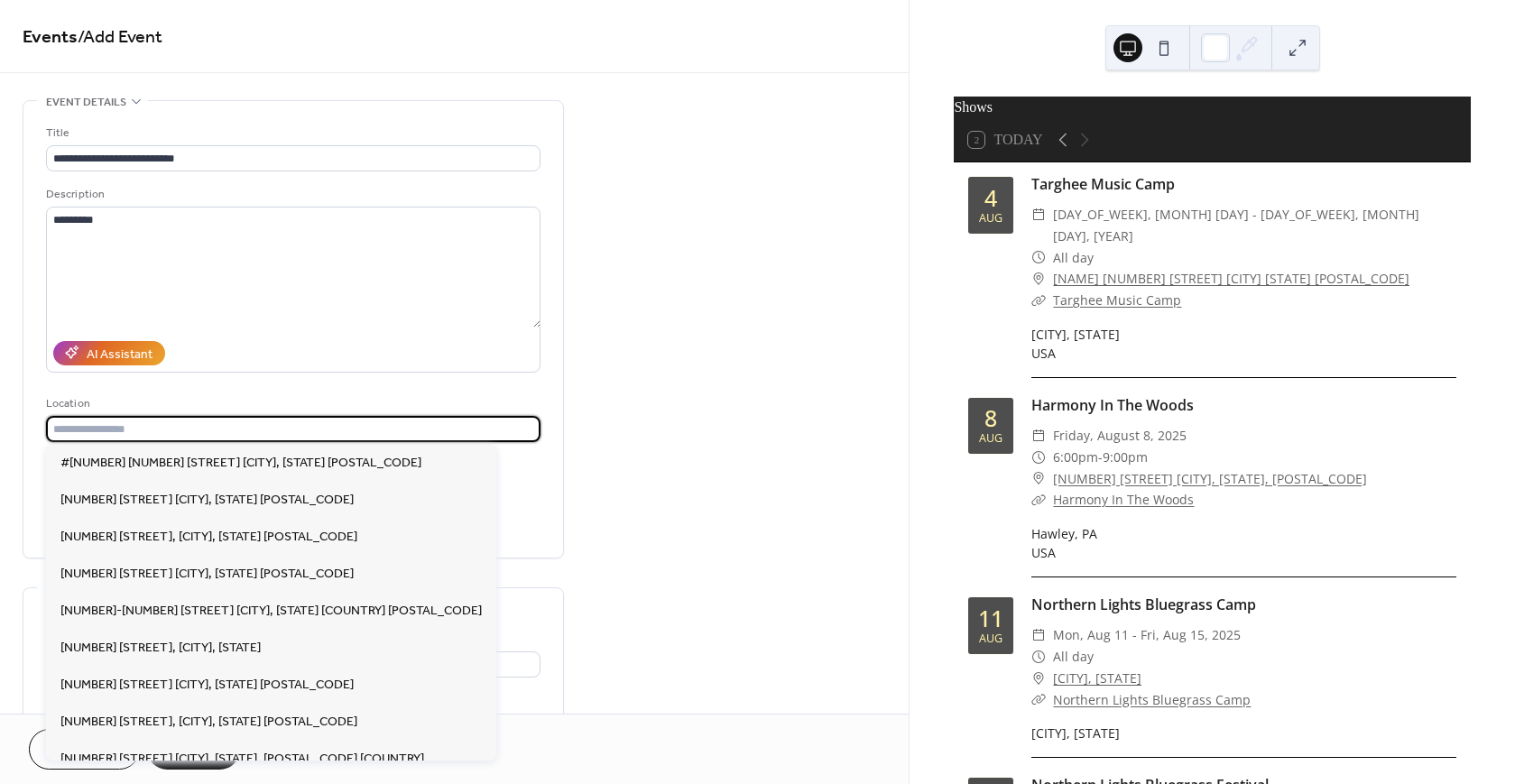 click at bounding box center [293, 429] 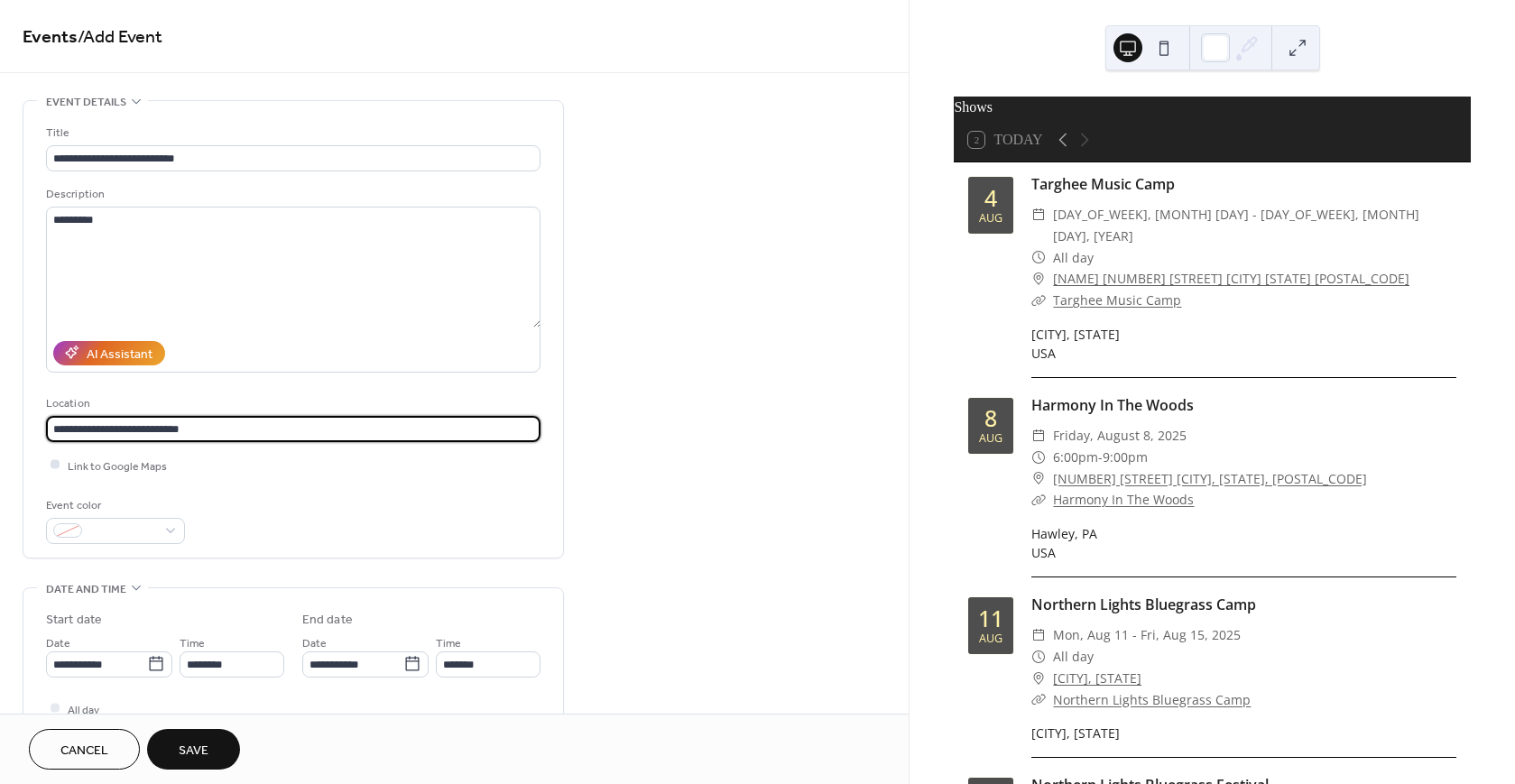 type on "**********" 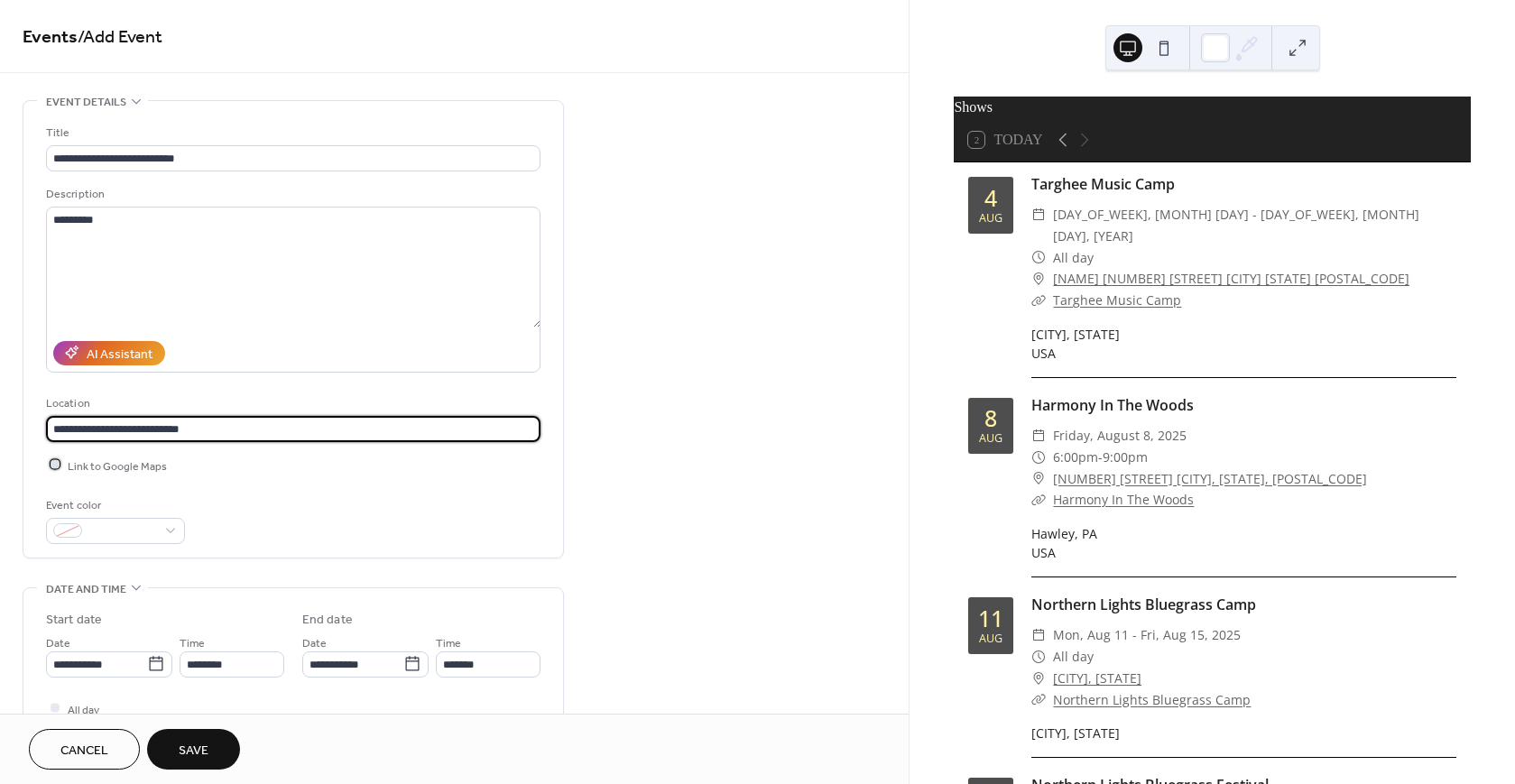 click at bounding box center (55, 465) 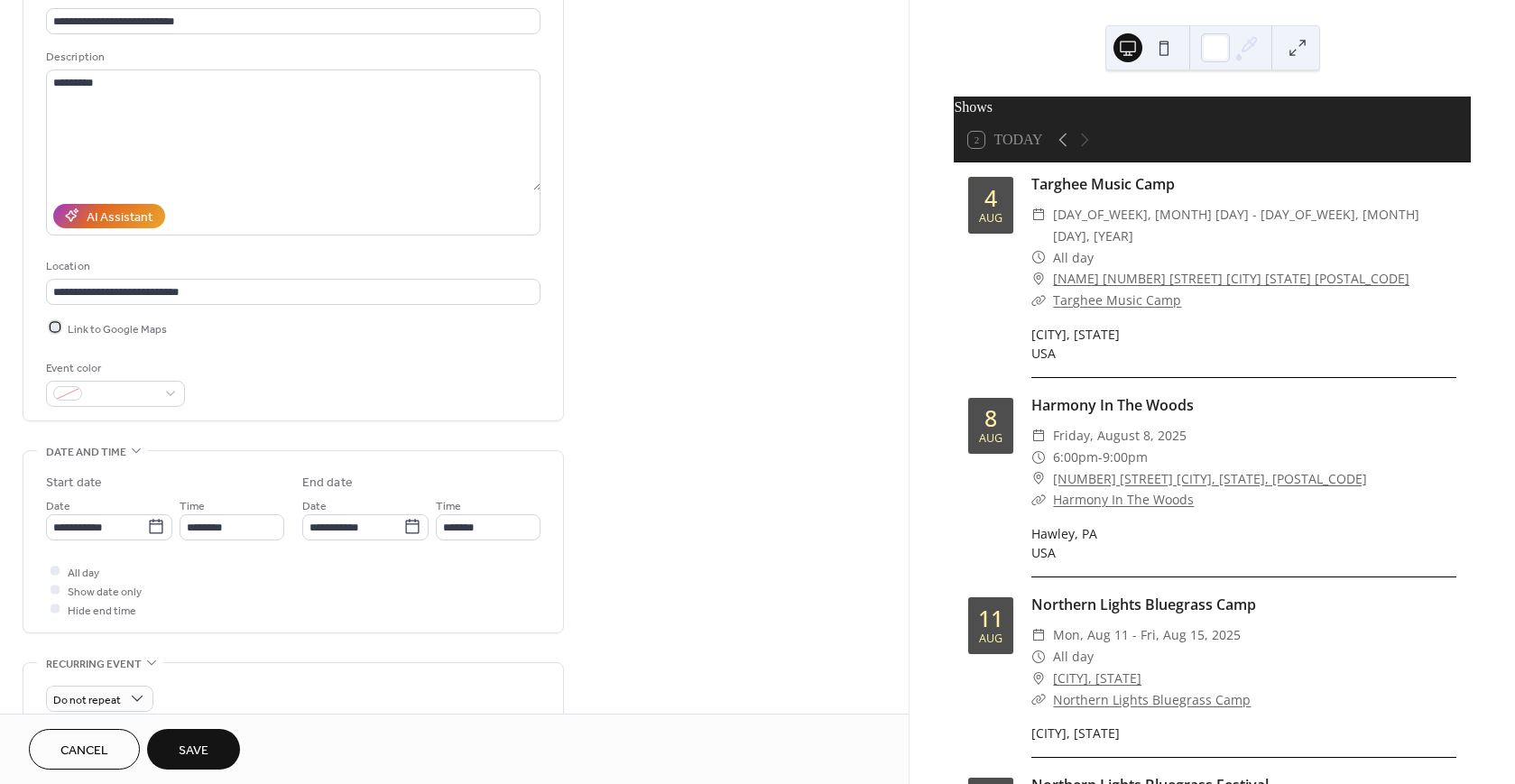 scroll, scrollTop: 138, scrollLeft: 0, axis: vertical 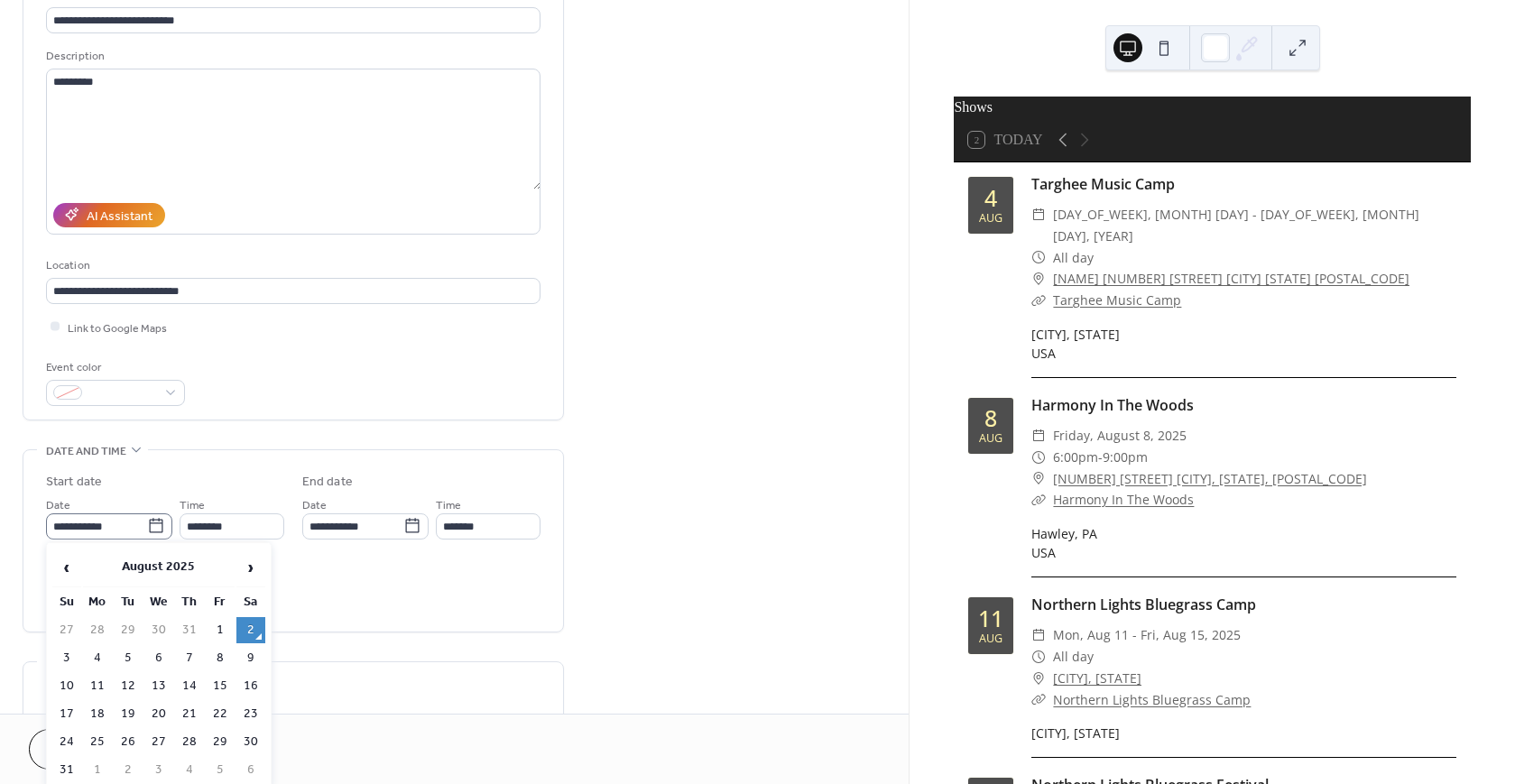 click 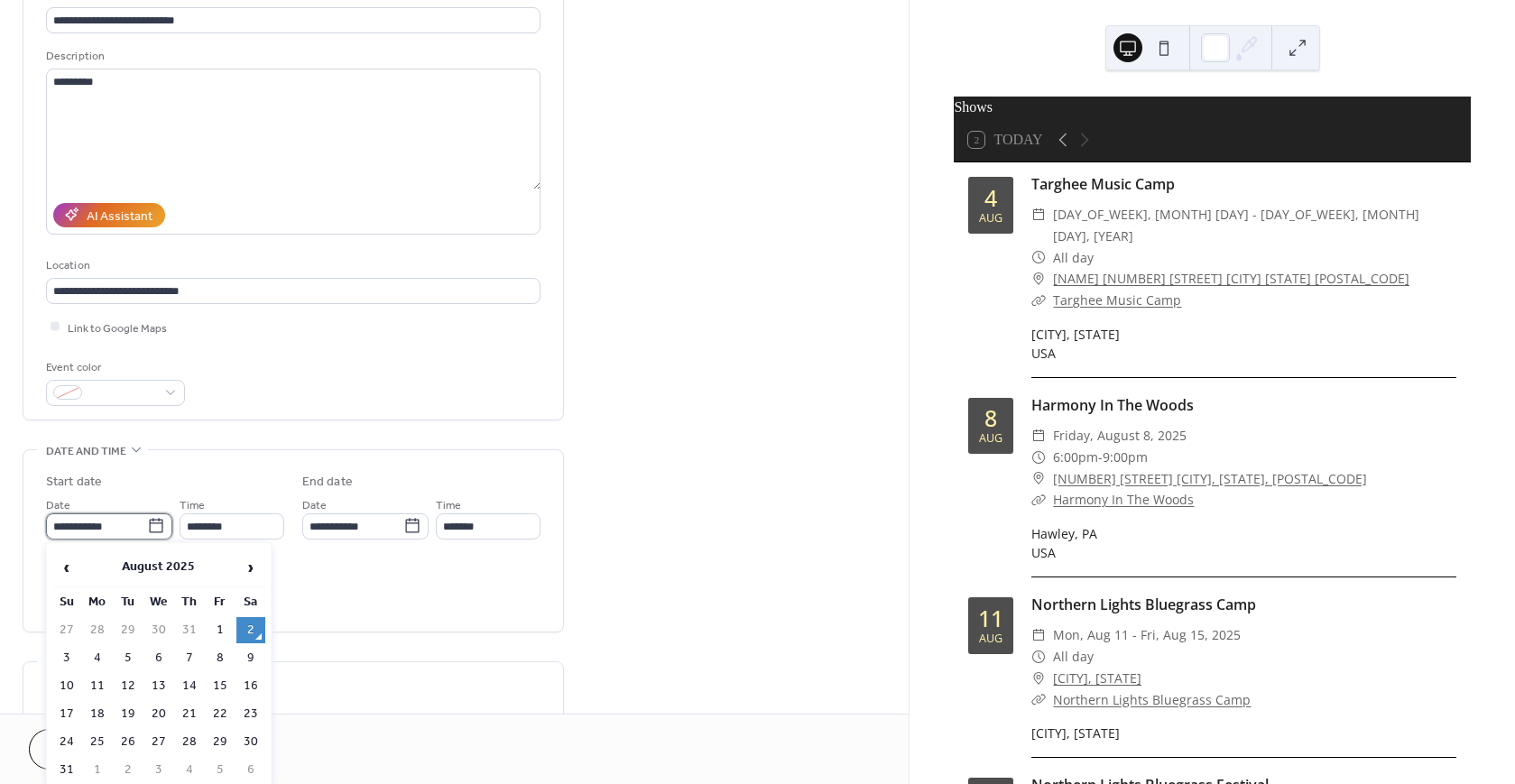 click on "**********" at bounding box center (97, 526) 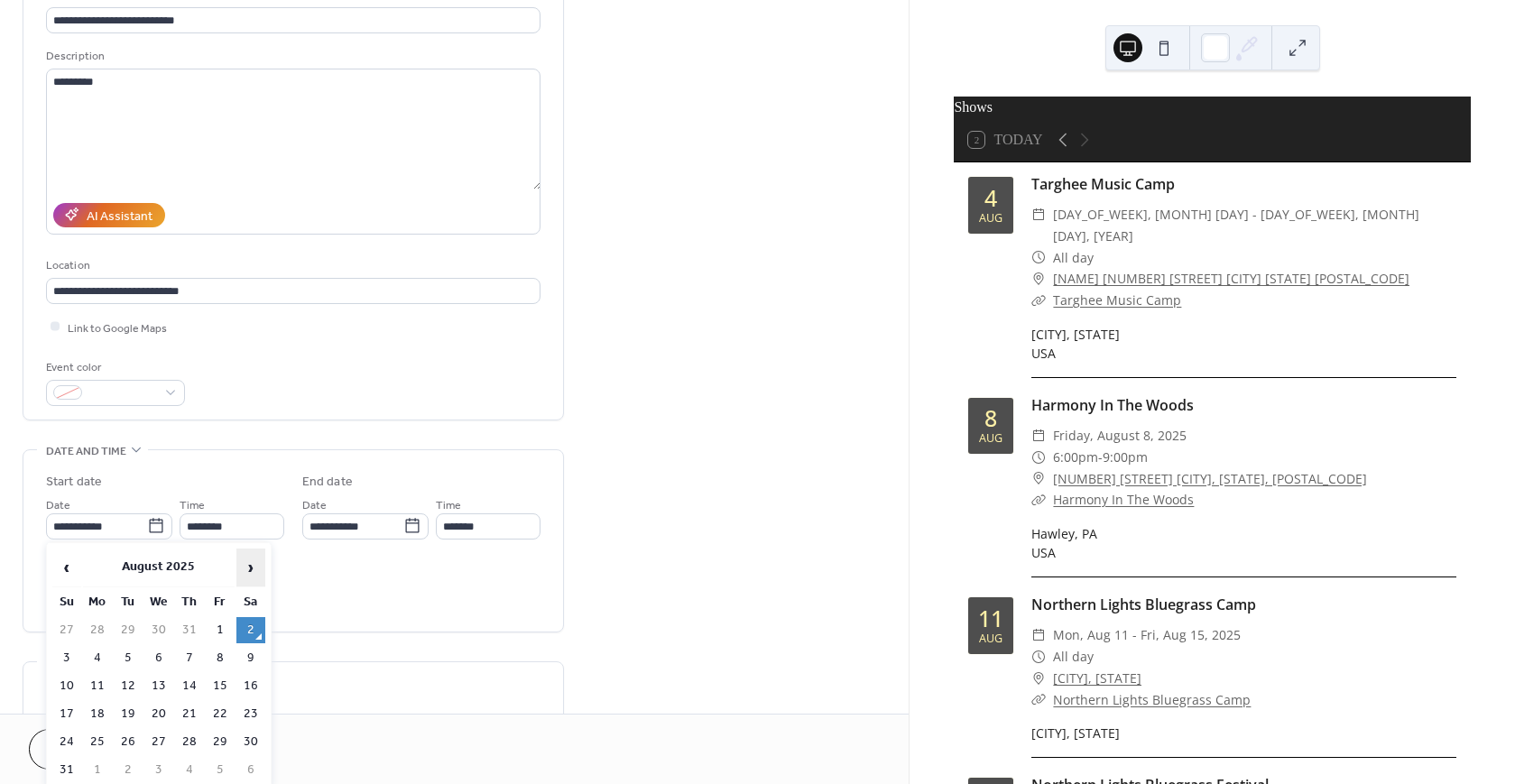 click on "›" at bounding box center [251, 567] 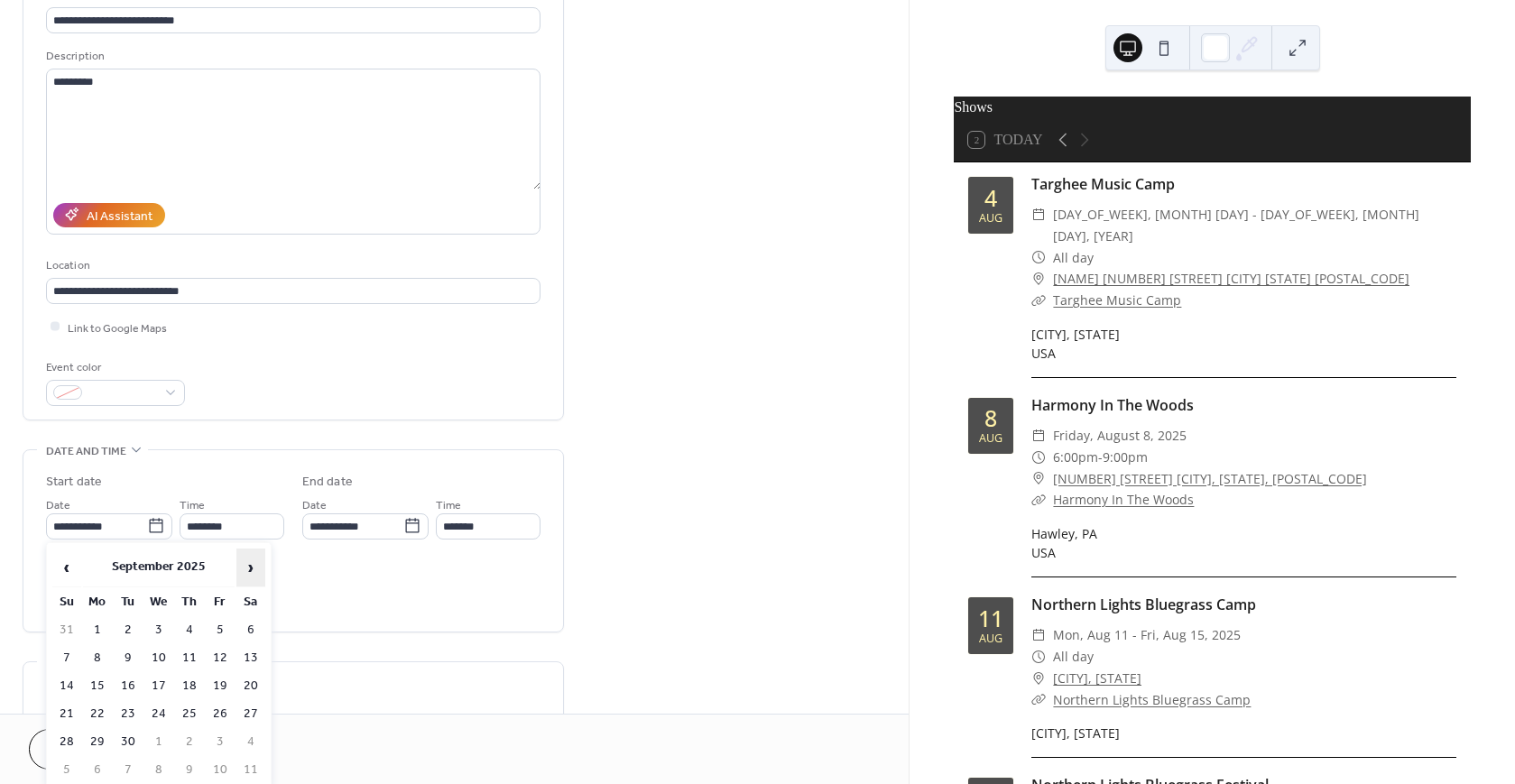 click on "›" at bounding box center (251, 567) 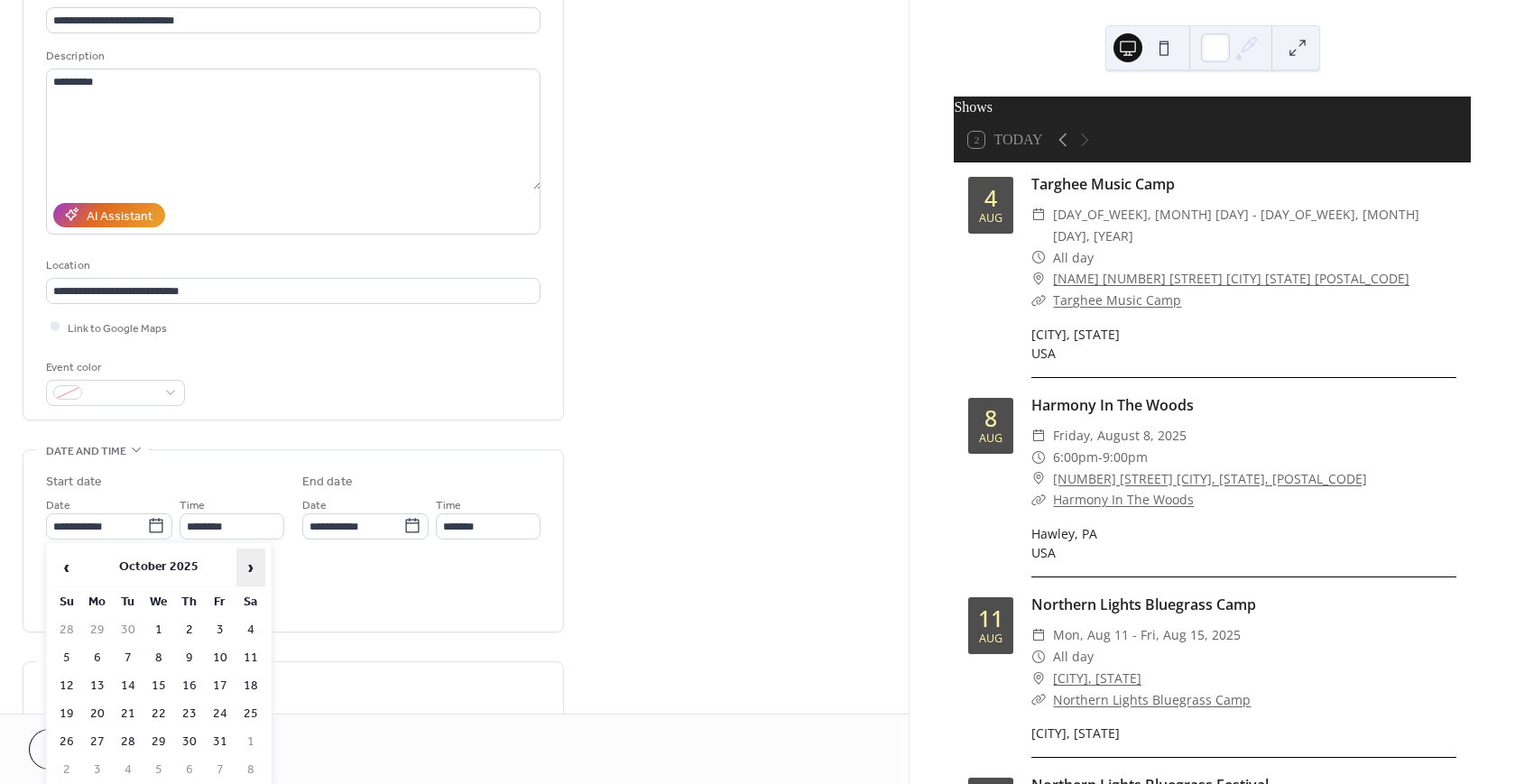 click on "›" at bounding box center [251, 567] 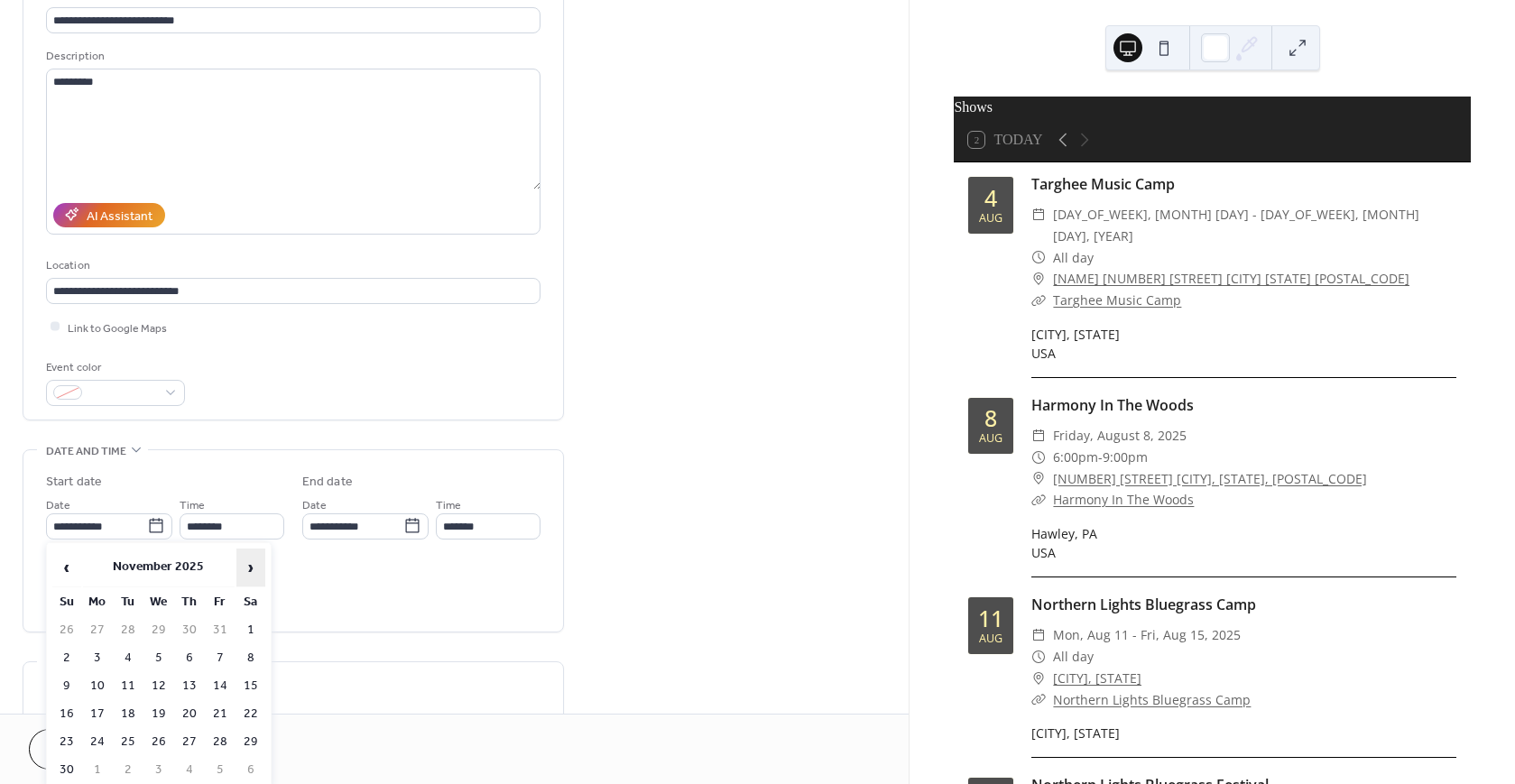 click on "›" at bounding box center [251, 567] 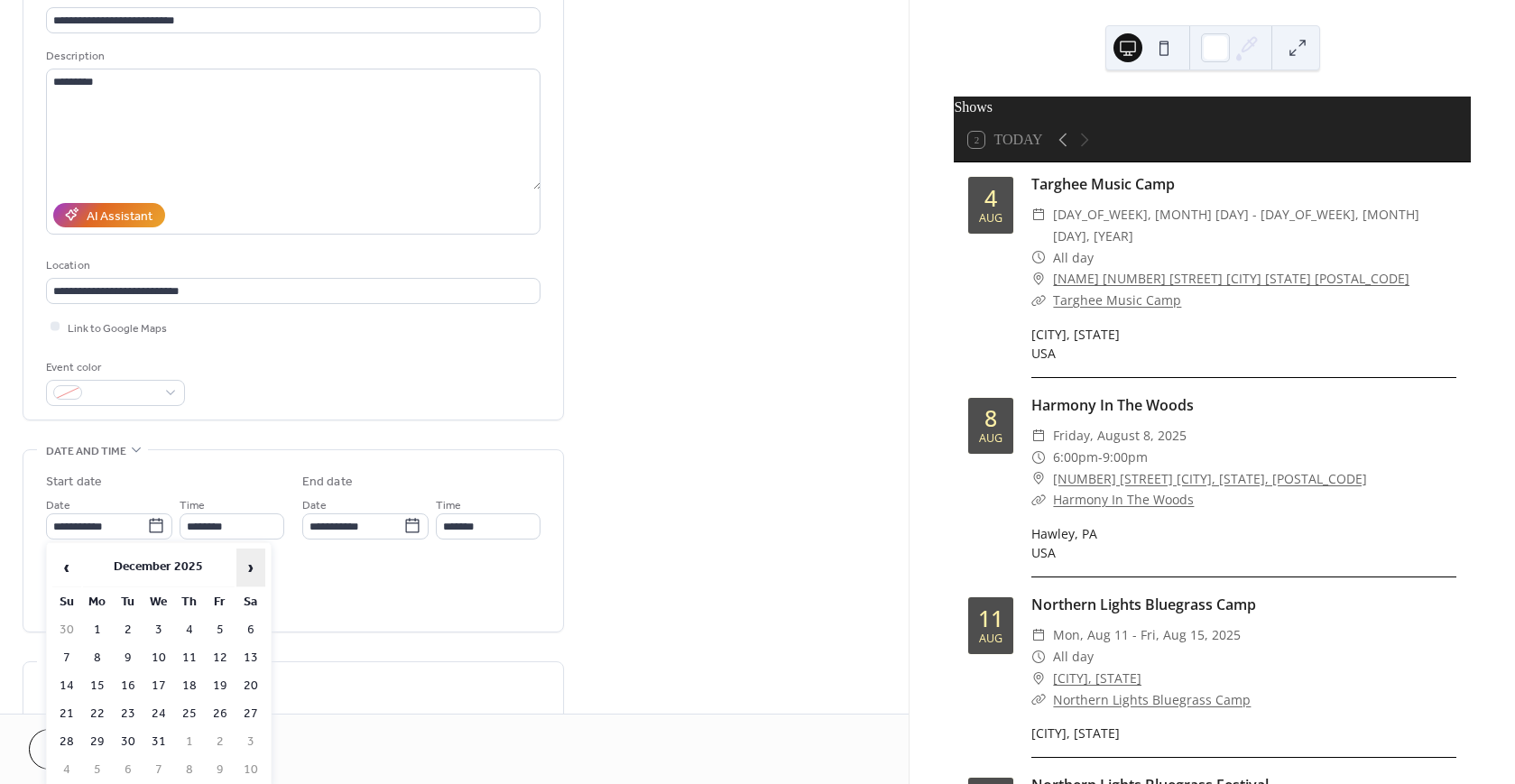 click on "›" at bounding box center [251, 567] 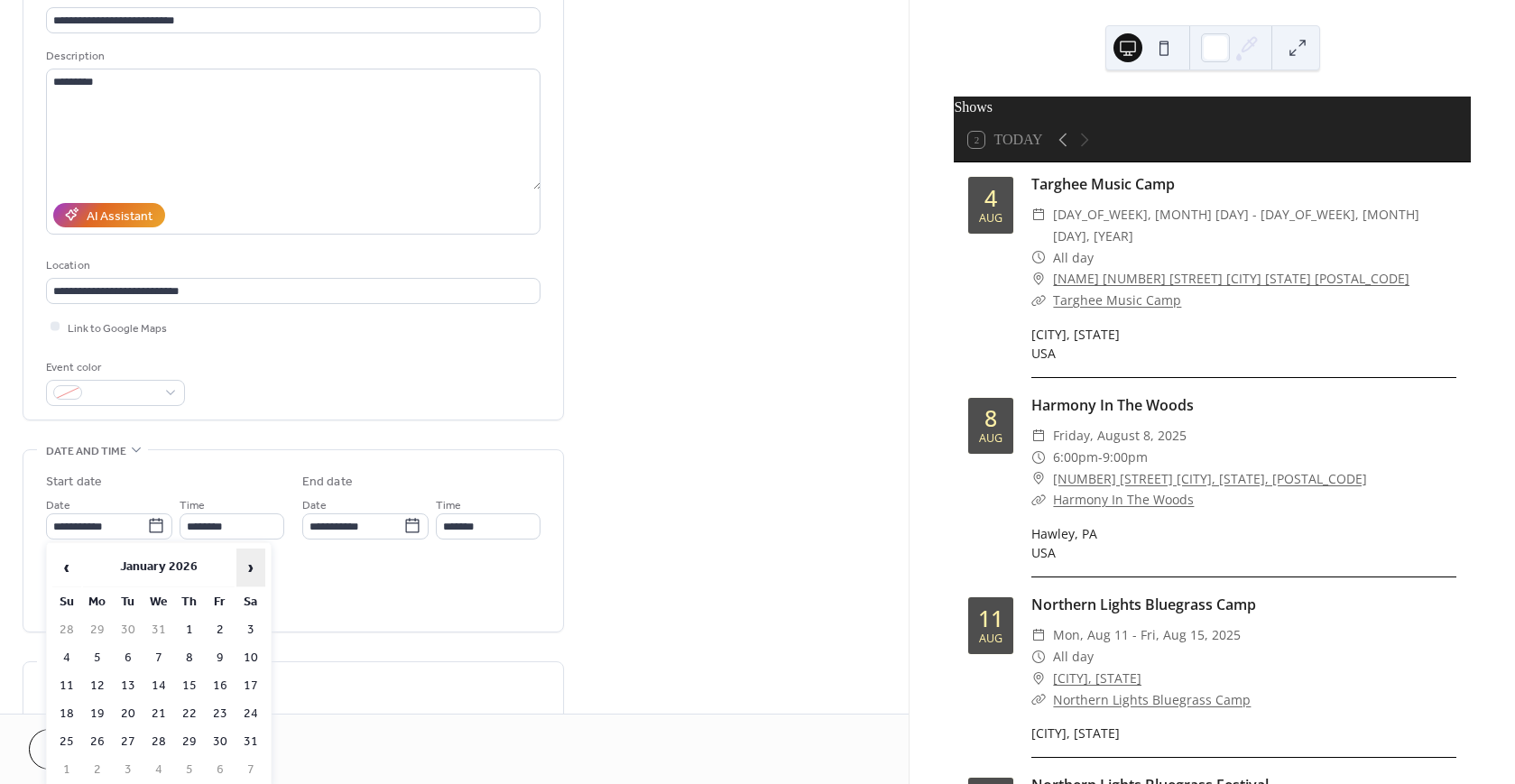 click on "›" at bounding box center (251, 567) 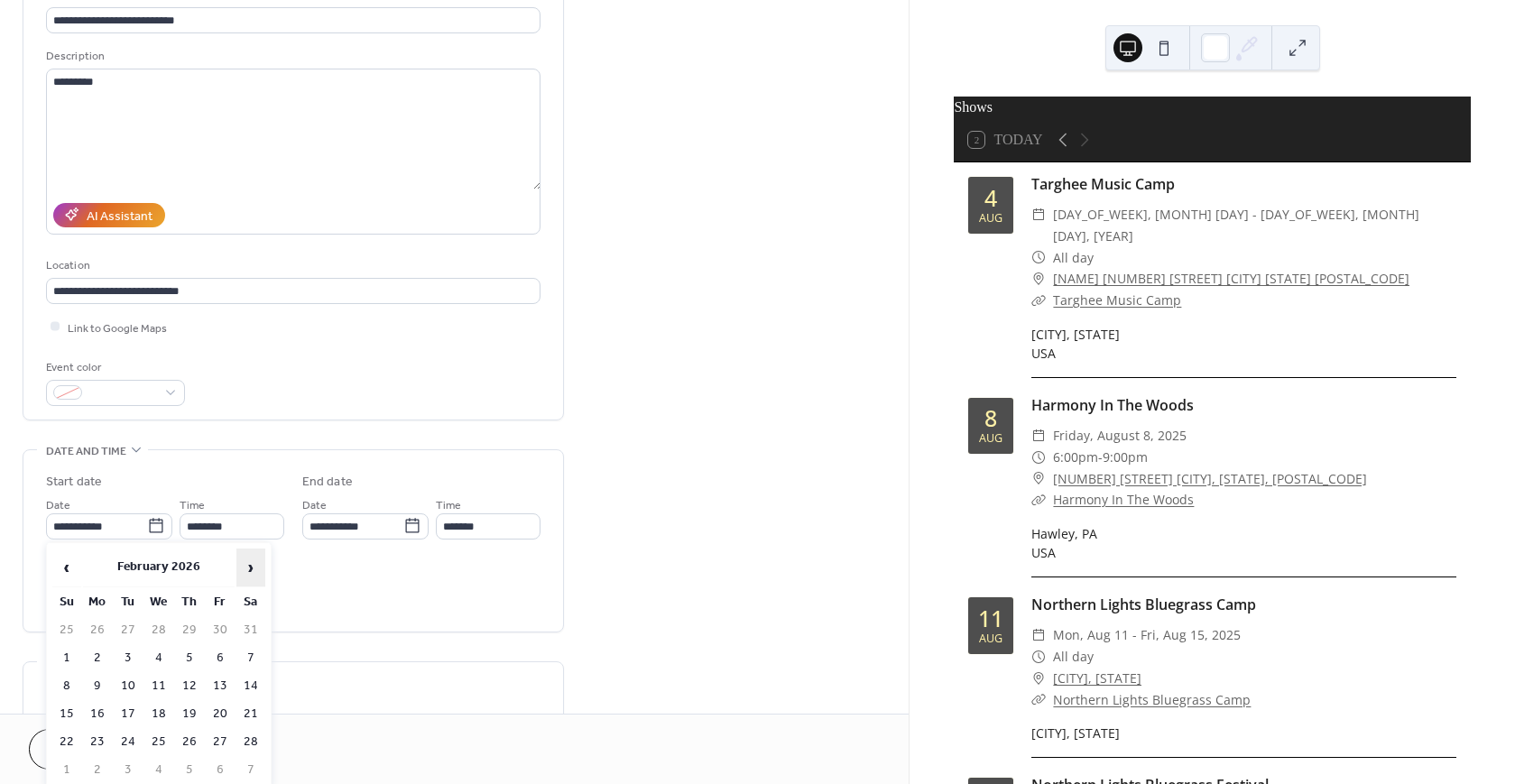 click on "›" at bounding box center (251, 567) 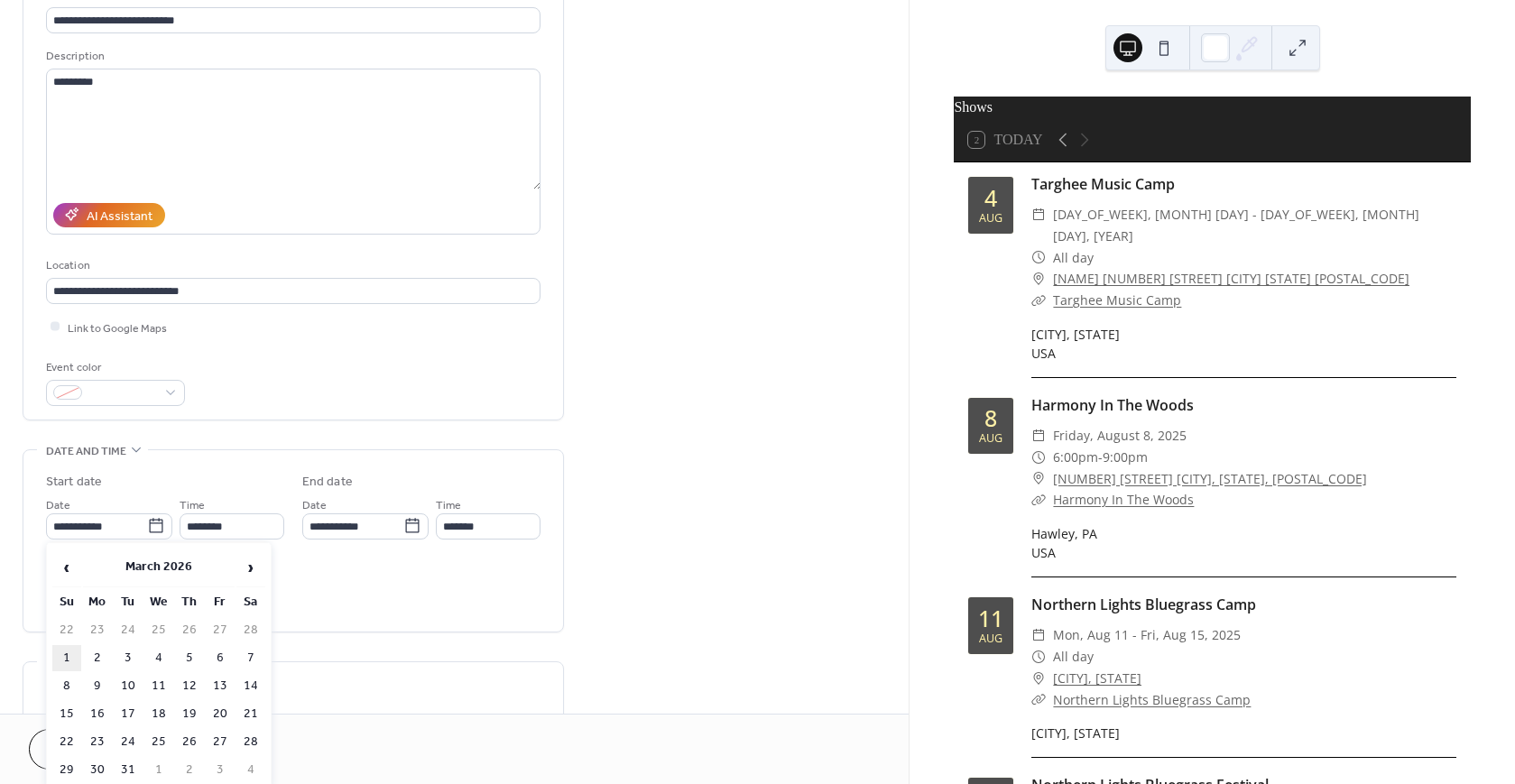 click on "1" at bounding box center [67, 658] 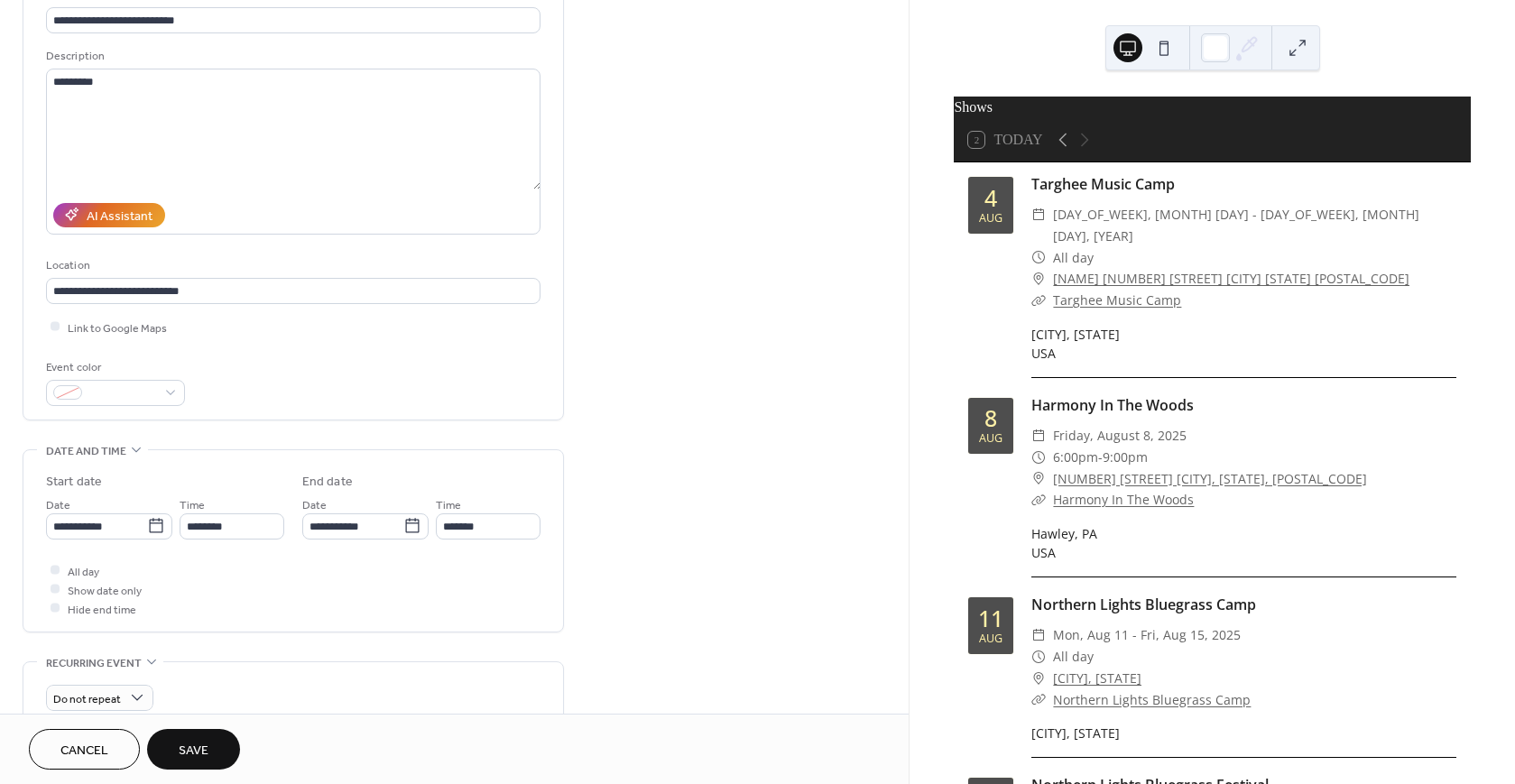 click on "Time ********" at bounding box center [232, 517] 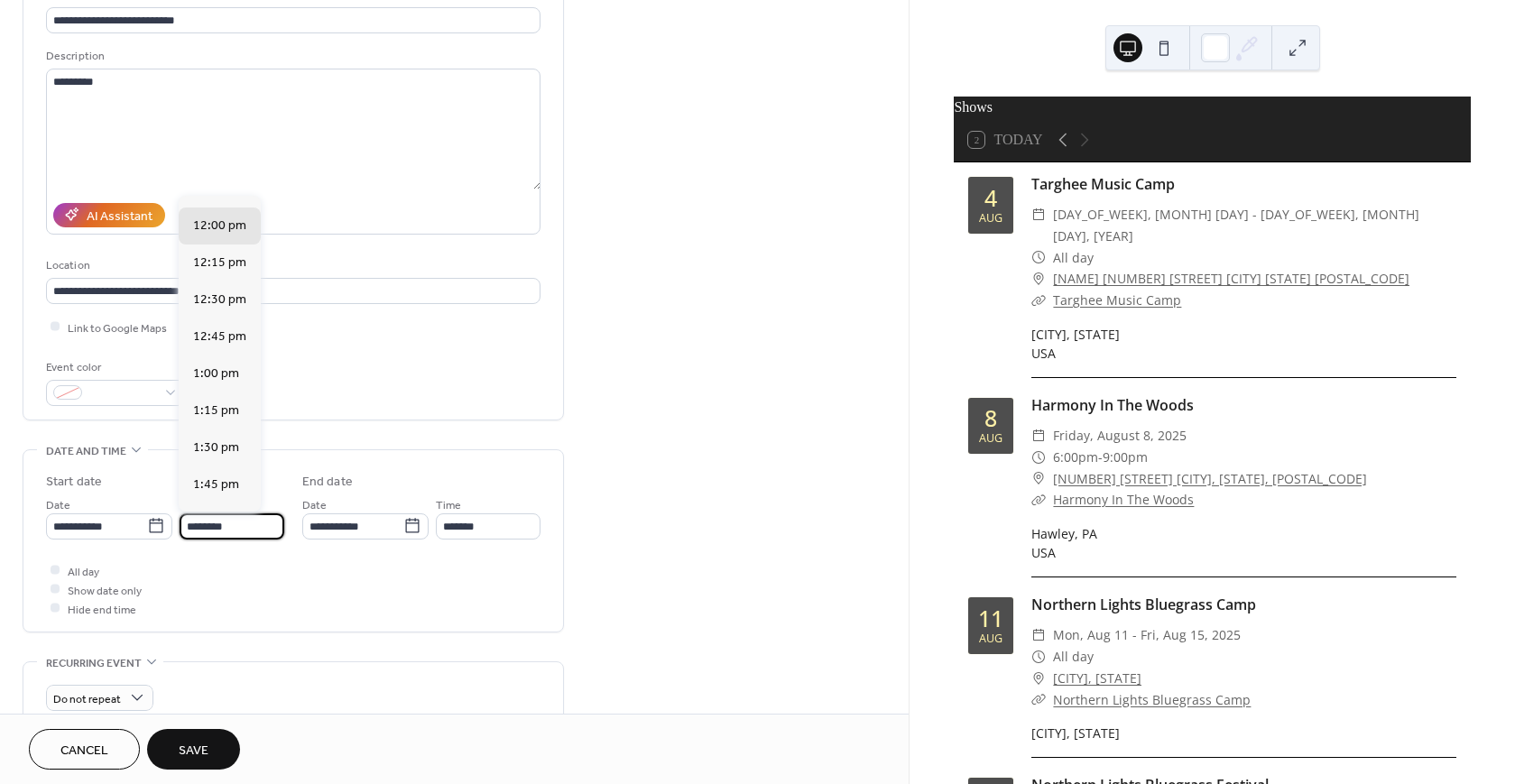 click on "********" at bounding box center (232, 526) 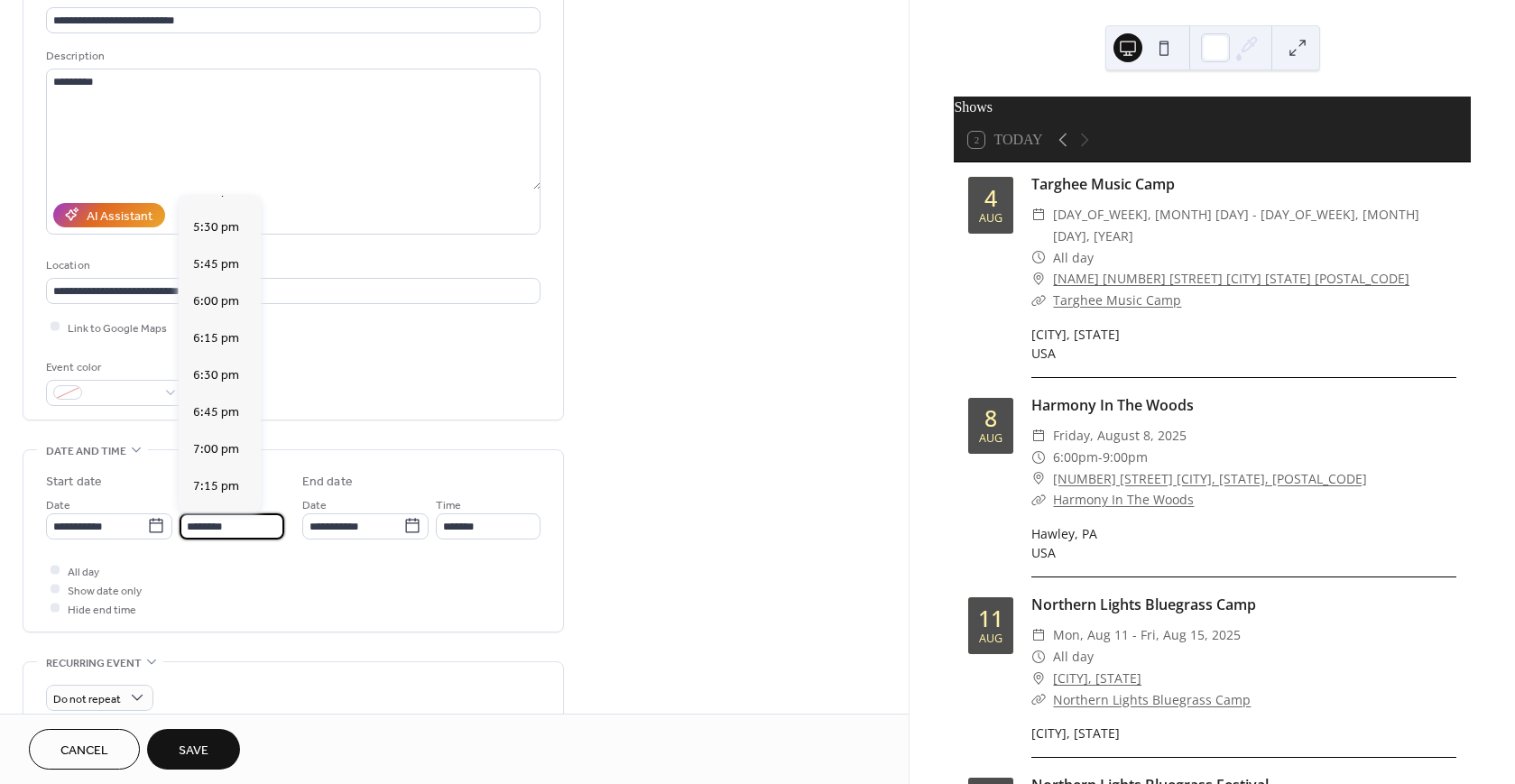 scroll, scrollTop: 2577, scrollLeft: 0, axis: vertical 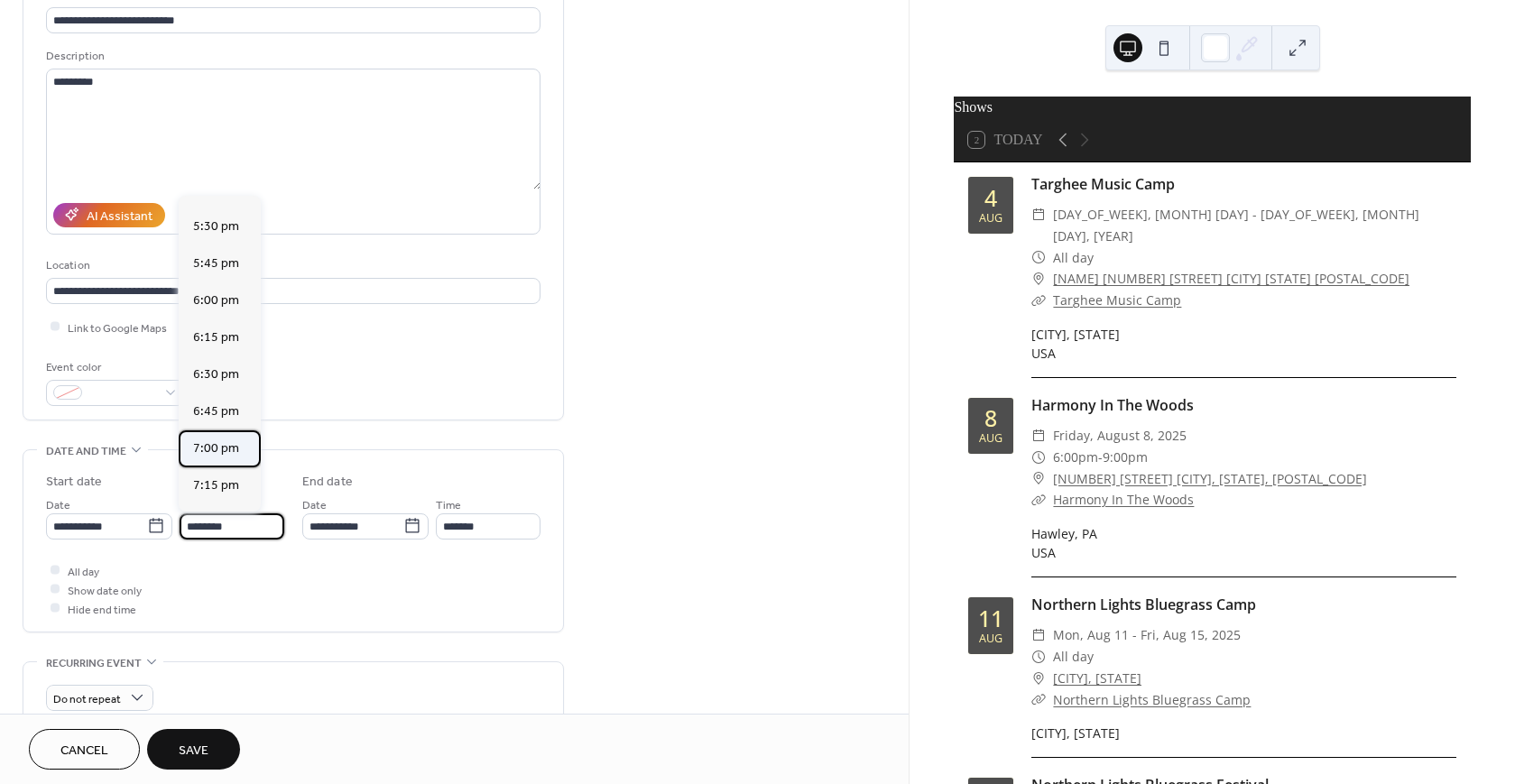 click on "7:00 pm" at bounding box center (216, 447) 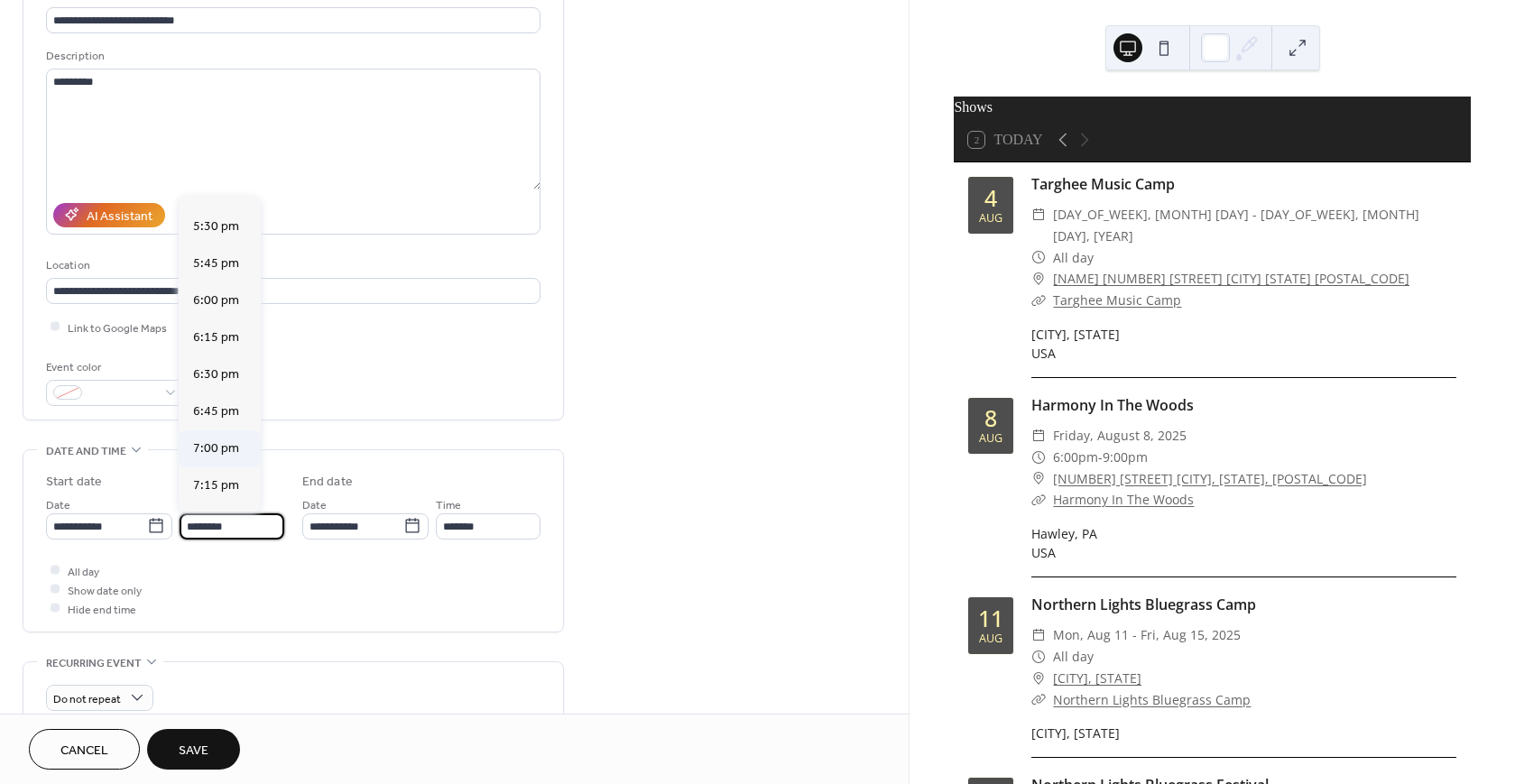 type on "*******" 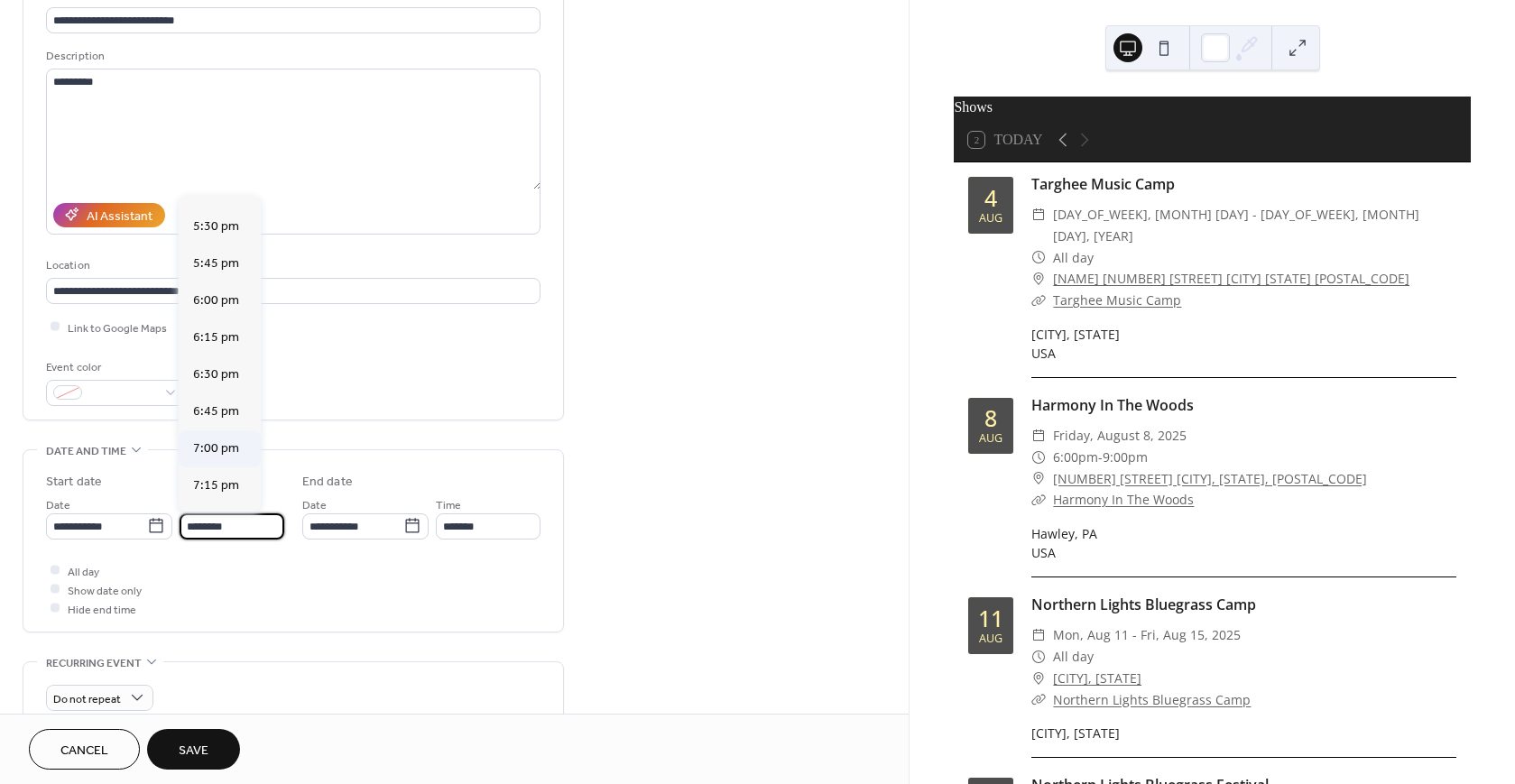 type on "*******" 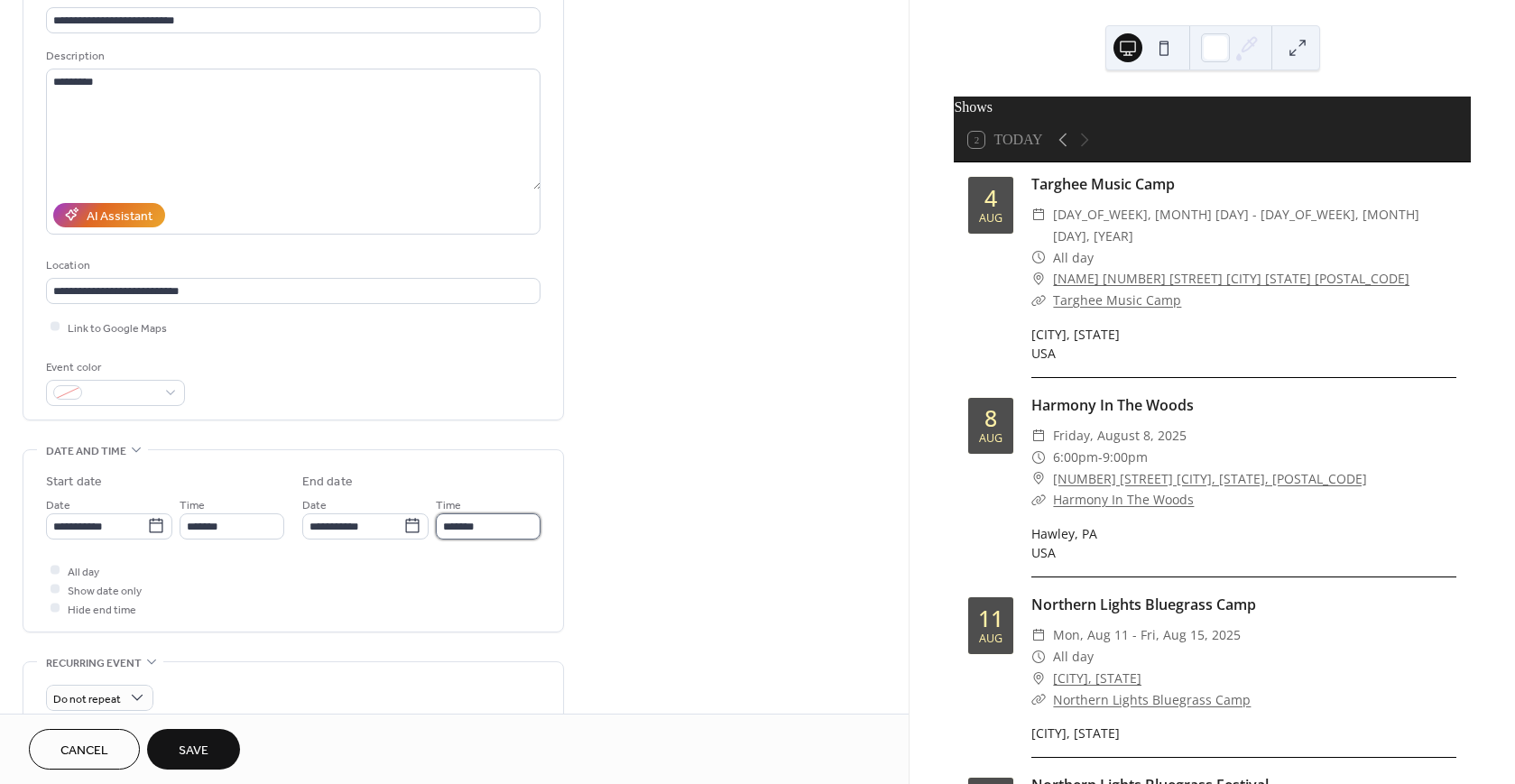 click on "*******" at bounding box center (488, 526) 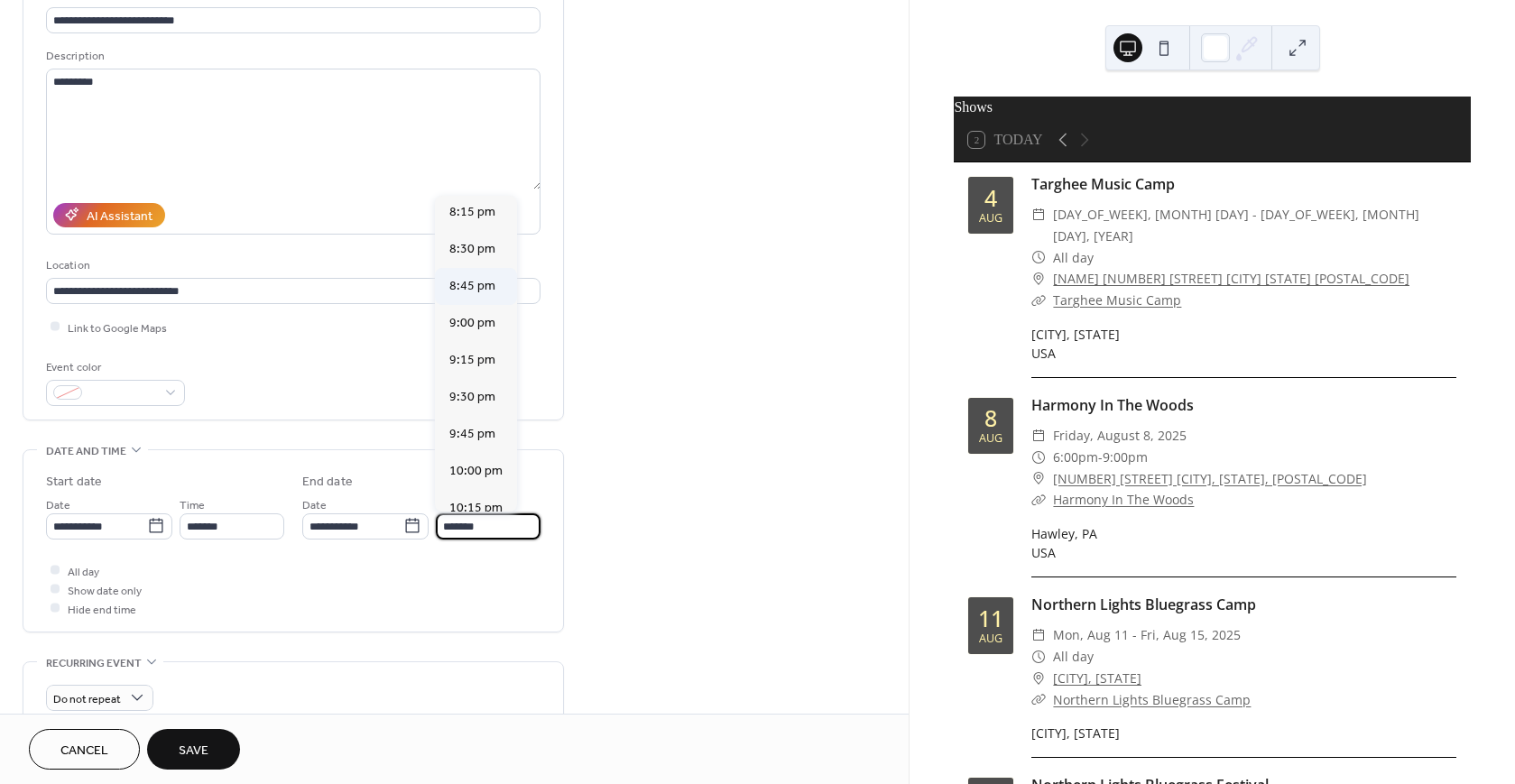 scroll, scrollTop: 154, scrollLeft: 0, axis: vertical 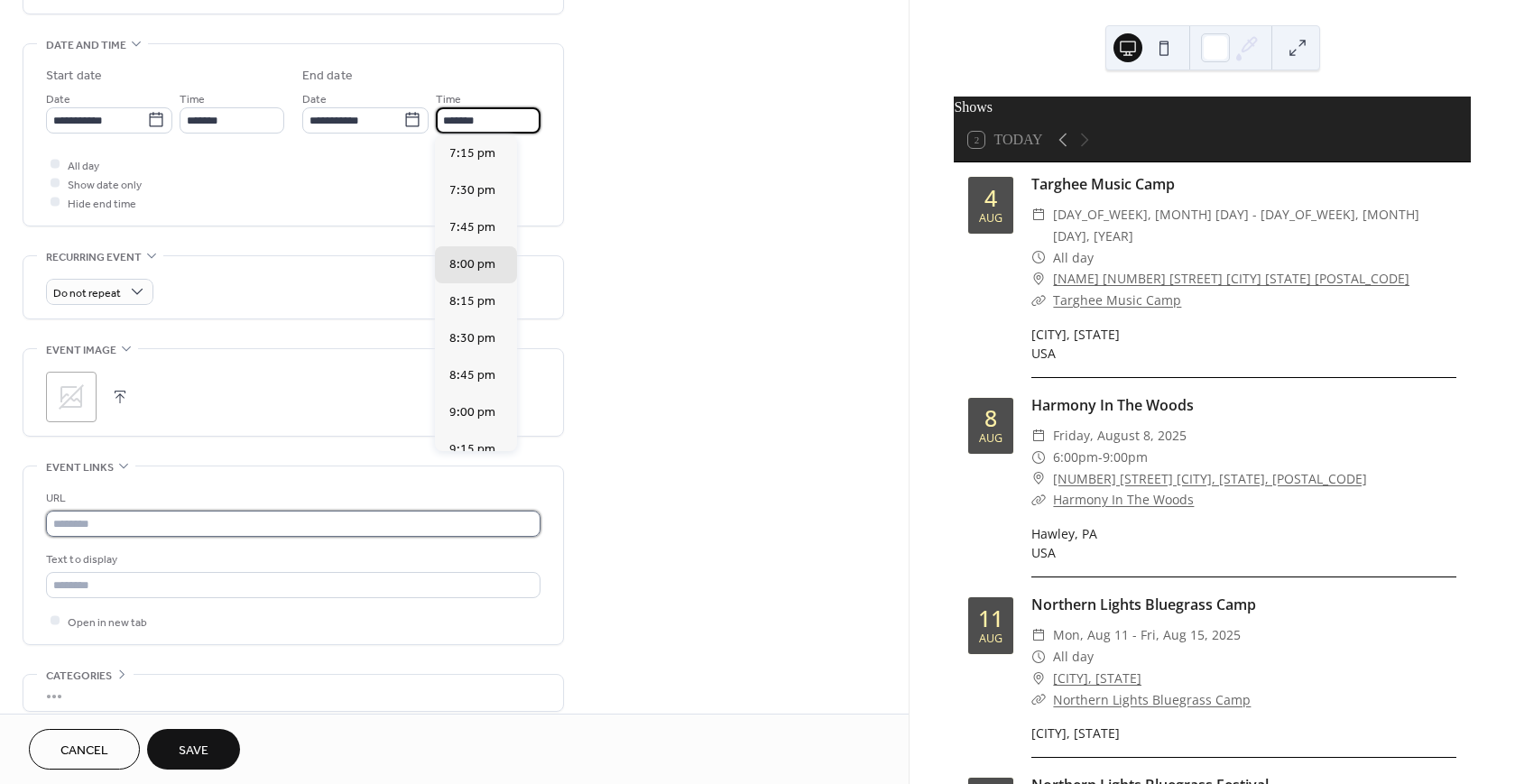 click at bounding box center (293, 523) 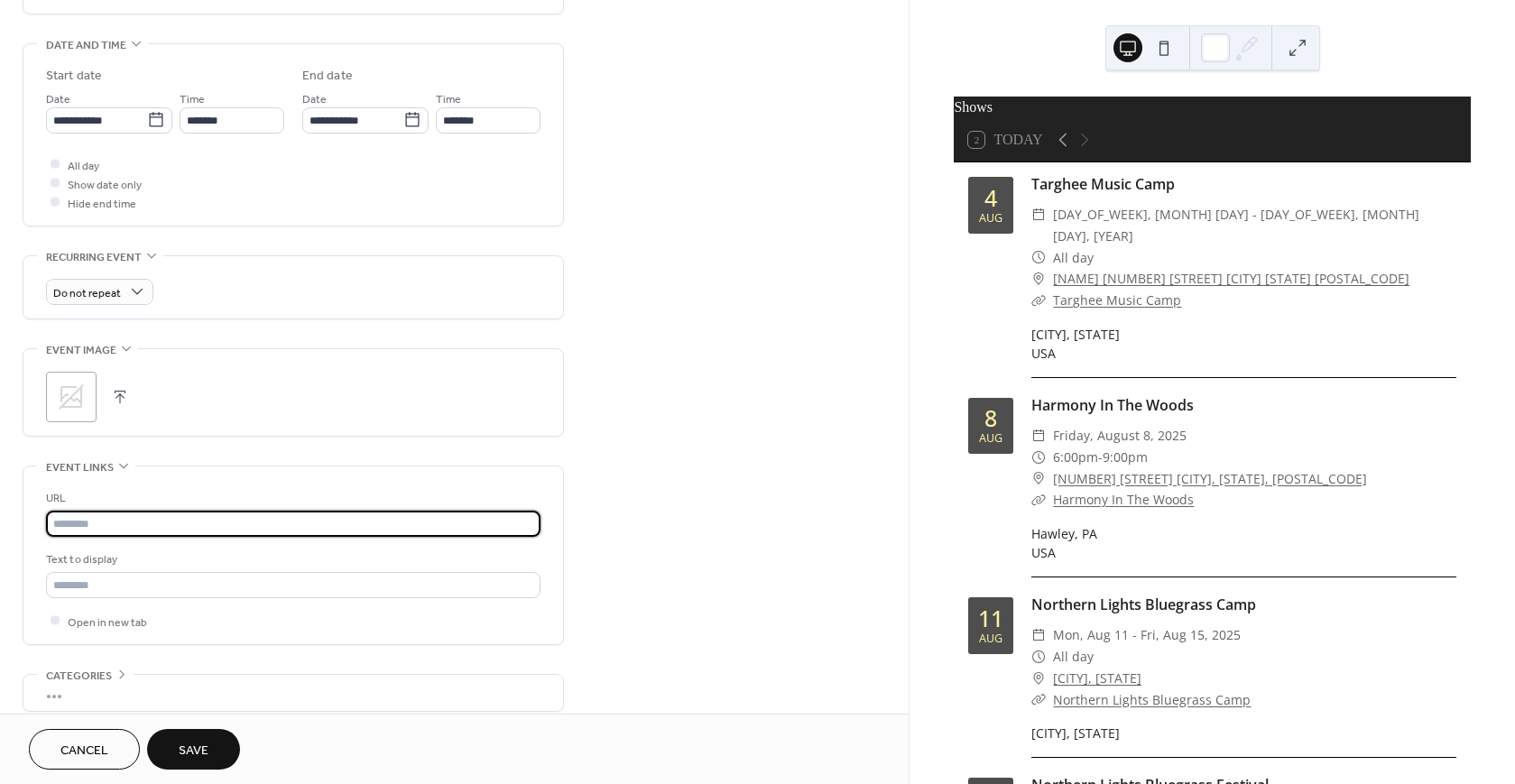 paste on "**********" 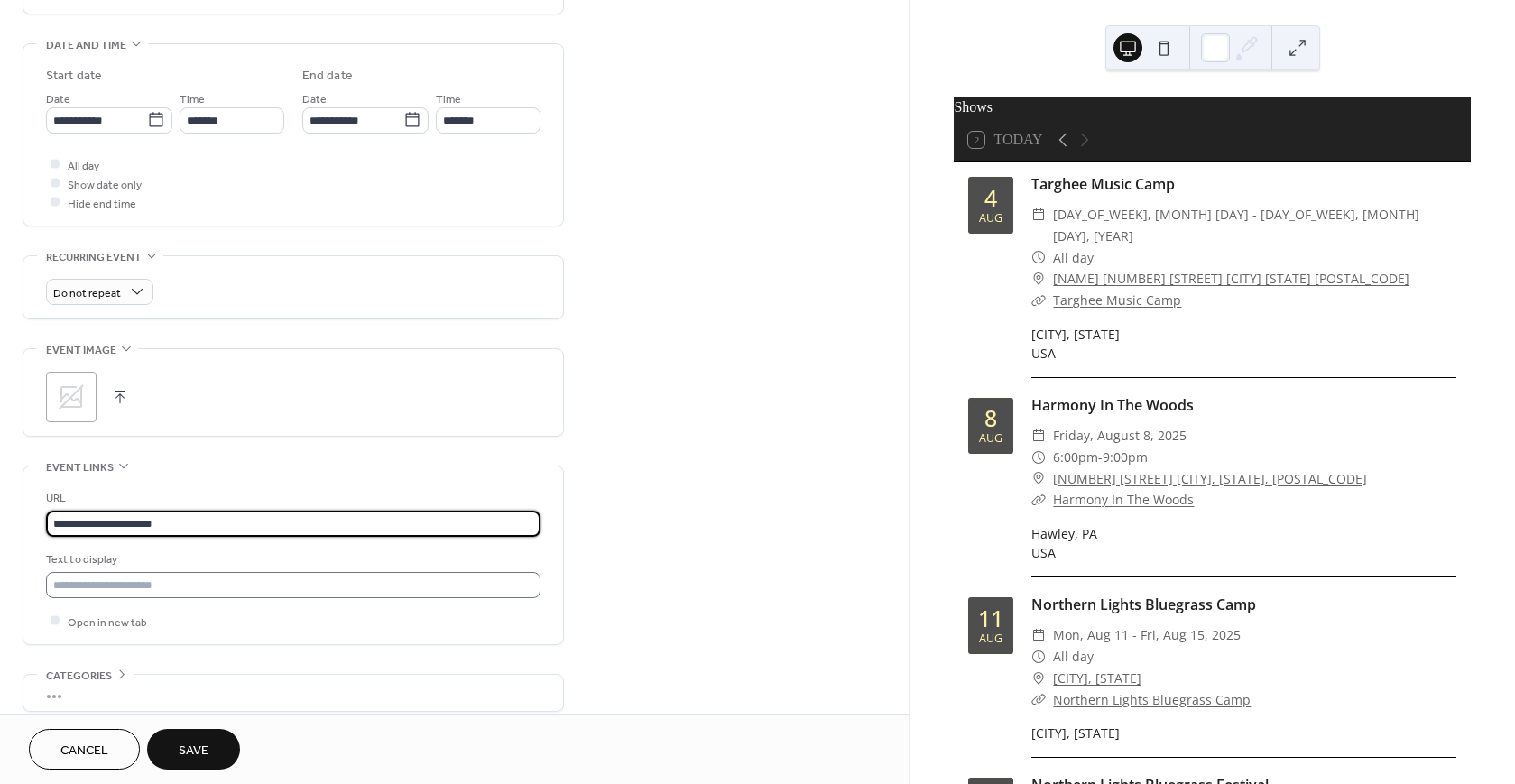 type on "**********" 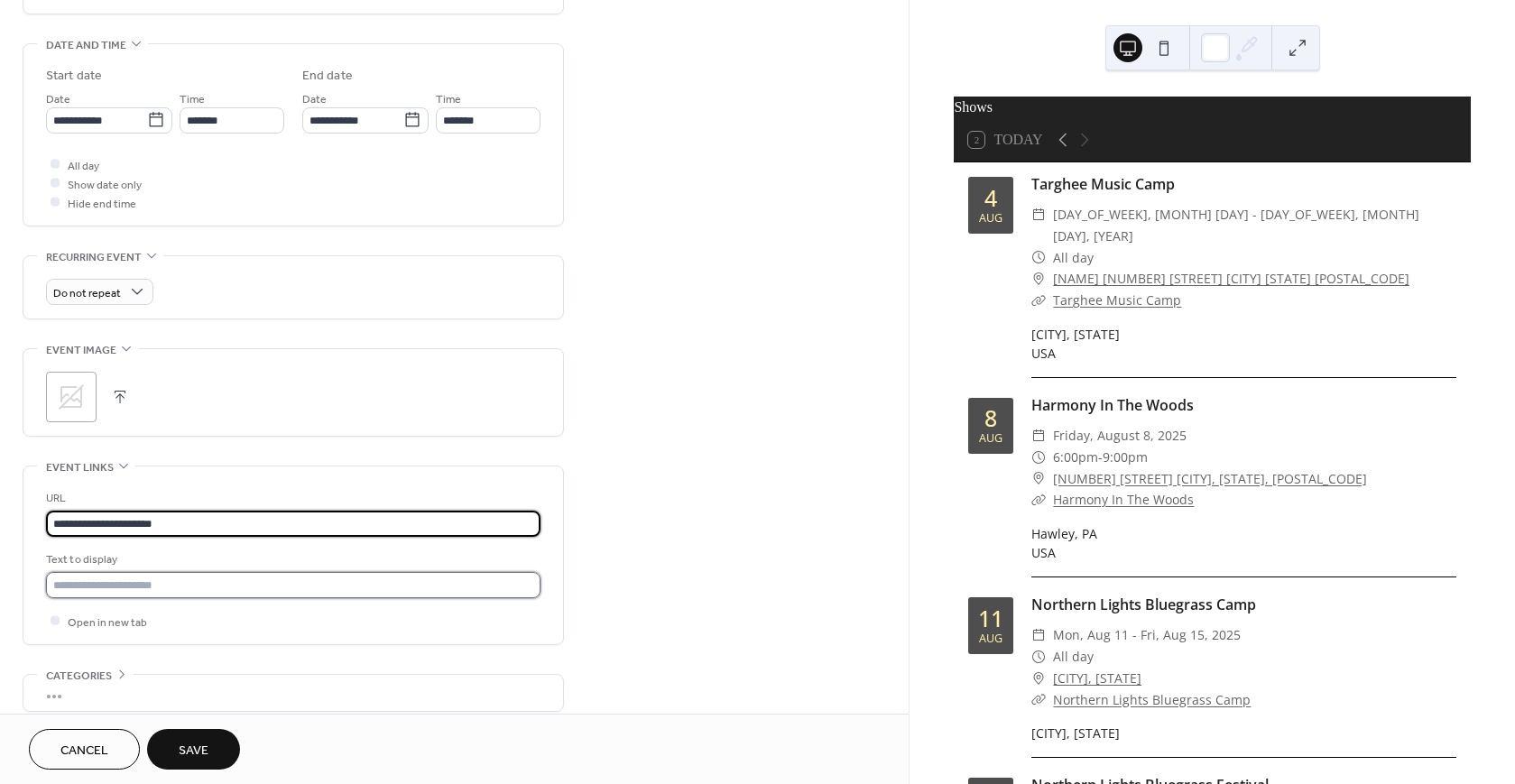 click at bounding box center (293, 585) 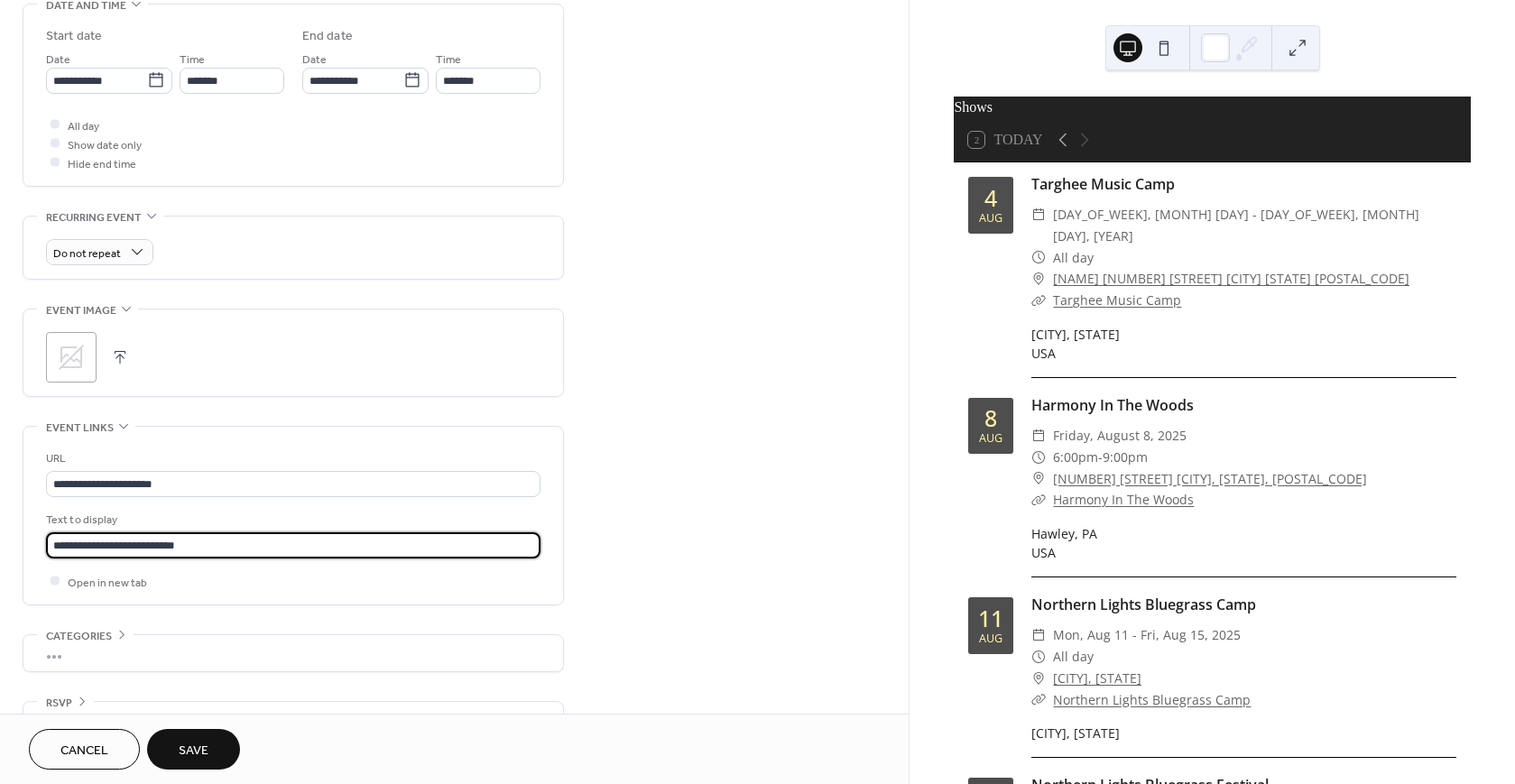 scroll, scrollTop: 621, scrollLeft: 0, axis: vertical 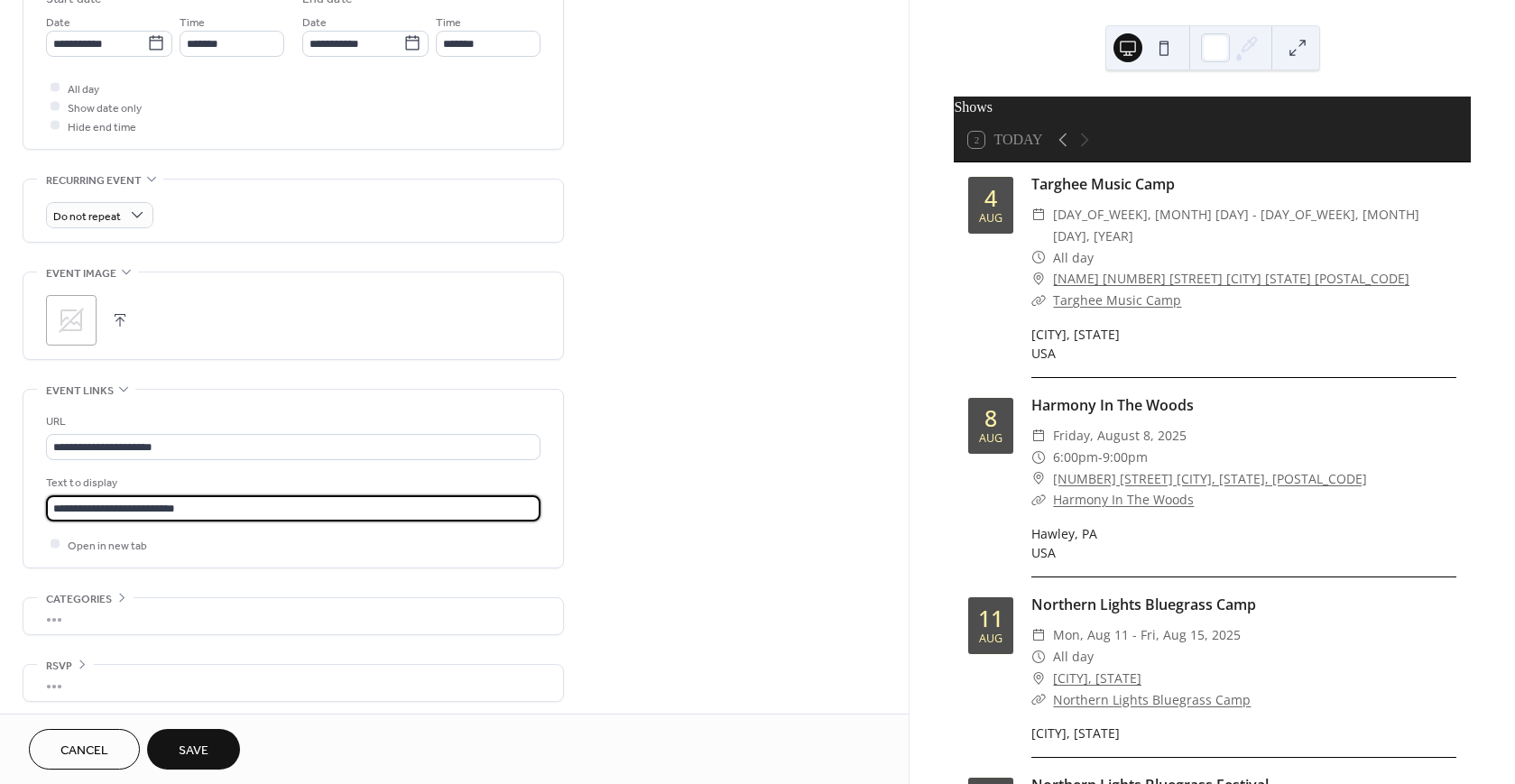 type on "**********" 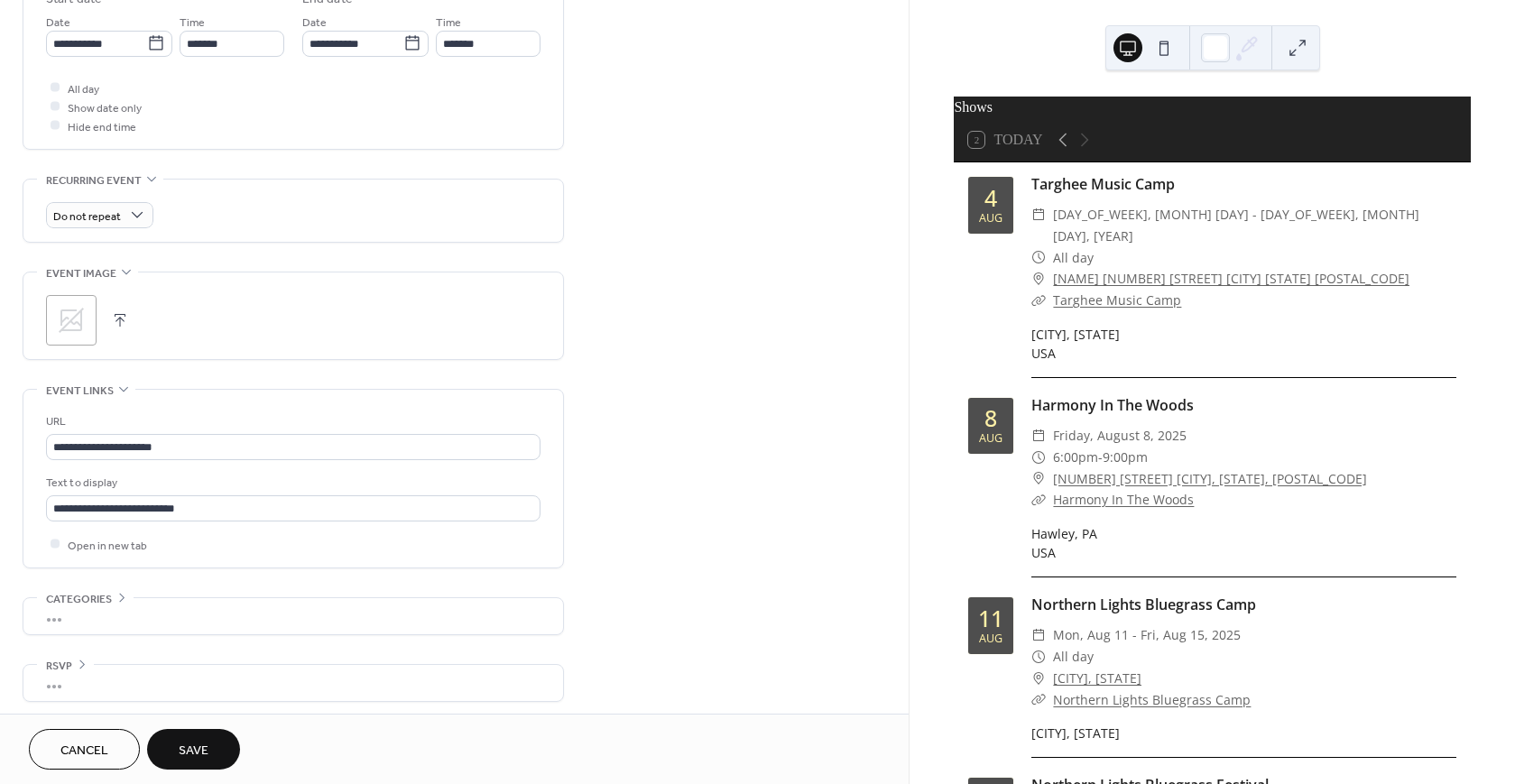 click on "Save" at bounding box center (193, 749) 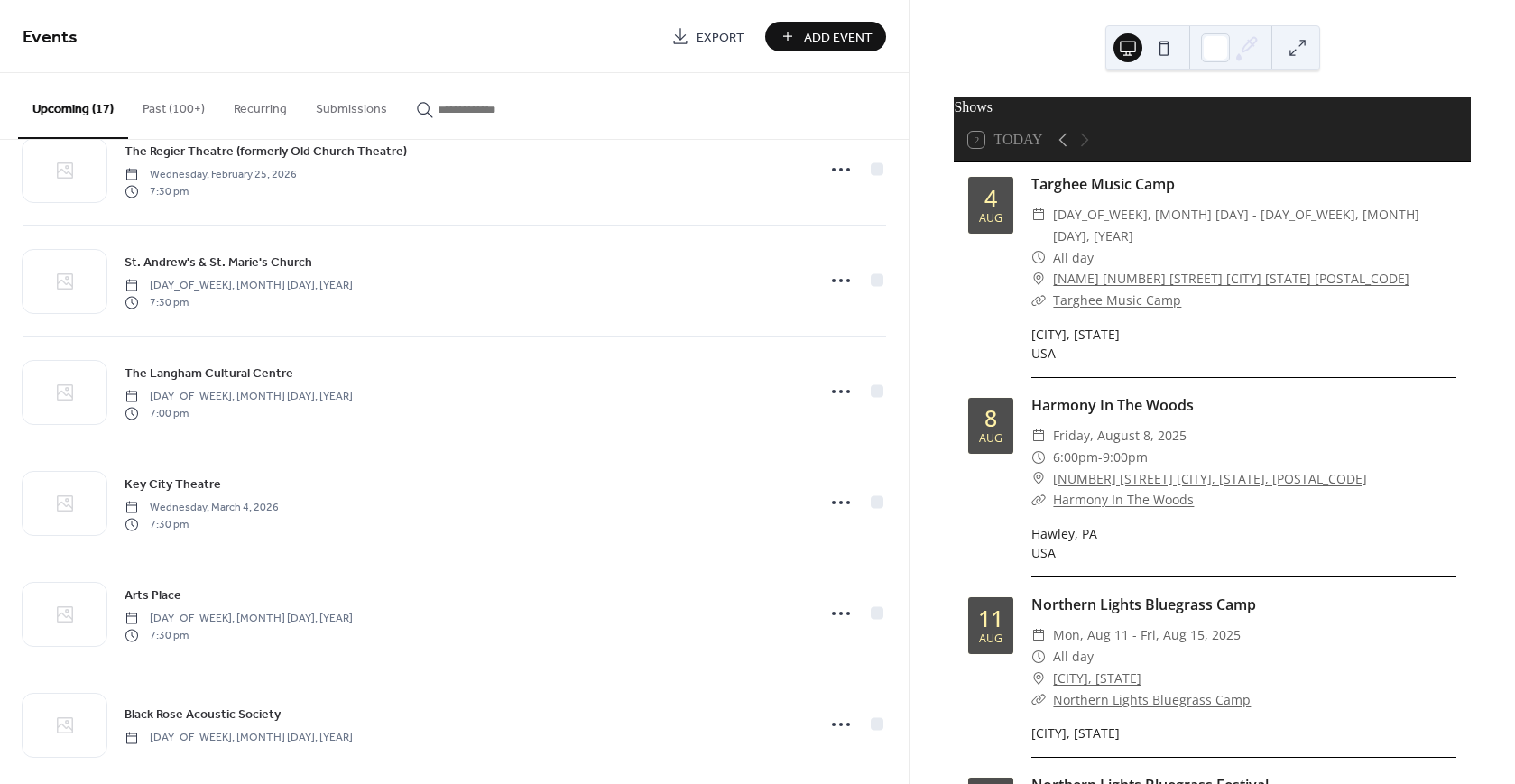 scroll, scrollTop: 1289, scrollLeft: 0, axis: vertical 